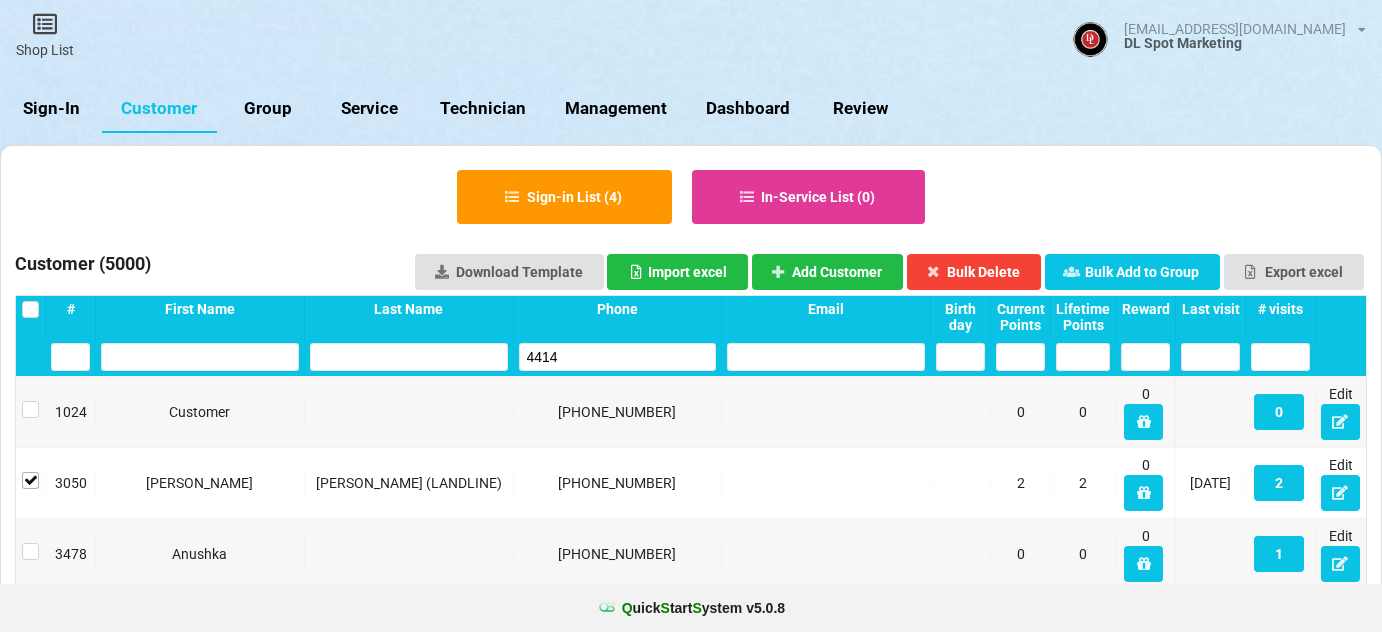 select on "25" 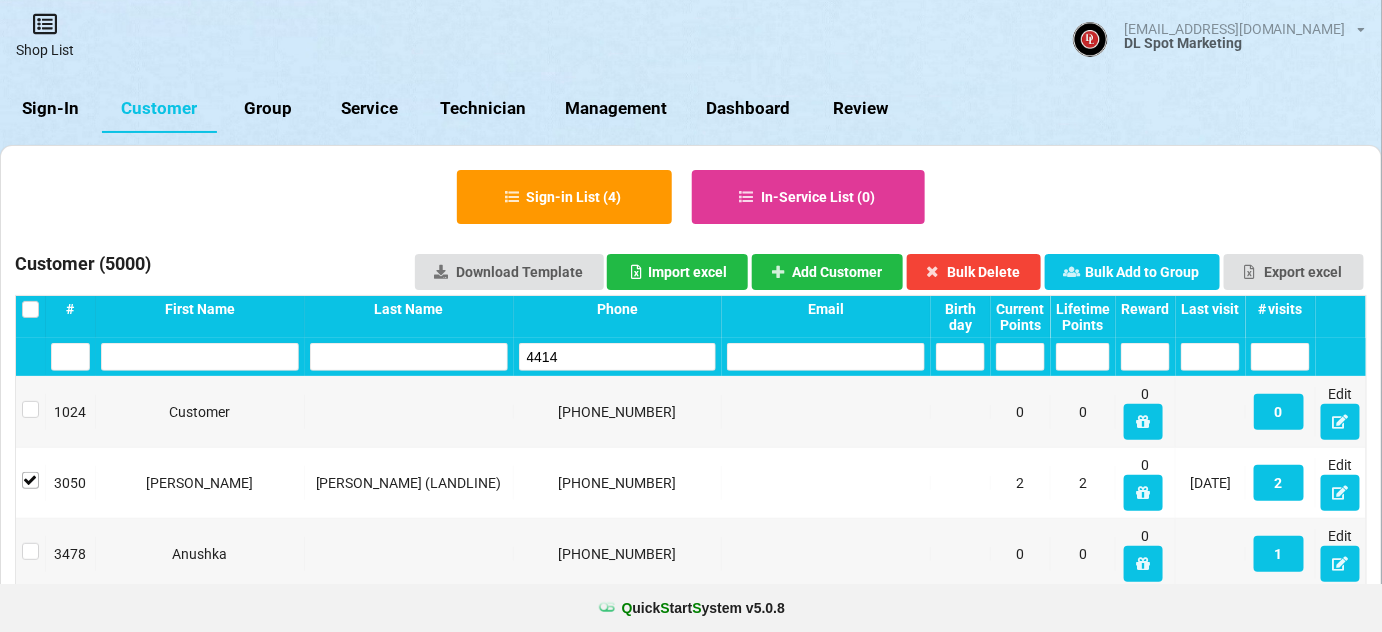 click at bounding box center [45, 24] 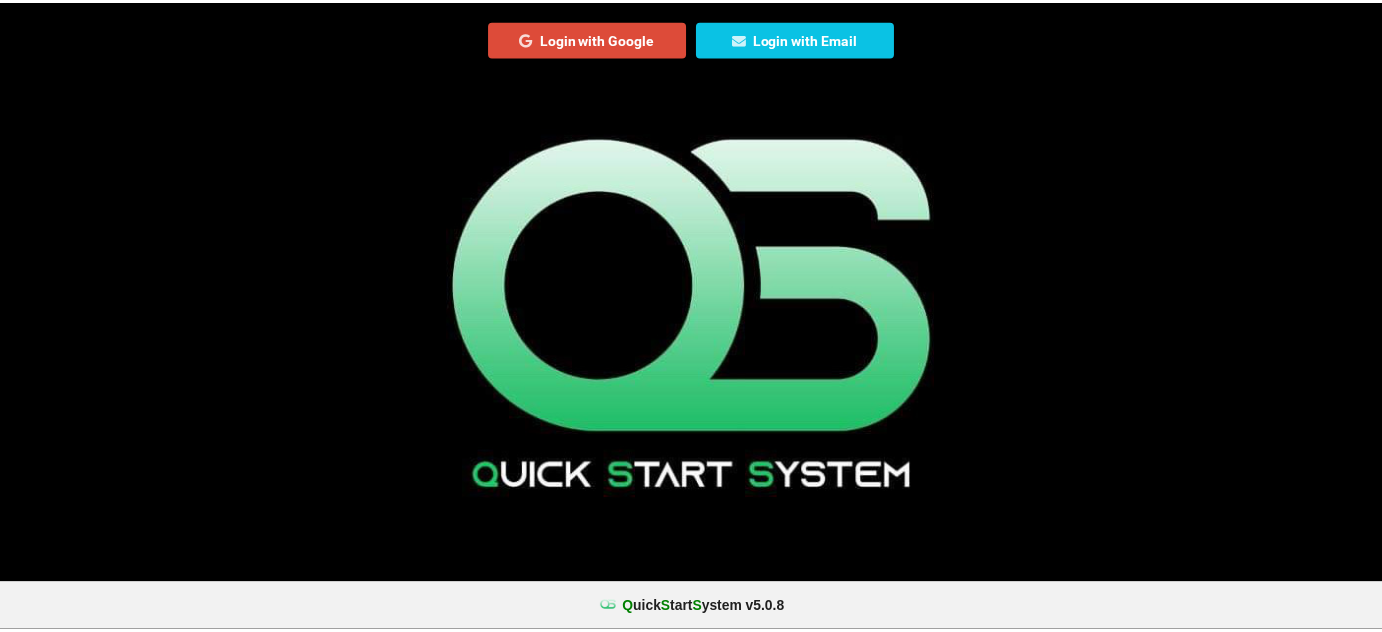 scroll, scrollTop: 0, scrollLeft: 0, axis: both 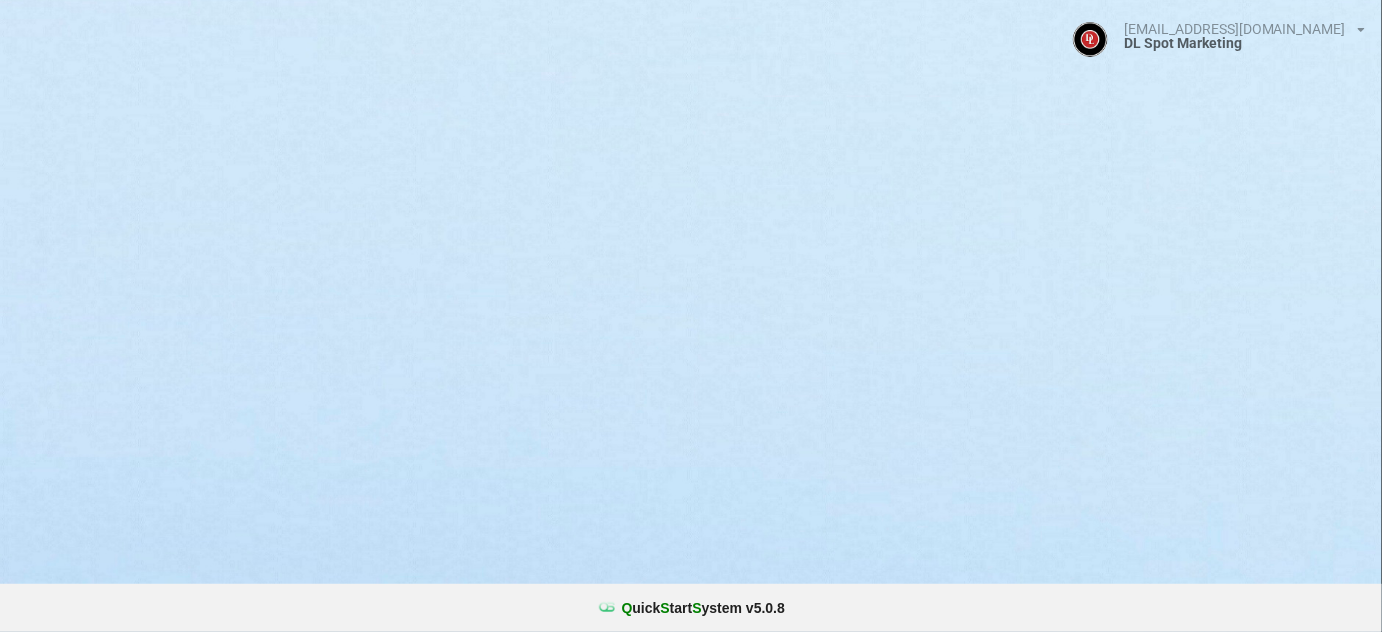 select on "25" 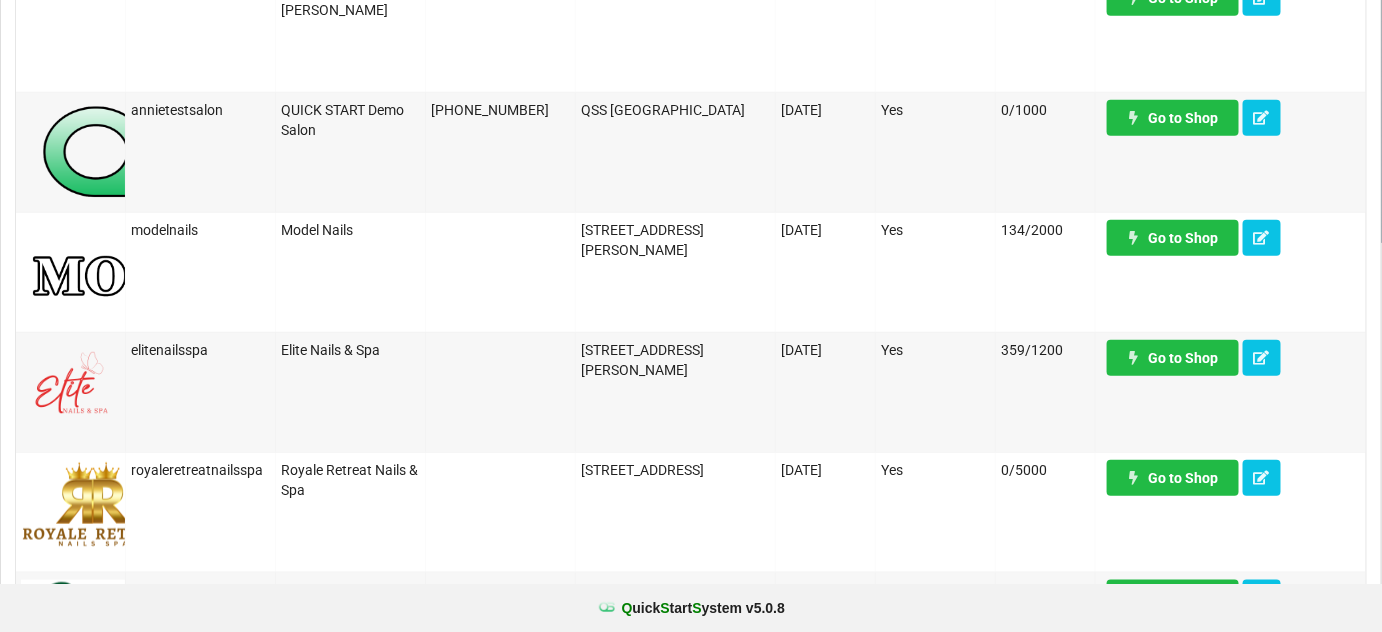 scroll, scrollTop: 485, scrollLeft: 0, axis: vertical 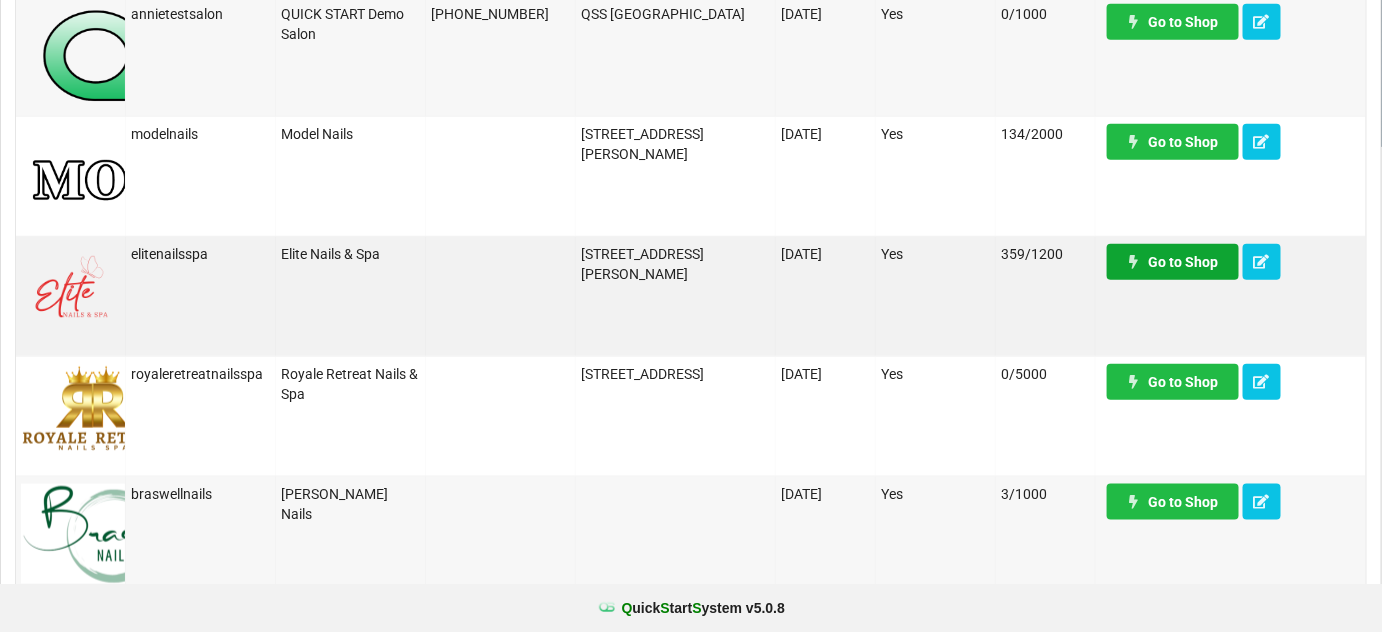 click on "Go to Shop" at bounding box center [1173, 262] 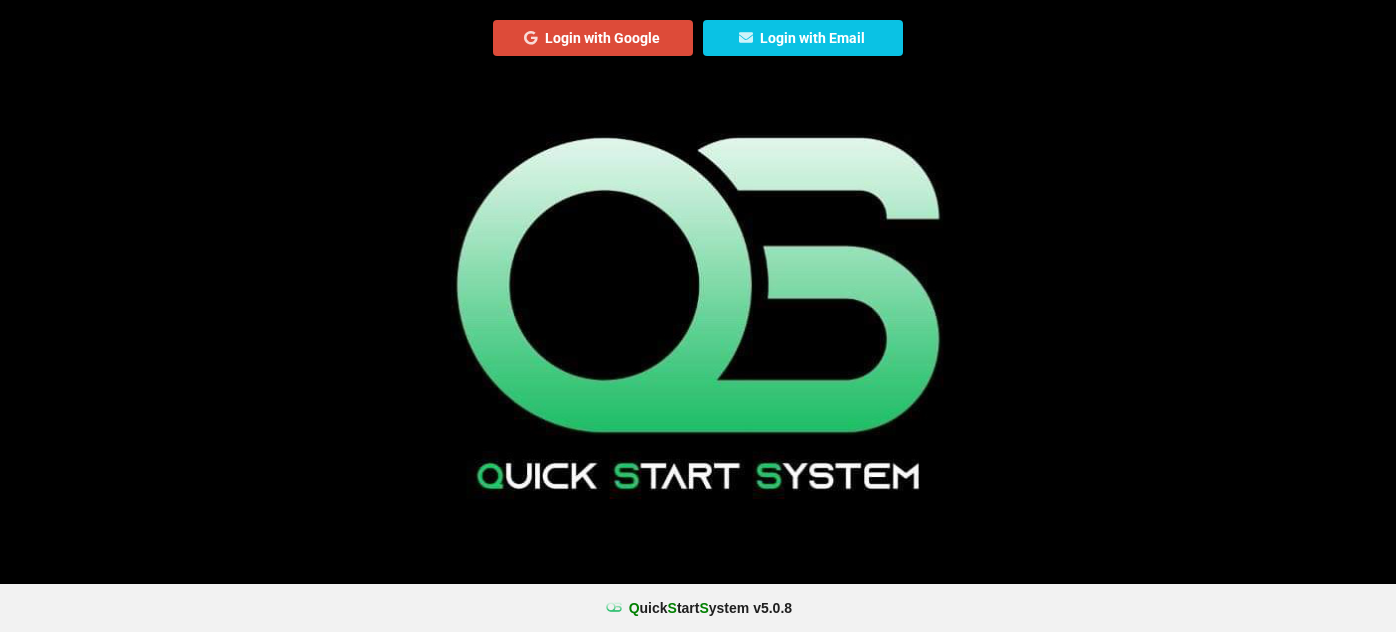 scroll, scrollTop: 0, scrollLeft: 0, axis: both 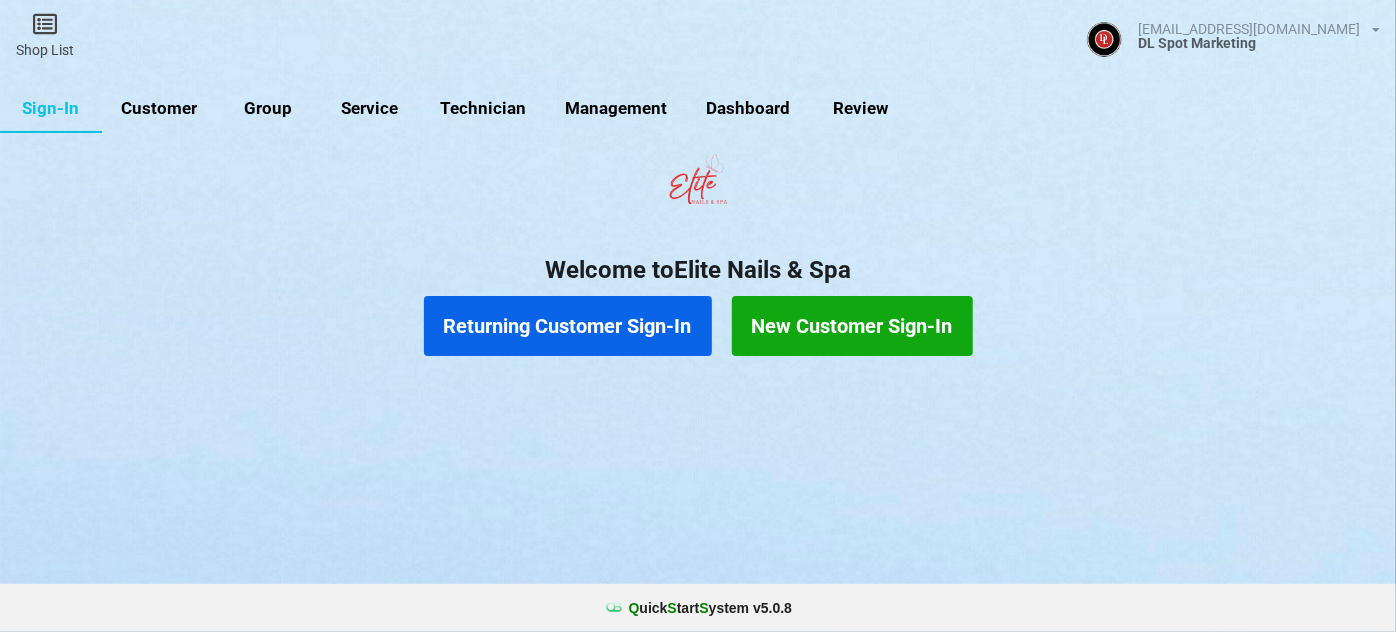 click on "Customer" at bounding box center (159, 109) 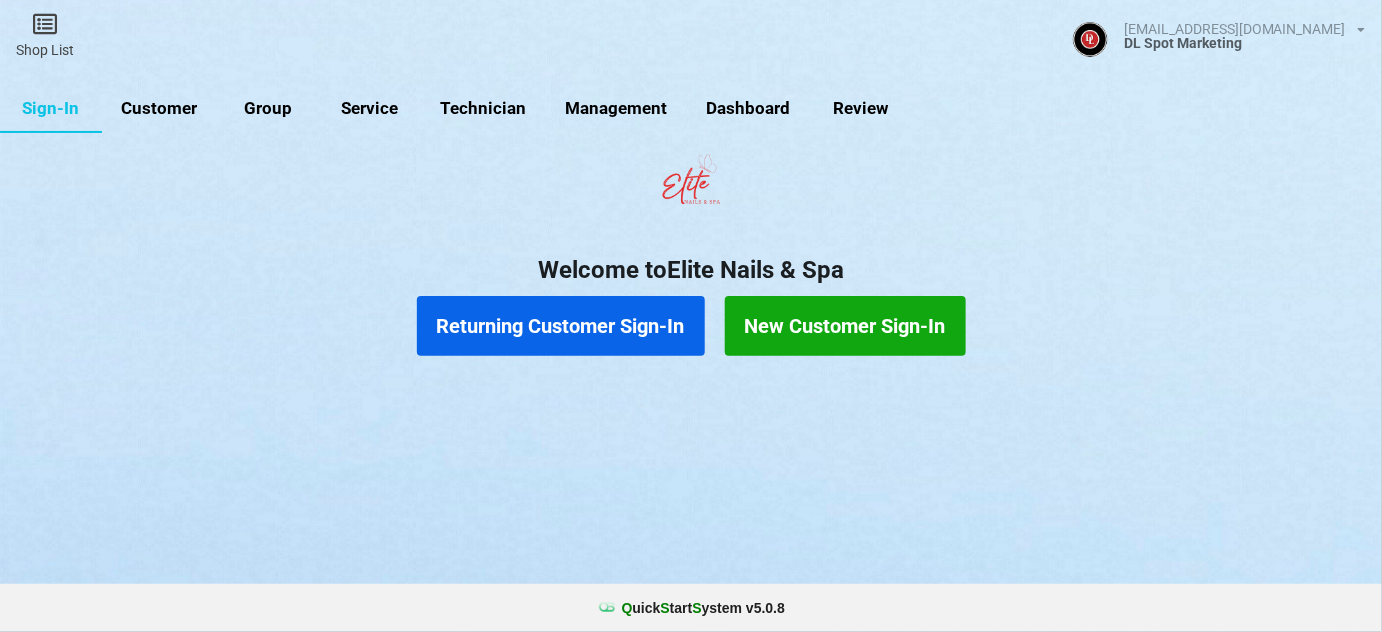 select on "25" 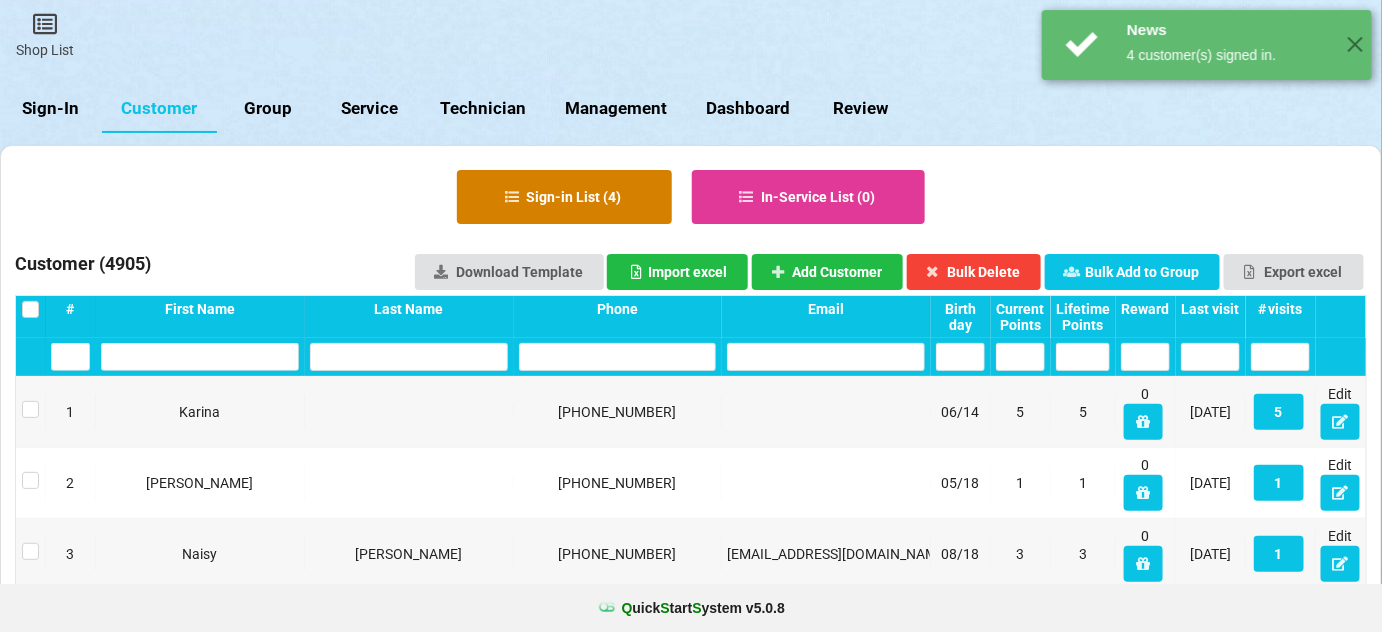 click on "Sign-in List ( 4 )" at bounding box center (564, 197) 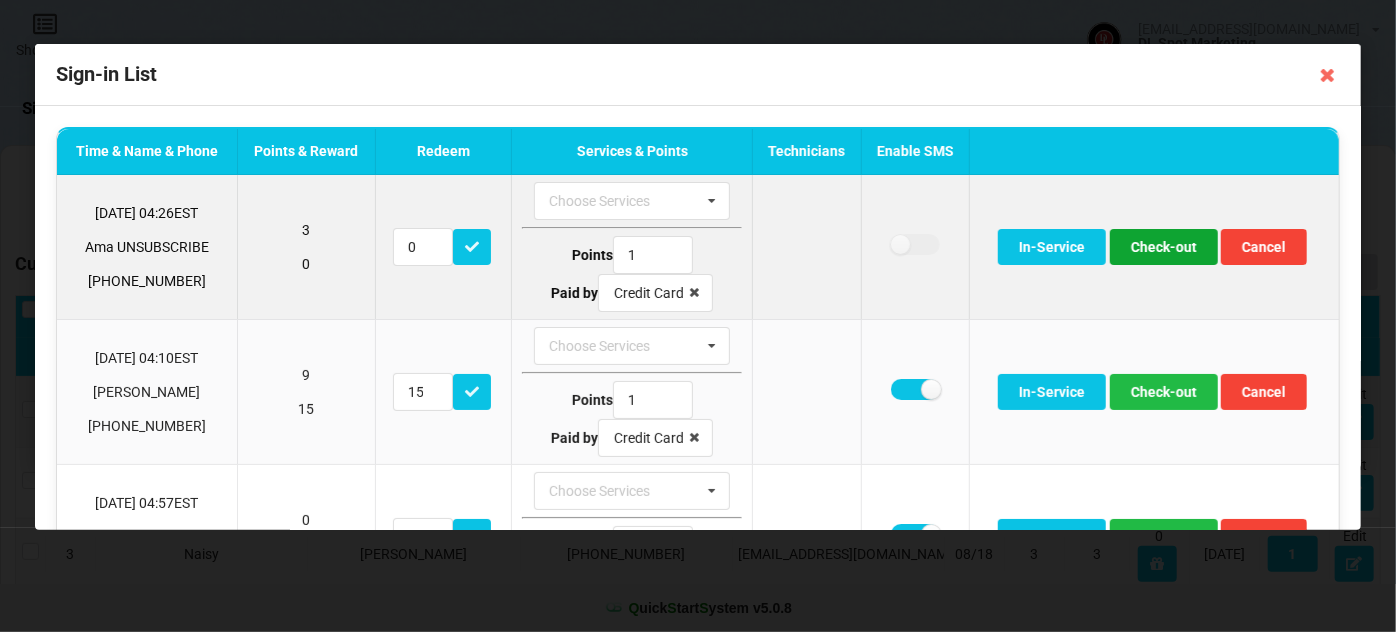 click on "Check-out" at bounding box center (1164, 247) 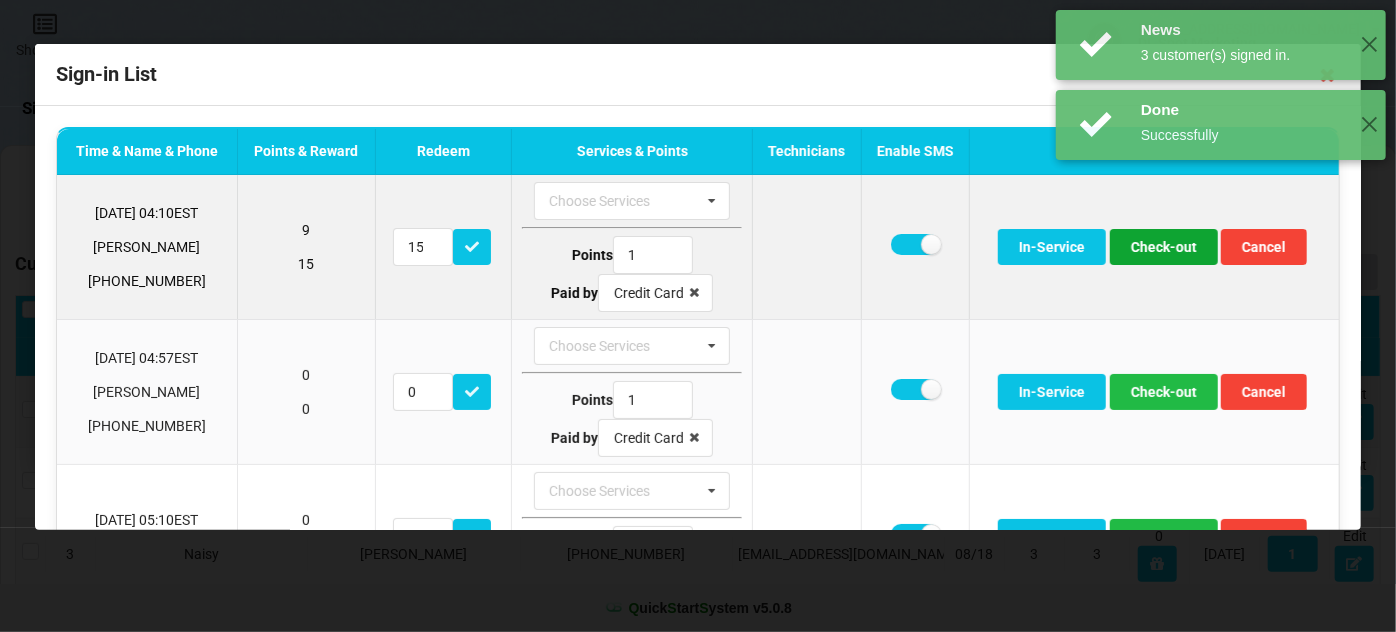 click on "Check-out" at bounding box center [1164, 247] 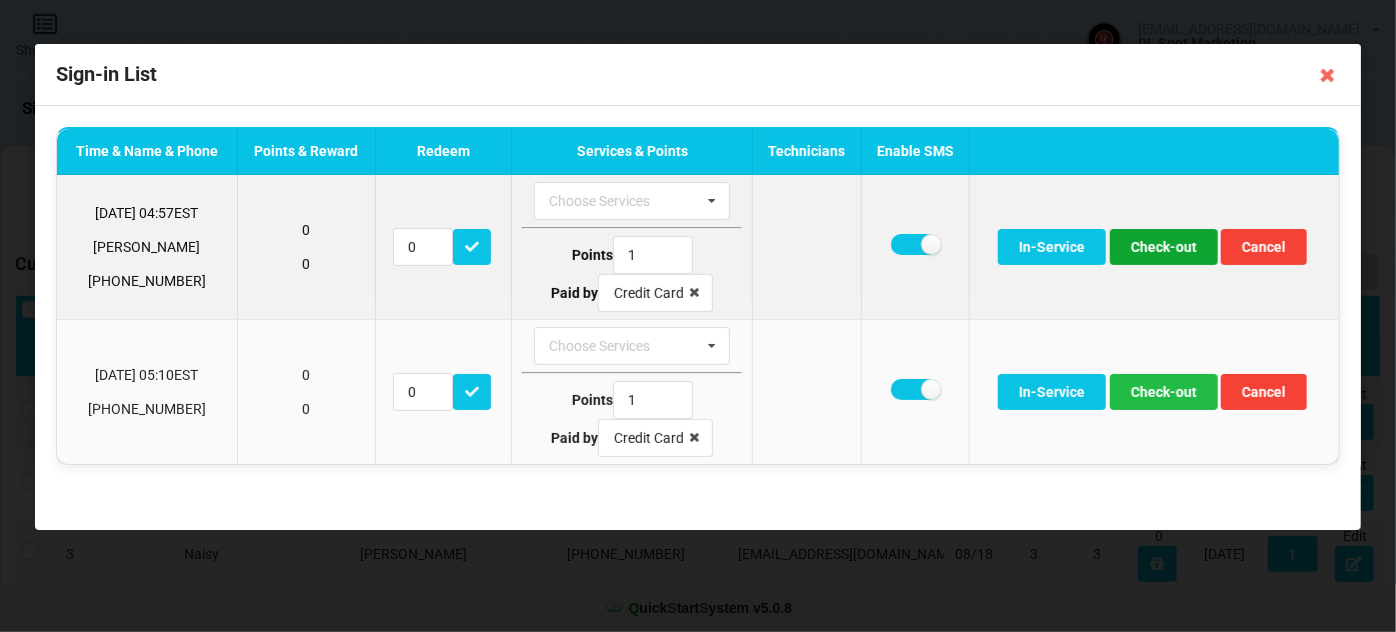click on "Check-out" at bounding box center [1164, 247] 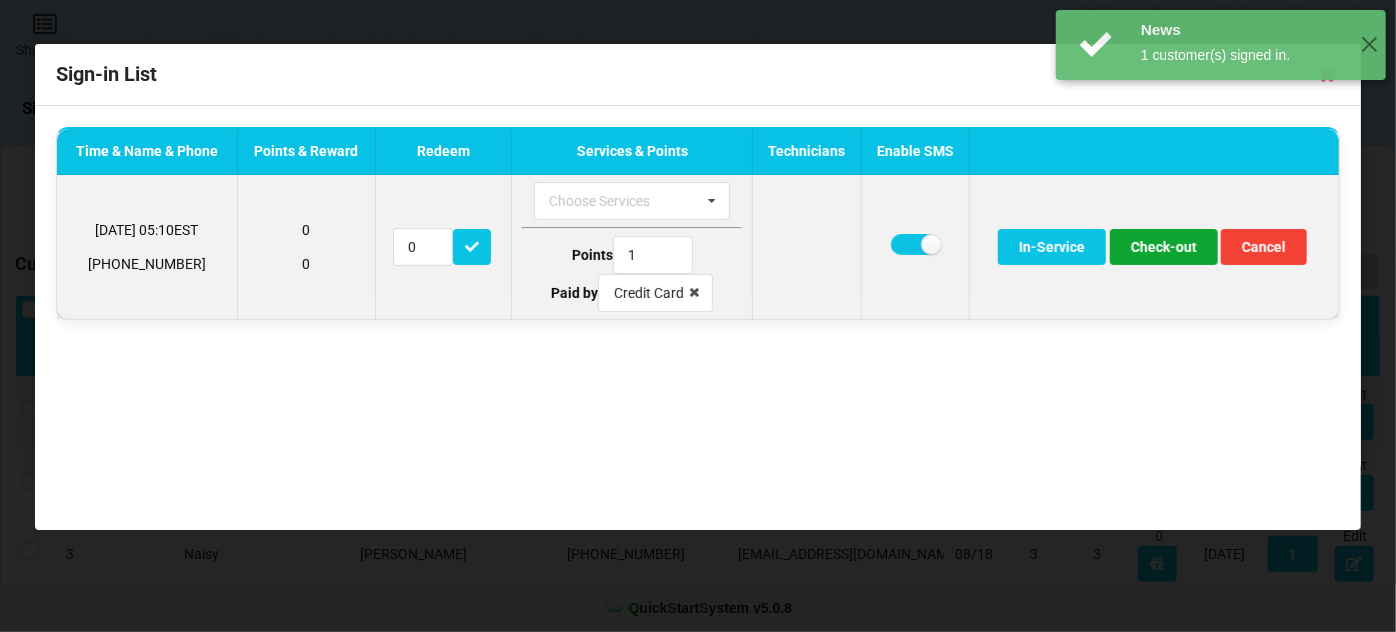 click on "Check-out" at bounding box center [1164, 247] 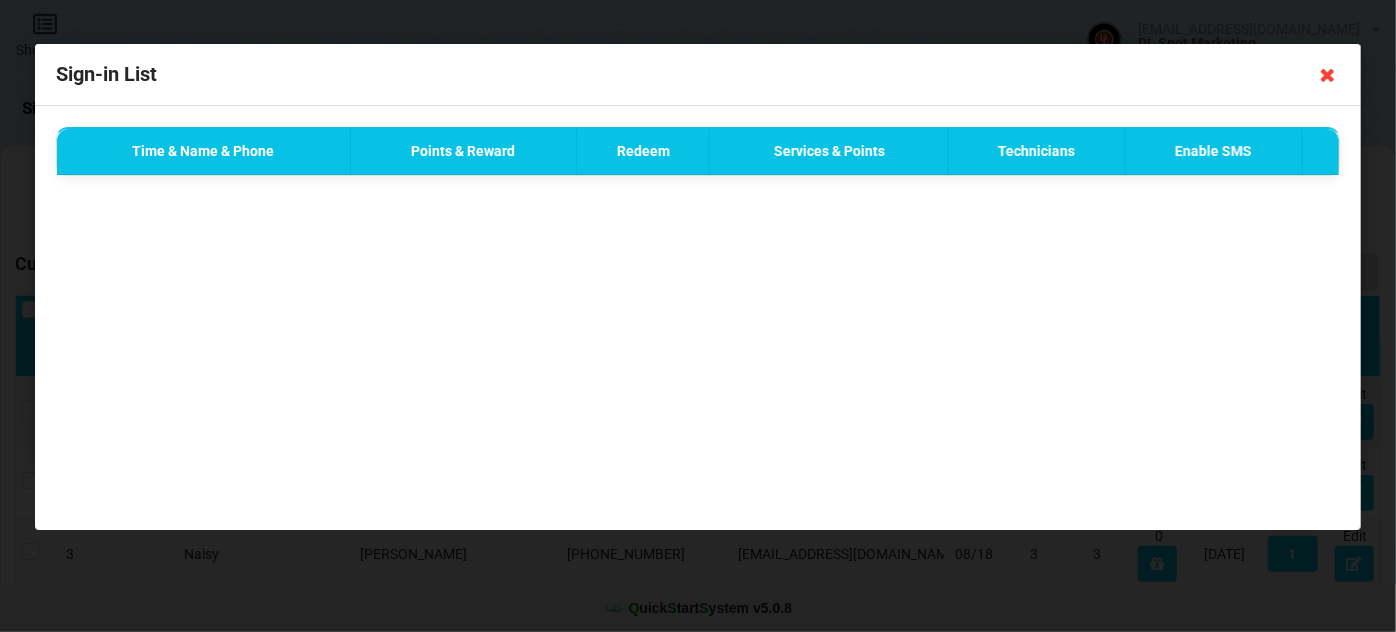 click at bounding box center [1328, 75] 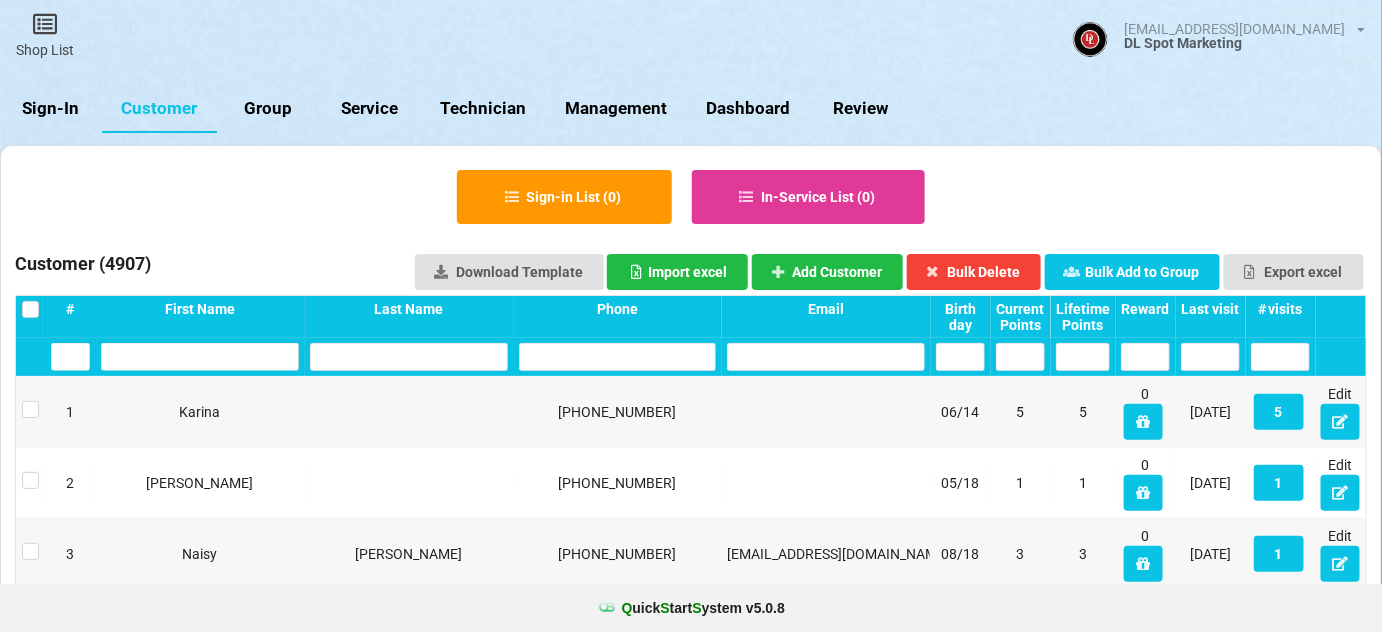 click on "Sign-In" at bounding box center (51, 109) 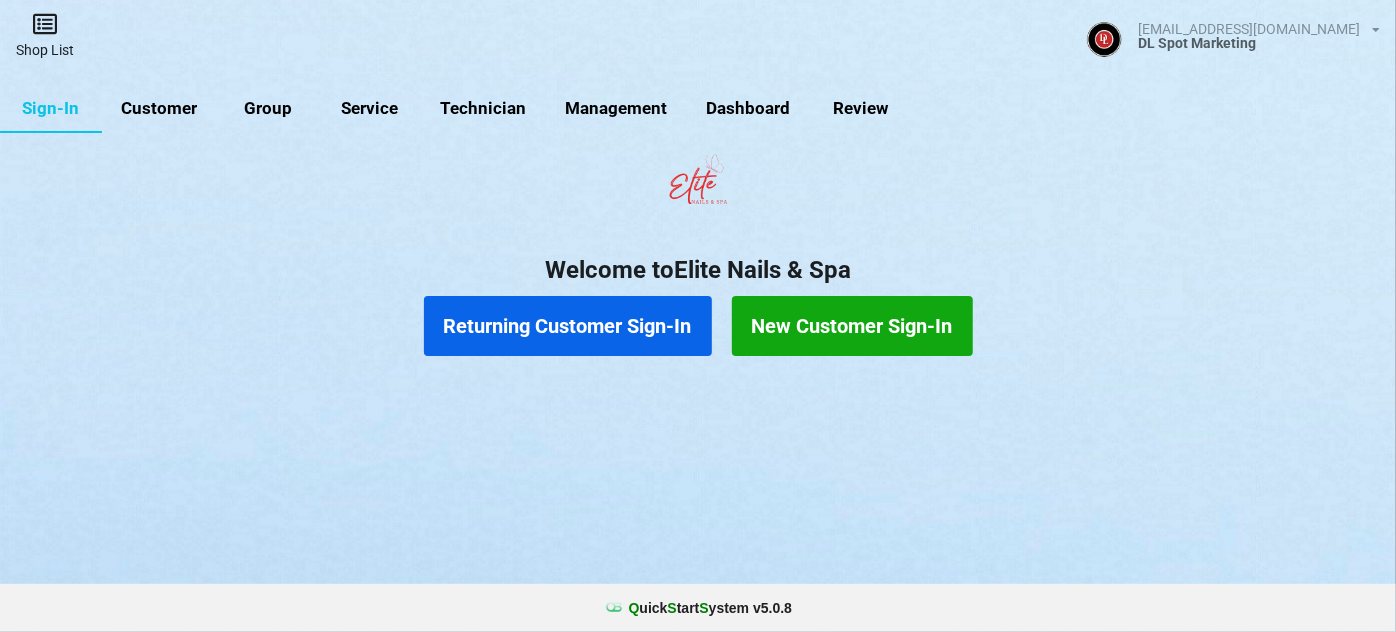 click on "Shop List" at bounding box center (45, 35) 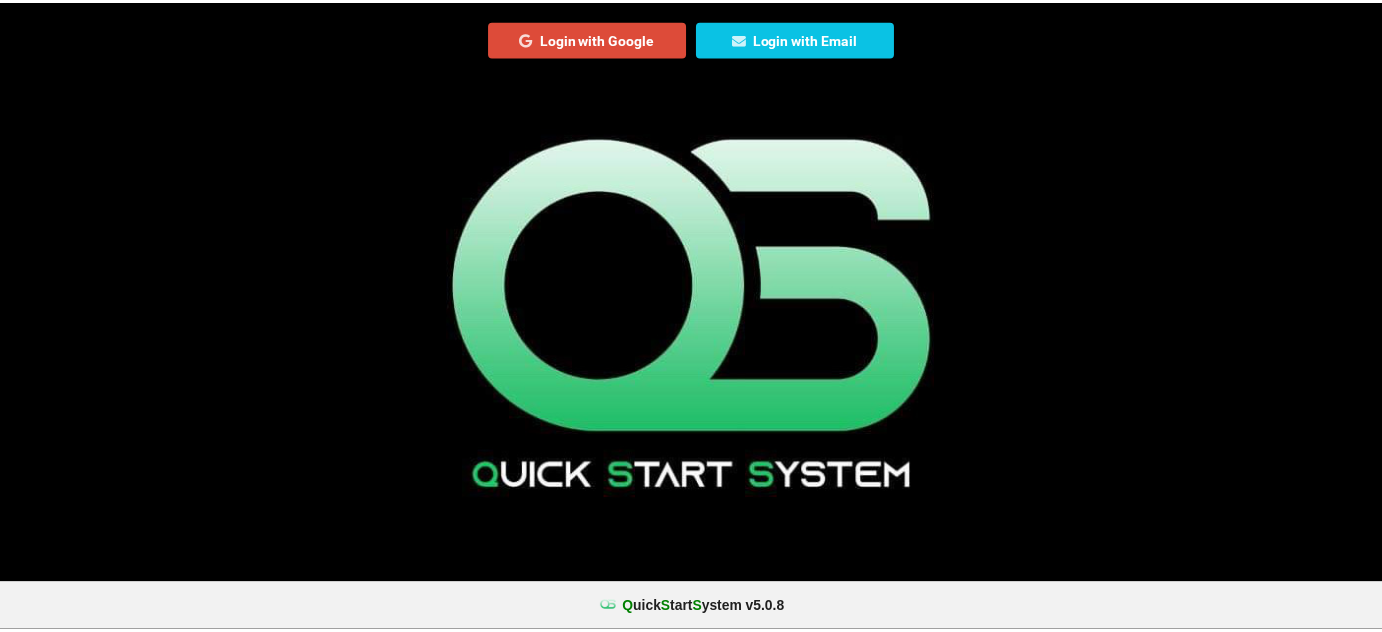 scroll, scrollTop: 0, scrollLeft: 0, axis: both 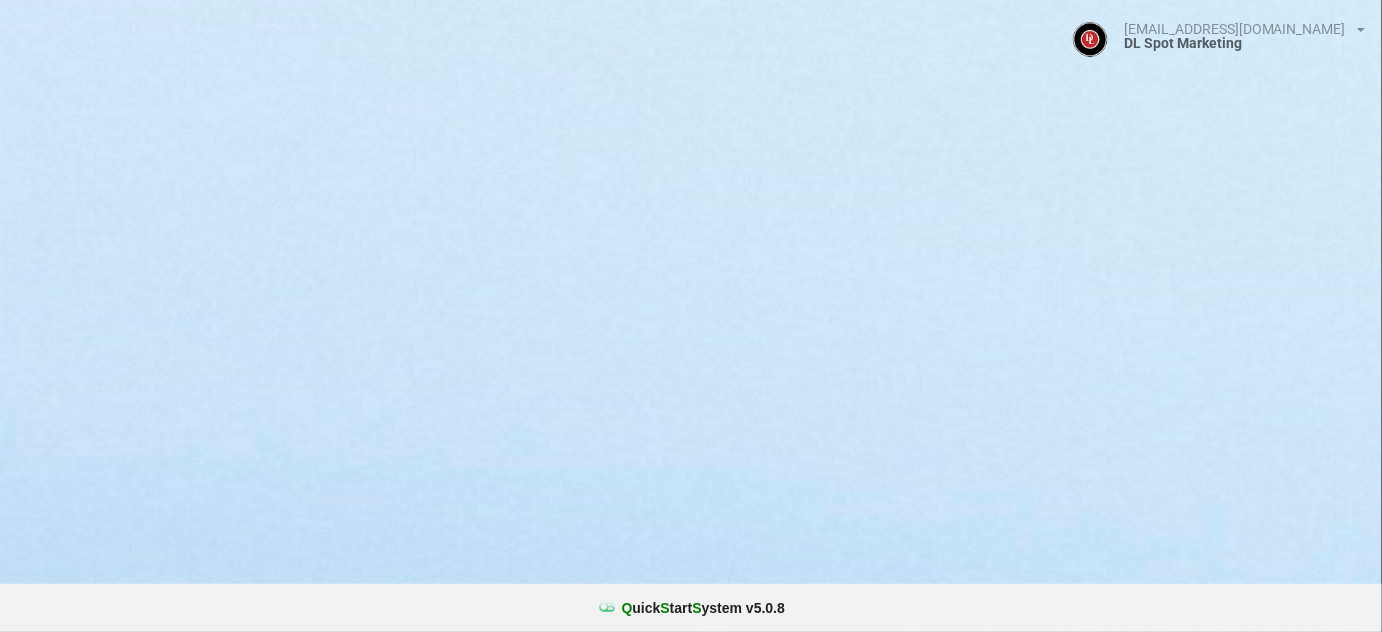 select on "25" 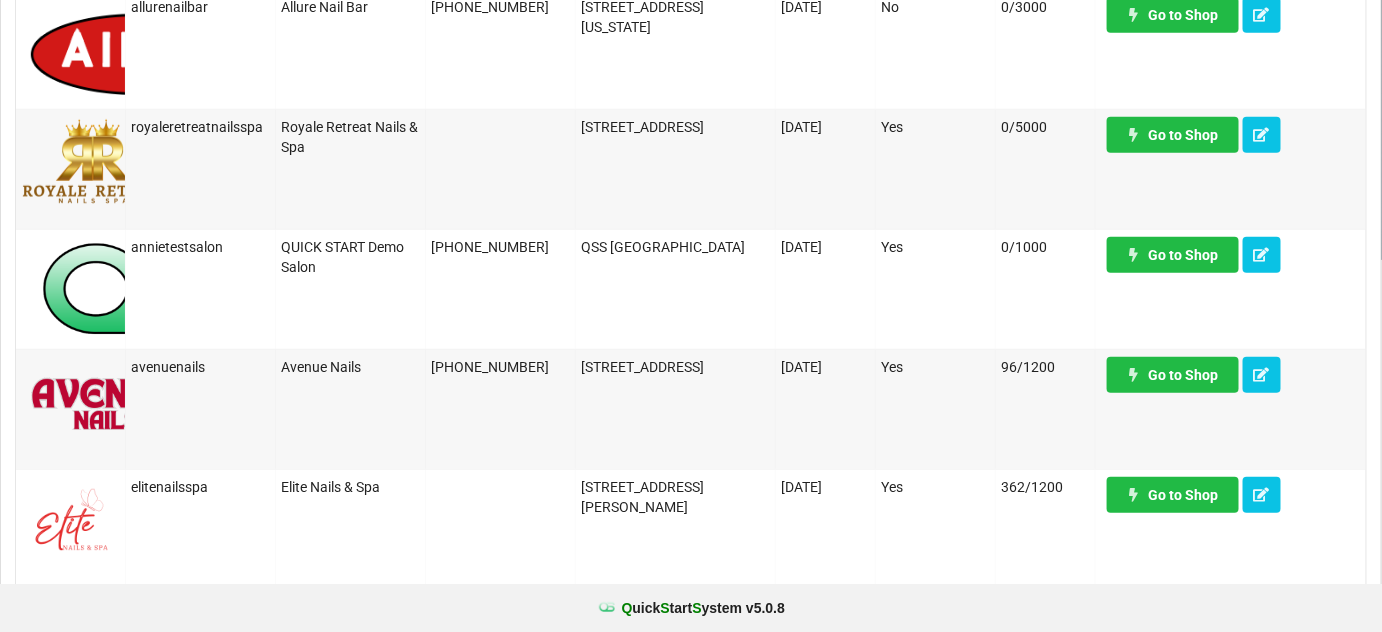 scroll, scrollTop: 485, scrollLeft: 0, axis: vertical 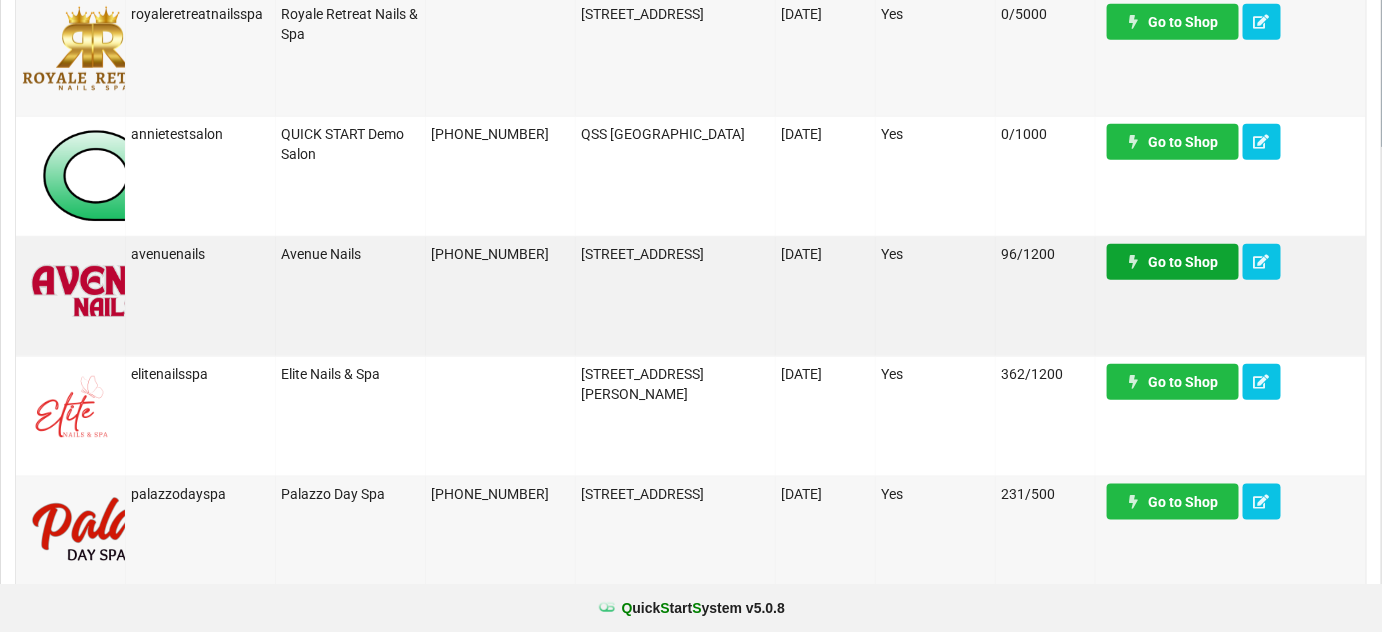 click on "Go to Shop" at bounding box center (1173, 262) 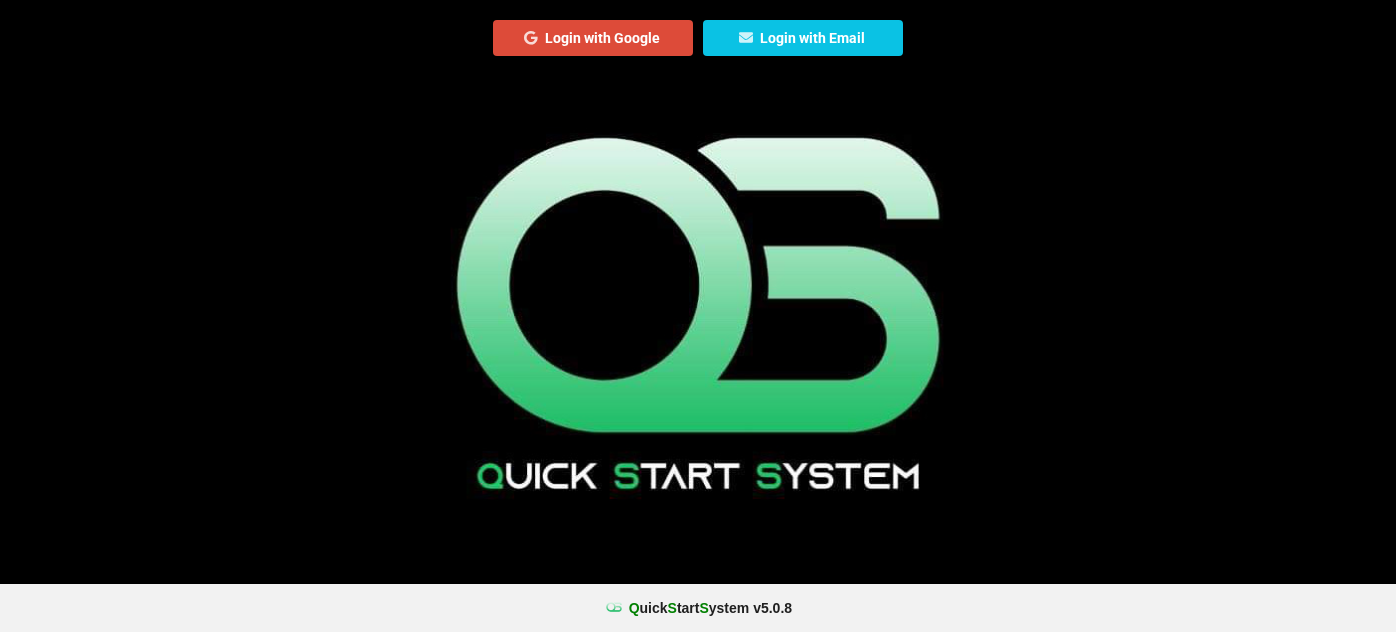 scroll, scrollTop: 0, scrollLeft: 0, axis: both 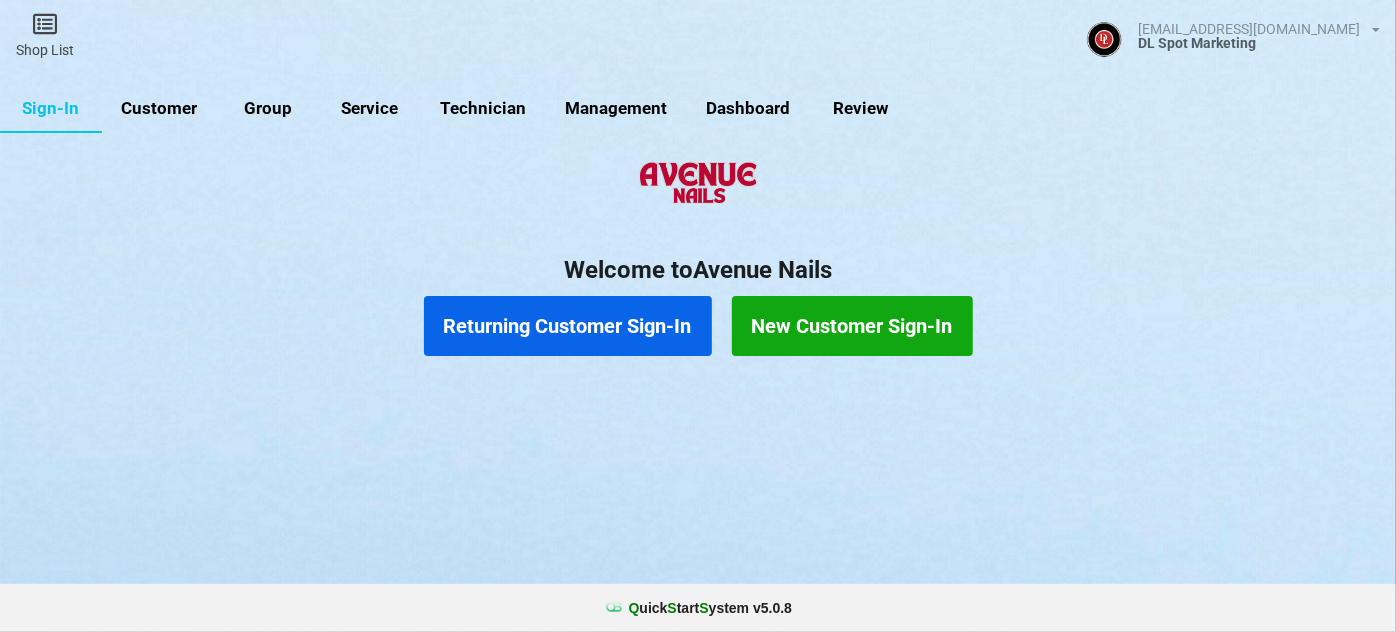 click on "Customer" at bounding box center (159, 109) 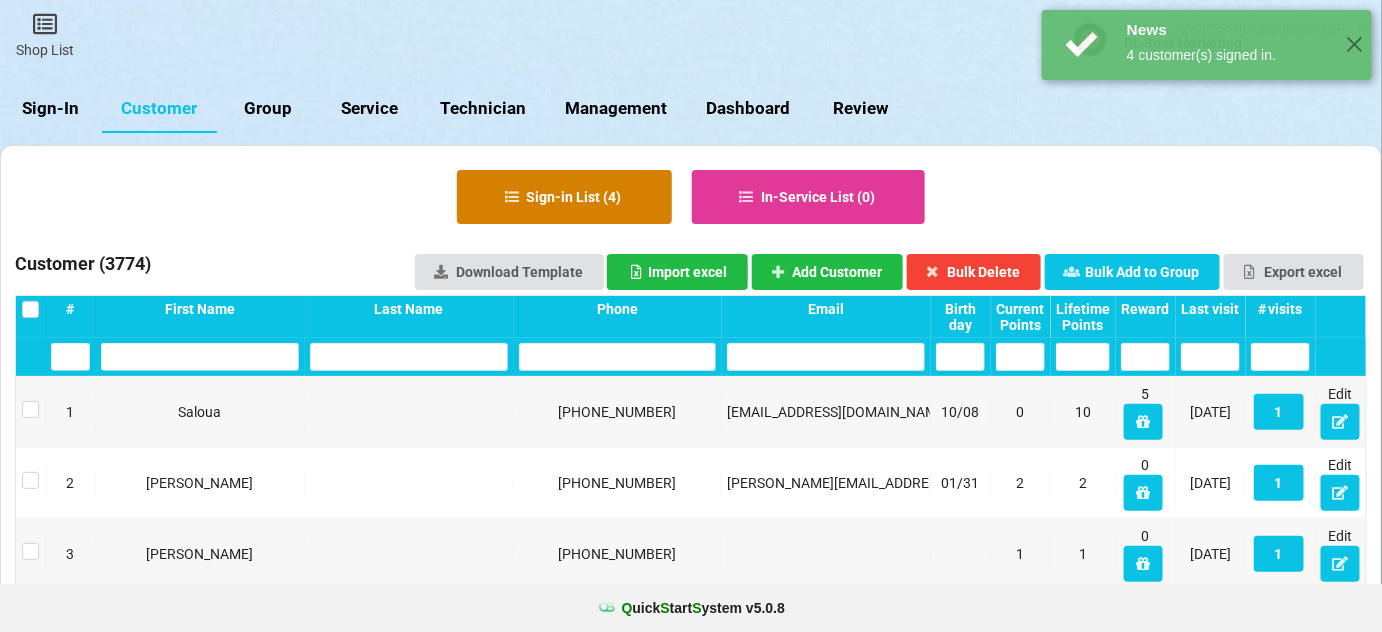 click on "Sign-in List ( 4 )" at bounding box center (564, 197) 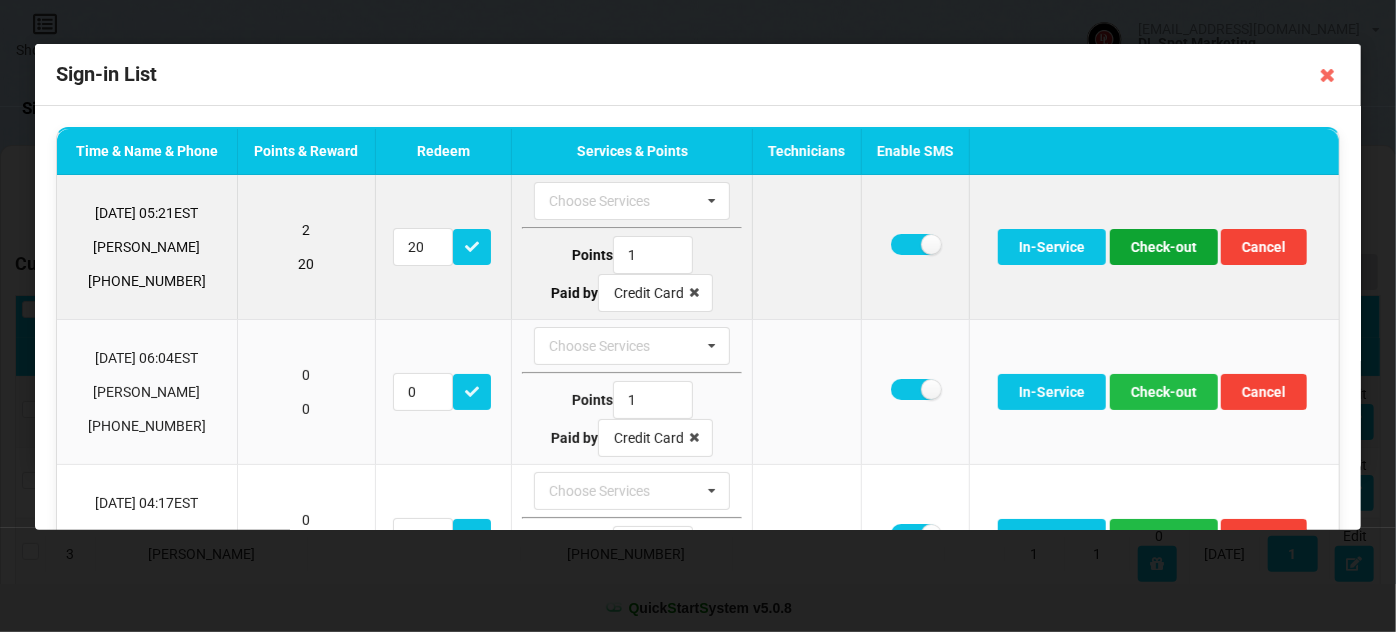click on "Check-out" at bounding box center [1164, 247] 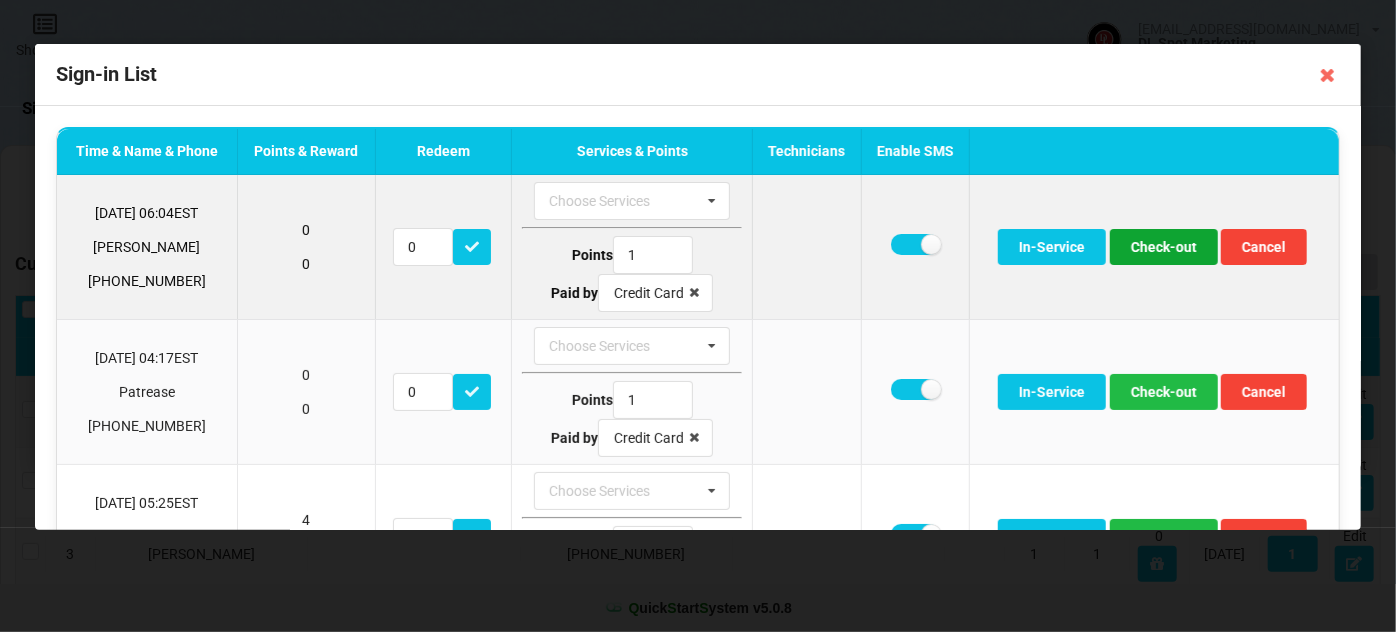click on "Check-out" at bounding box center (1164, 247) 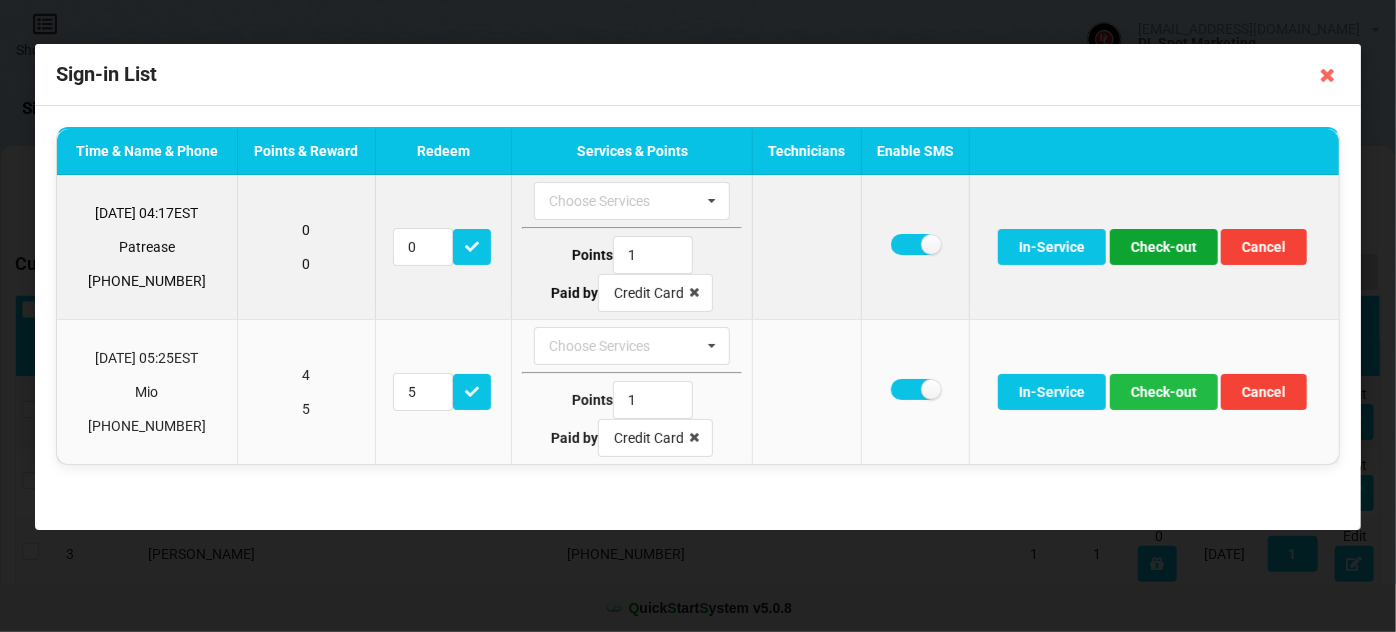 click on "Check-out" at bounding box center (1164, 247) 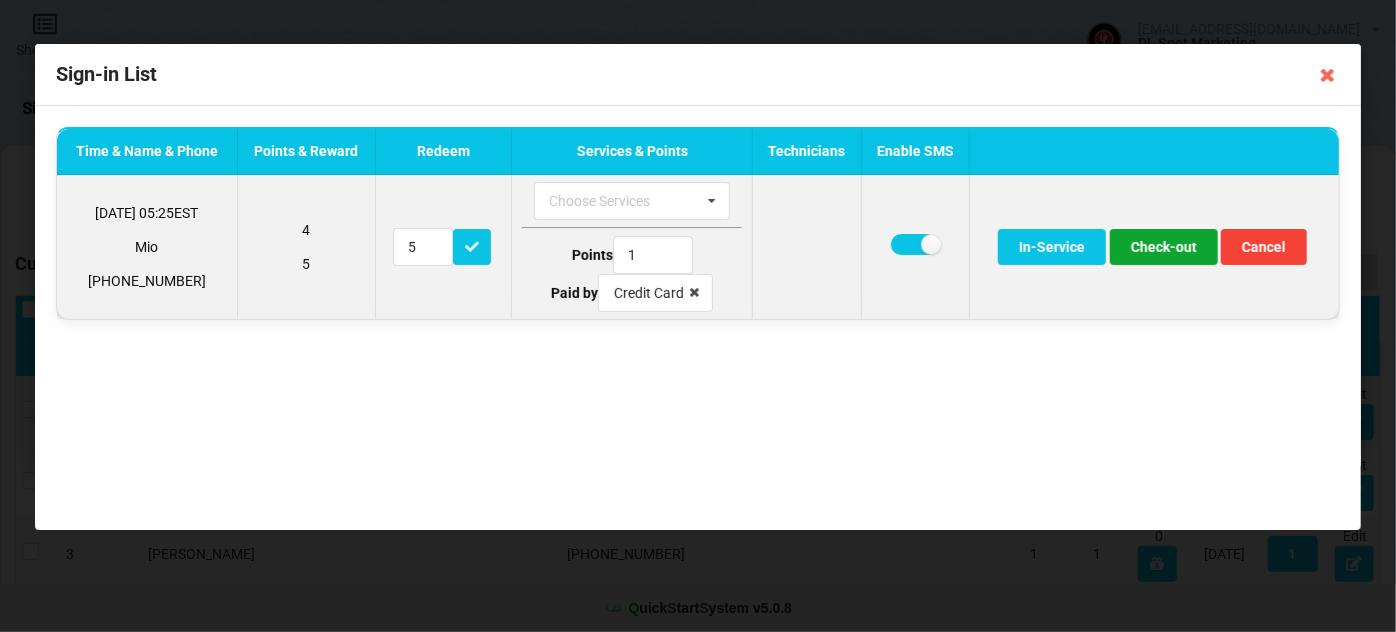 click on "Check-out" at bounding box center (1164, 247) 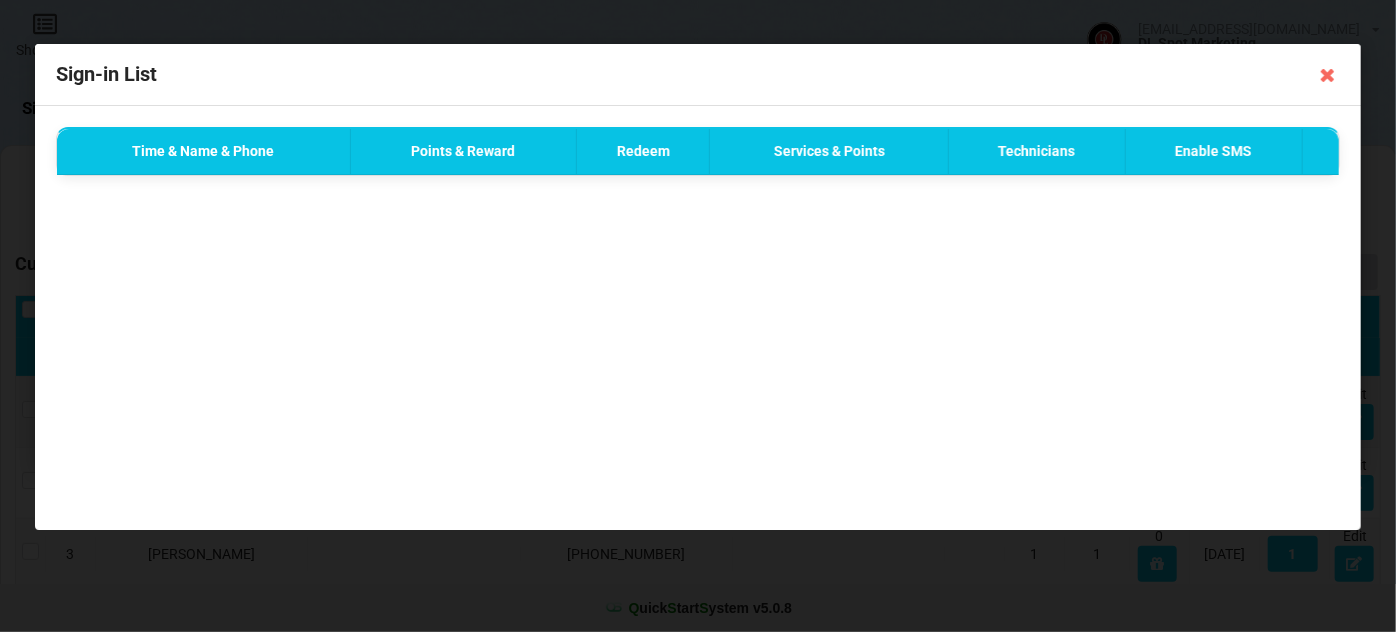 click at bounding box center (1328, 75) 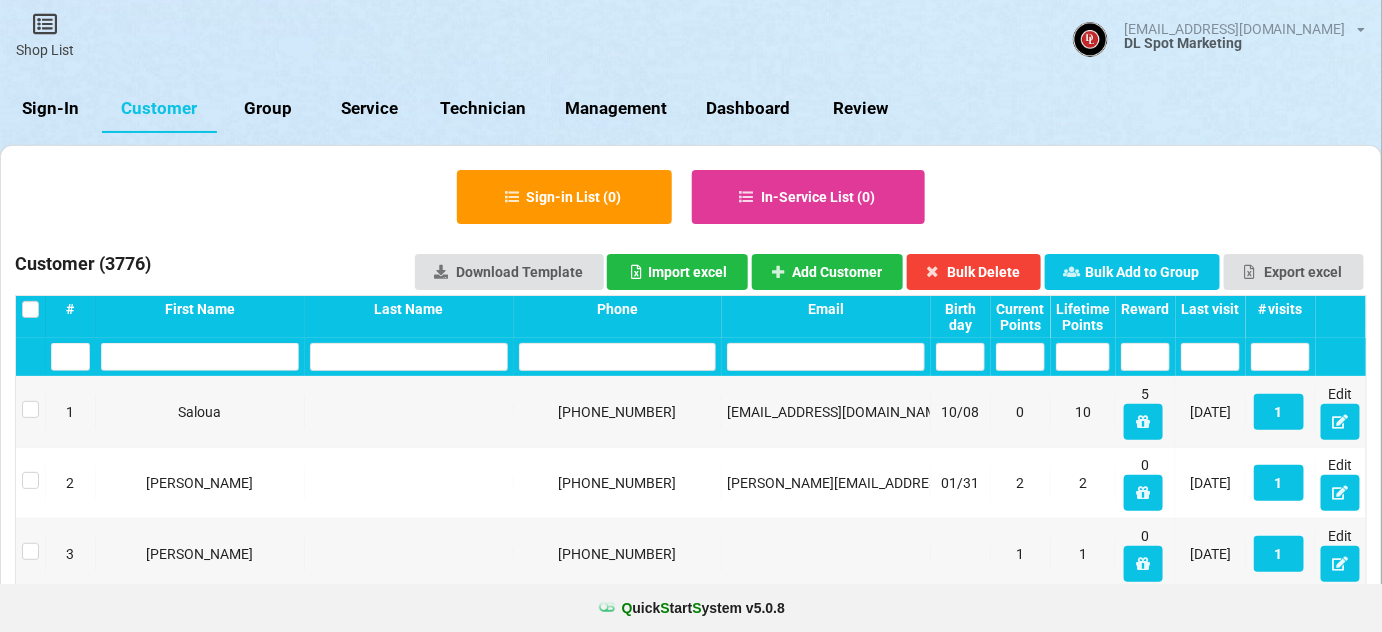click on "Sign-In" at bounding box center [51, 109] 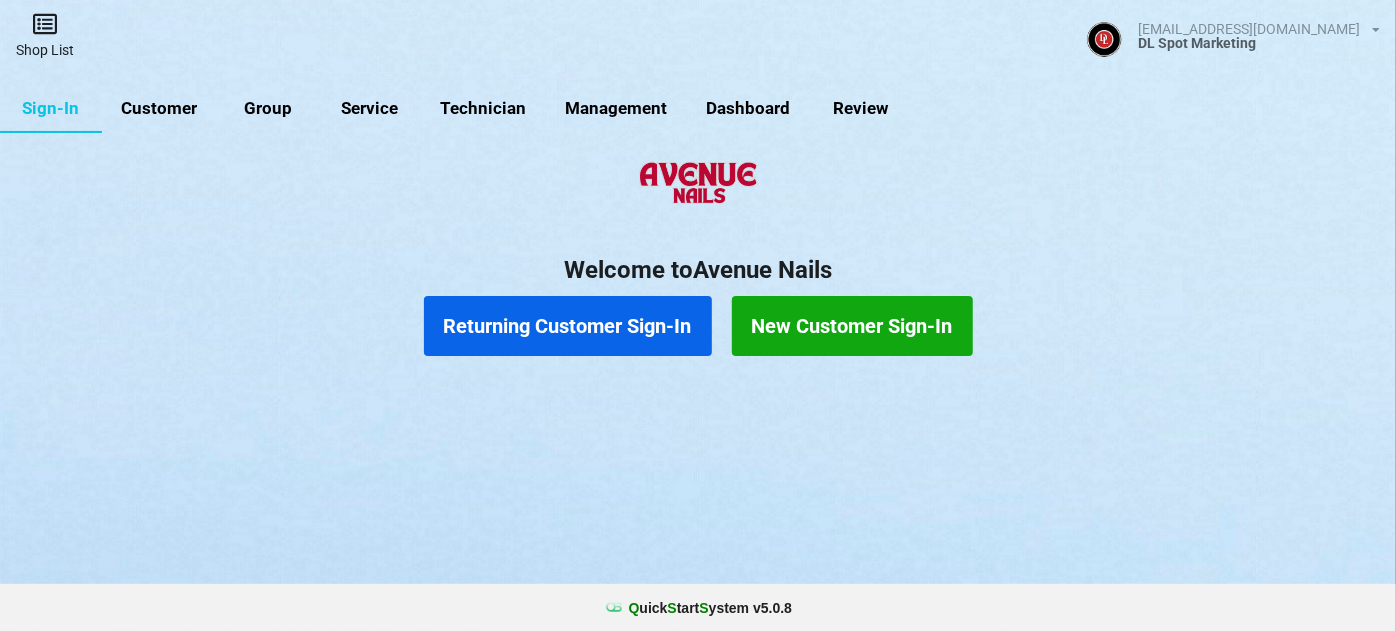 click on "Shop List" at bounding box center (45, 35) 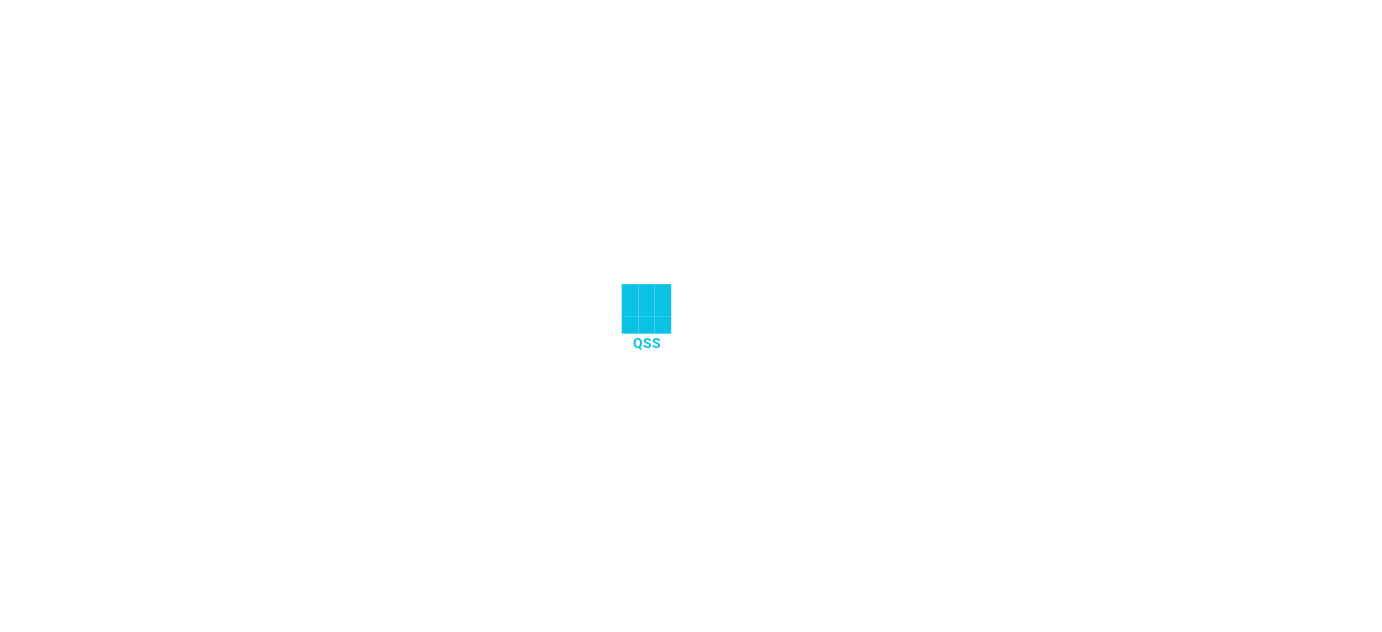 scroll, scrollTop: 0, scrollLeft: 0, axis: both 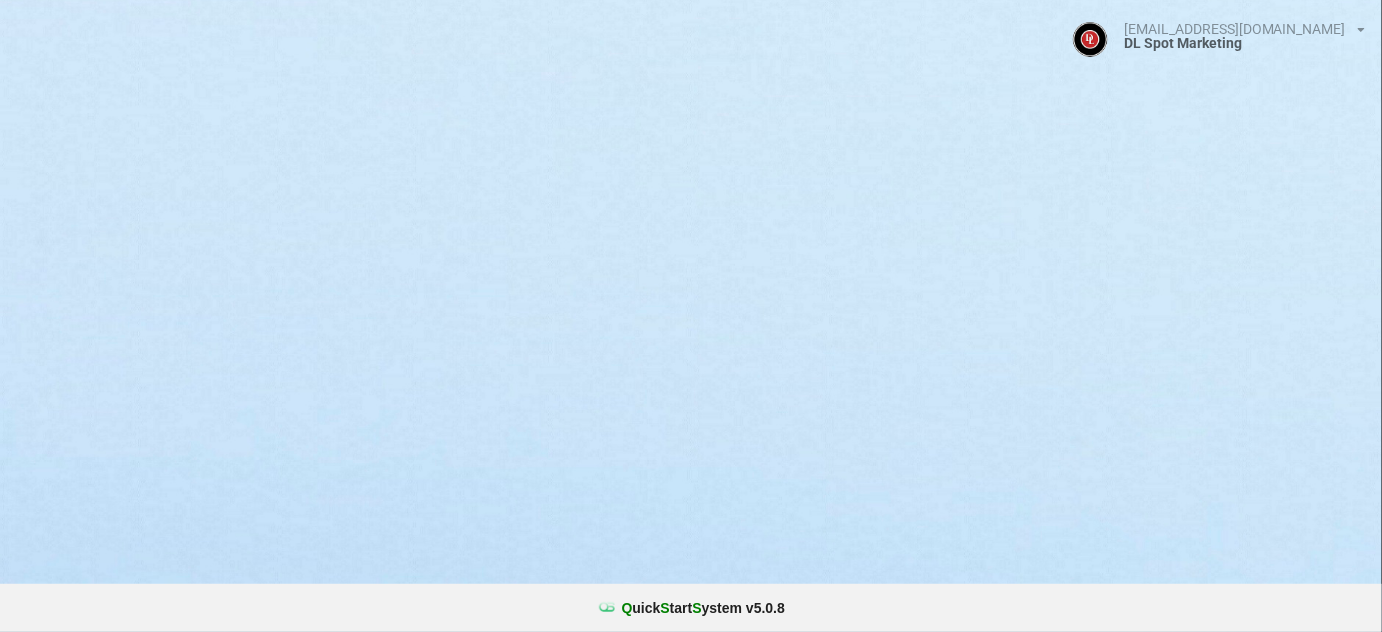 select on "25" 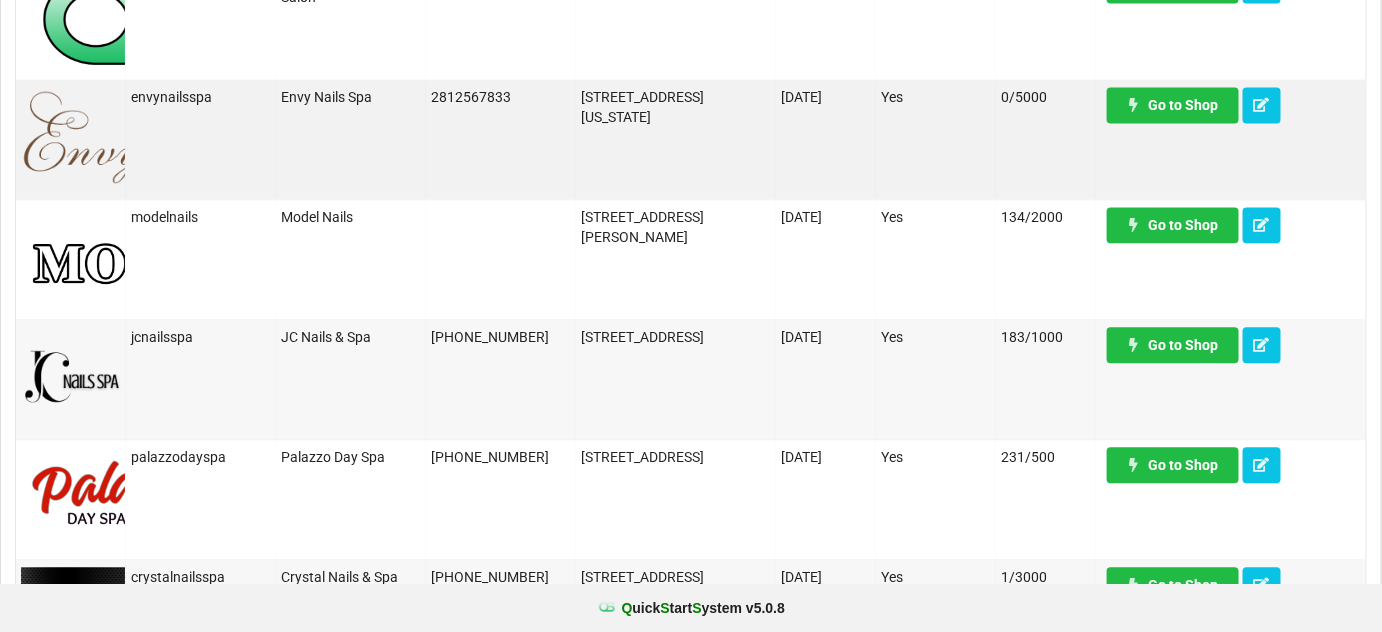 scroll, scrollTop: 1454, scrollLeft: 0, axis: vertical 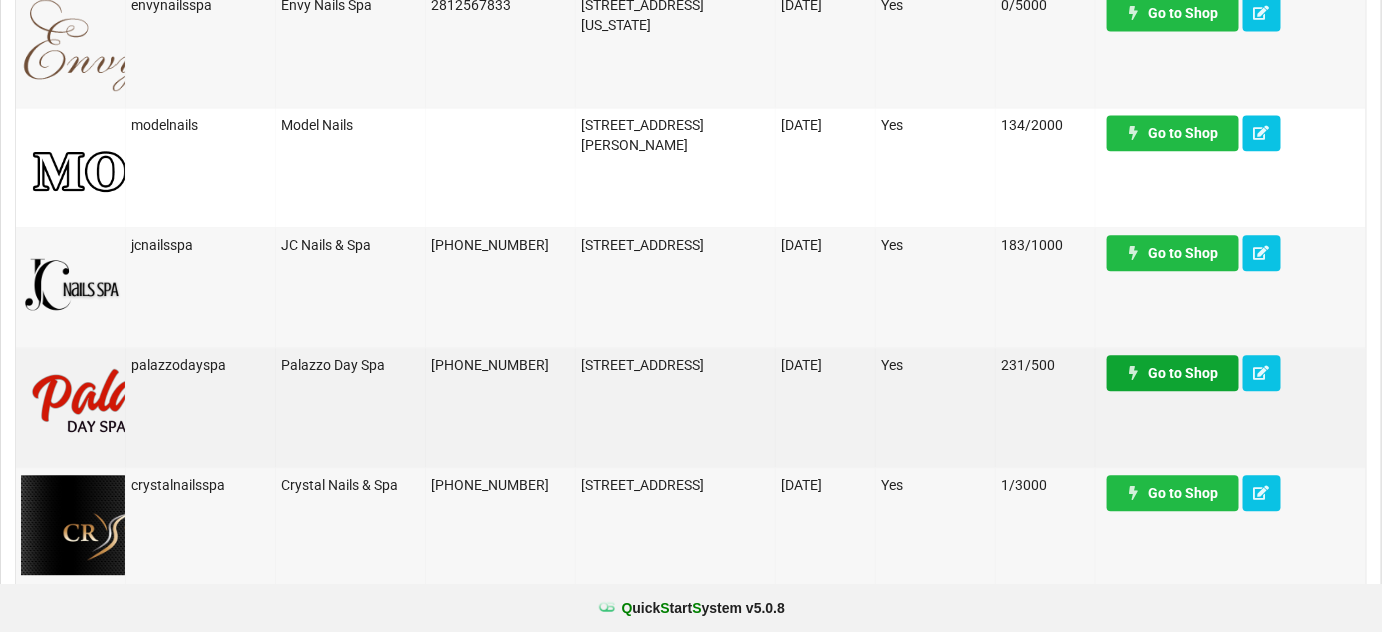click on "Go to Shop" at bounding box center (1173, 373) 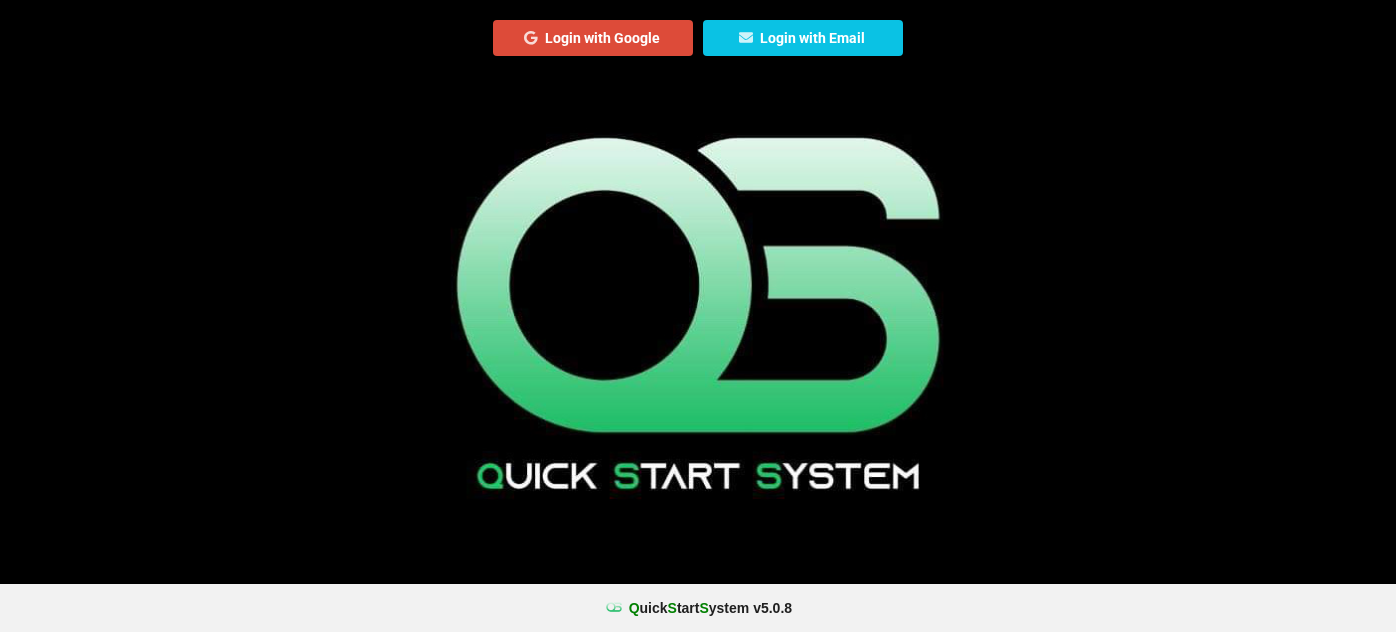 scroll, scrollTop: 0, scrollLeft: 0, axis: both 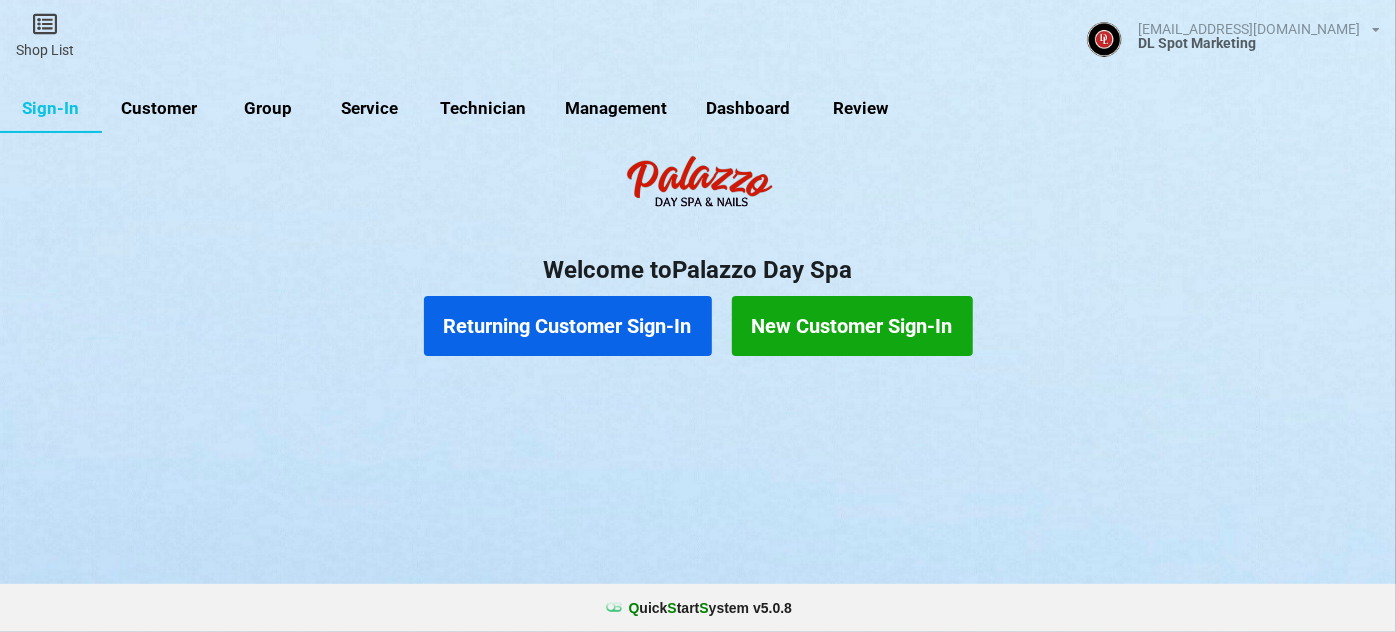 click on "Customer" at bounding box center [159, 109] 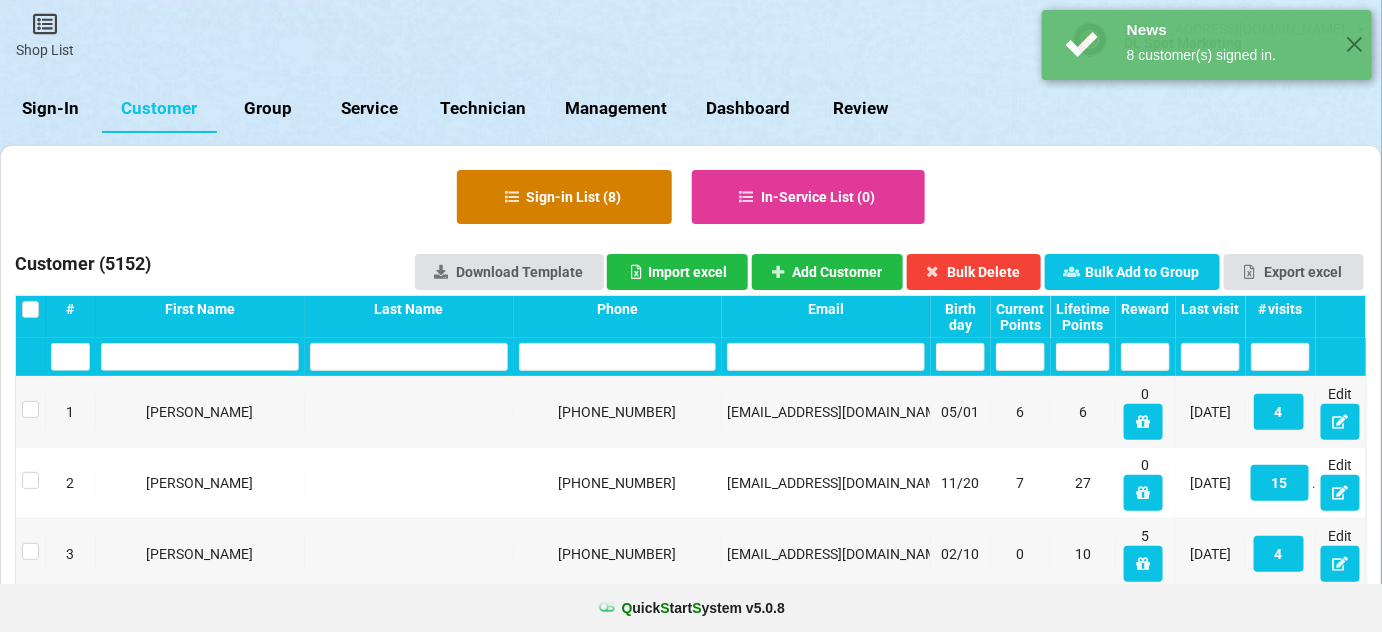 click on "Sign-in List ( 8 )" at bounding box center (564, 197) 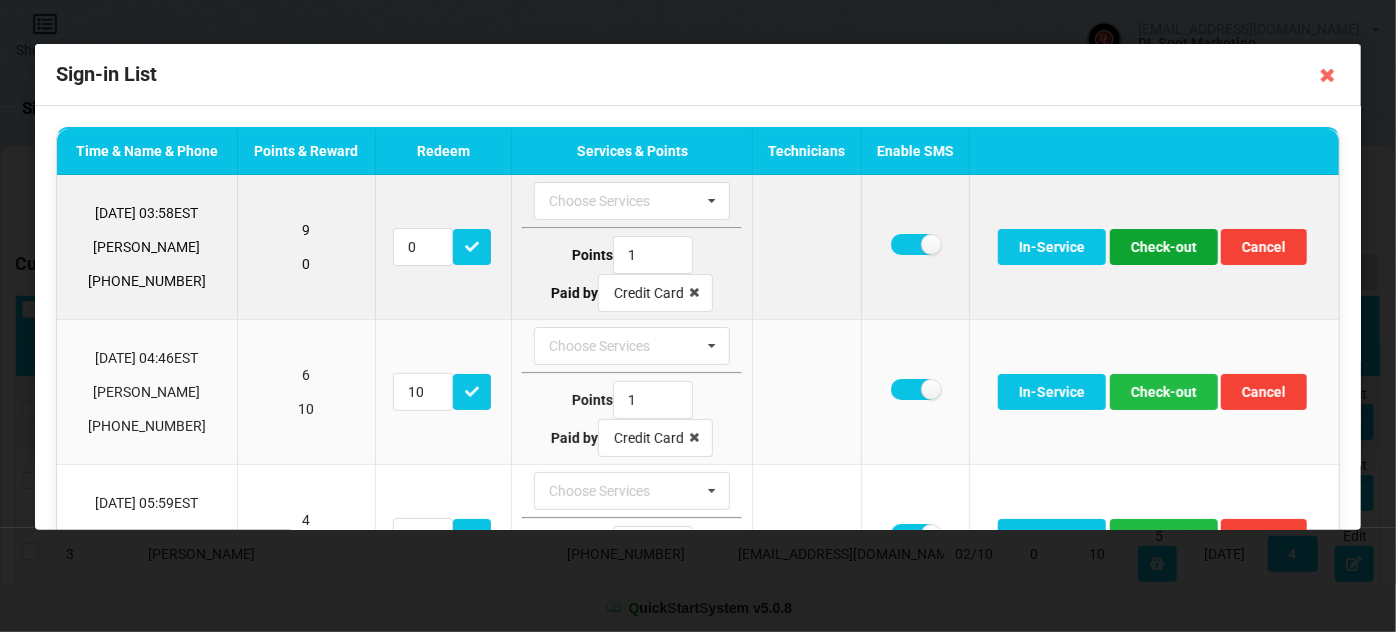 click on "Check-out" at bounding box center (1164, 247) 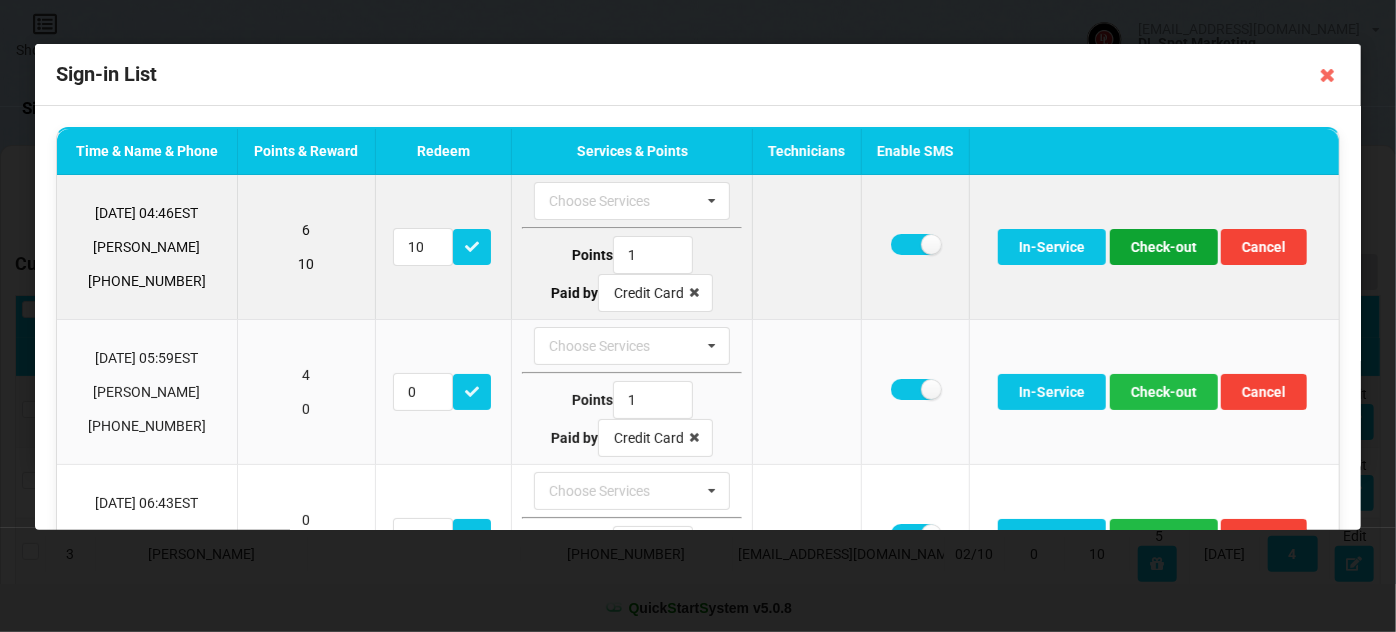 click on "Check-out" at bounding box center (1164, 247) 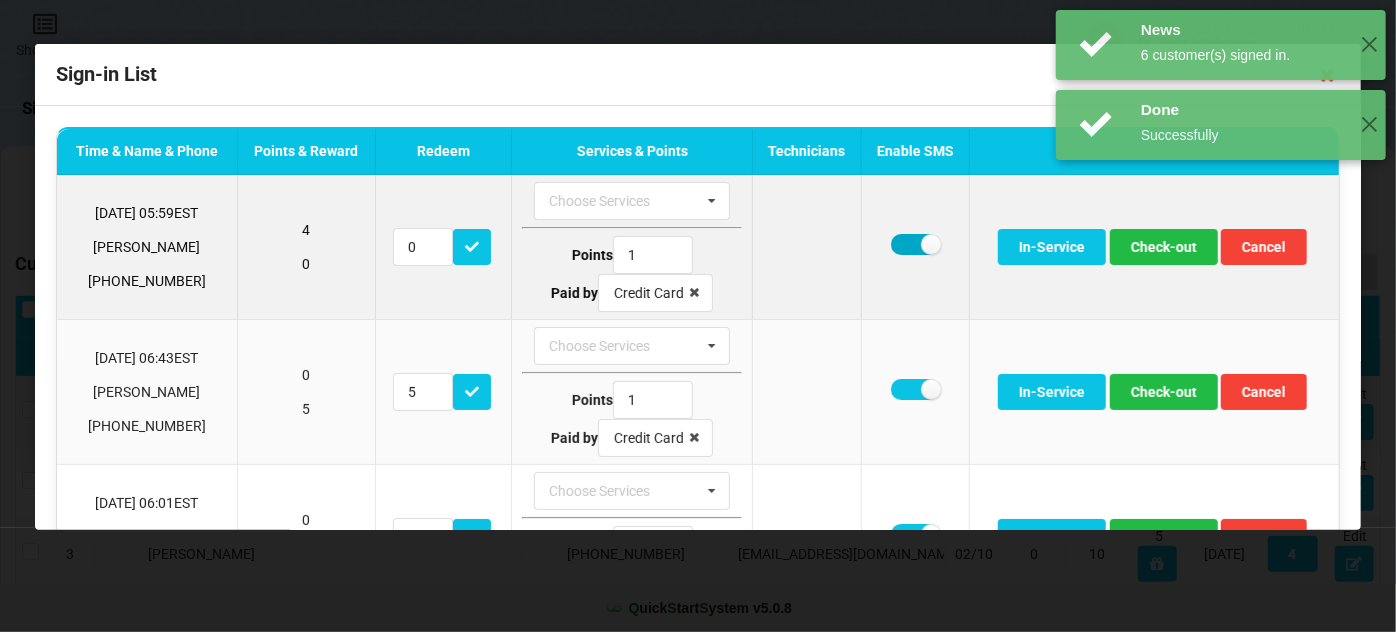 click at bounding box center (915, 244) 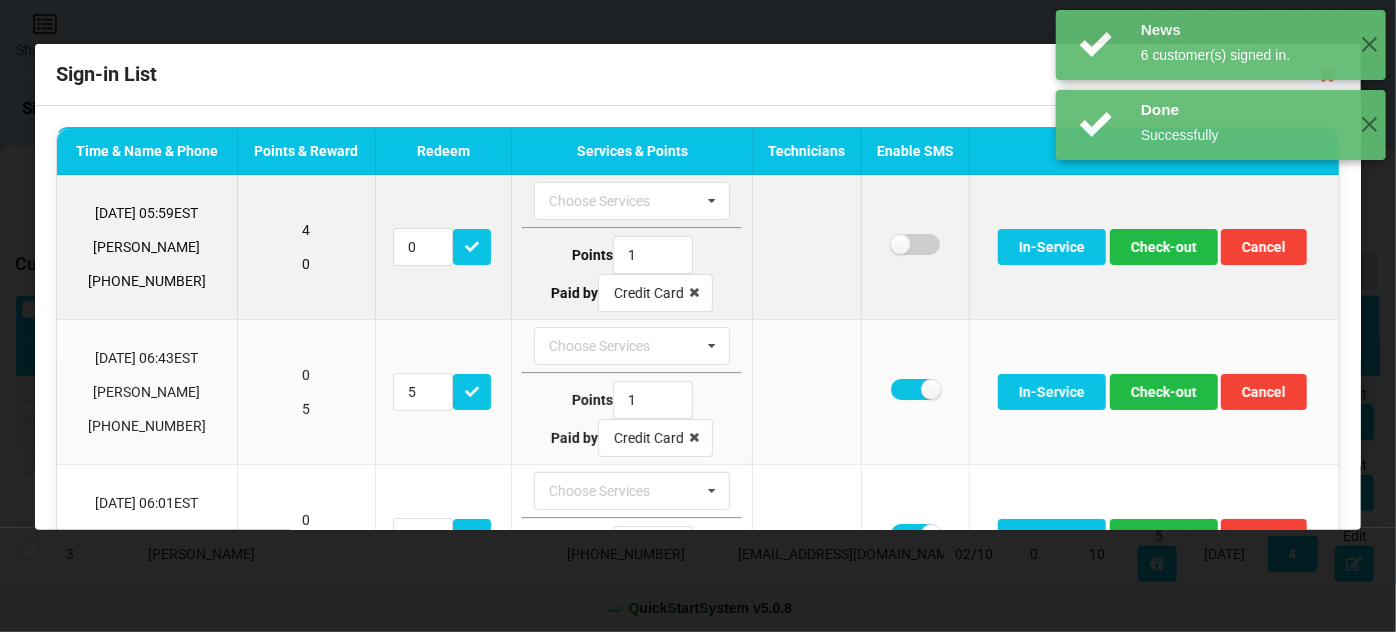 checkbox on "false" 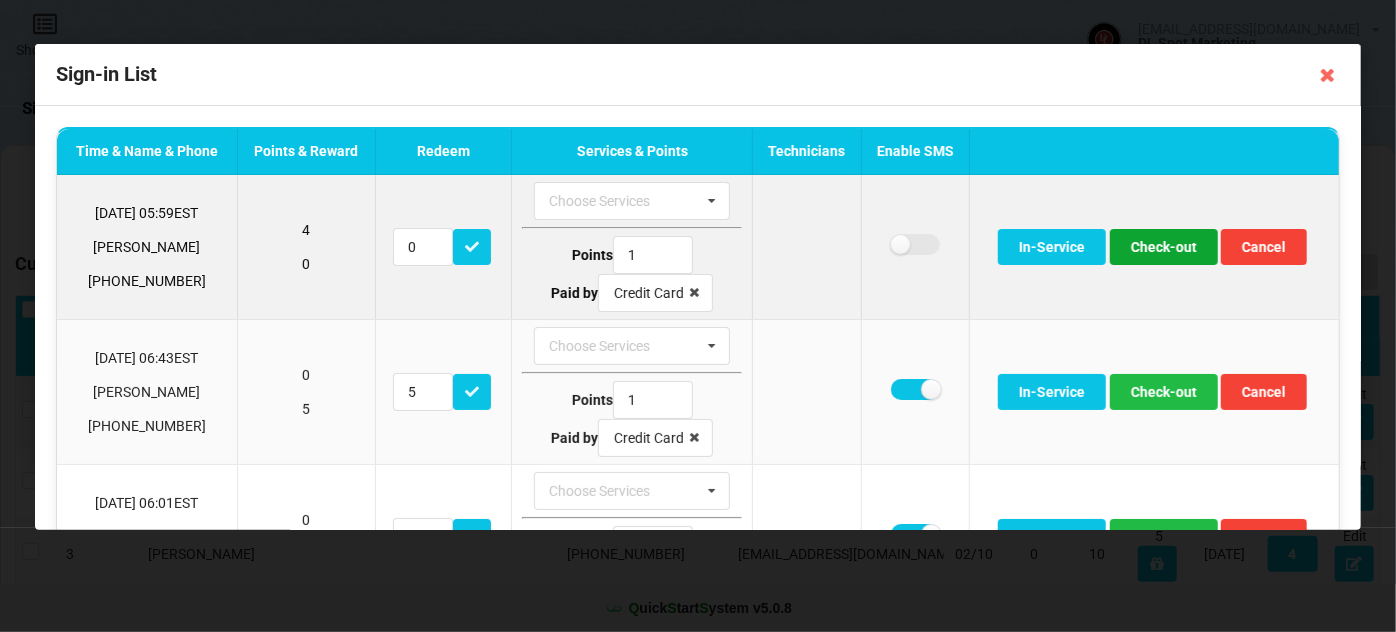 click on "Check-out" at bounding box center [1164, 247] 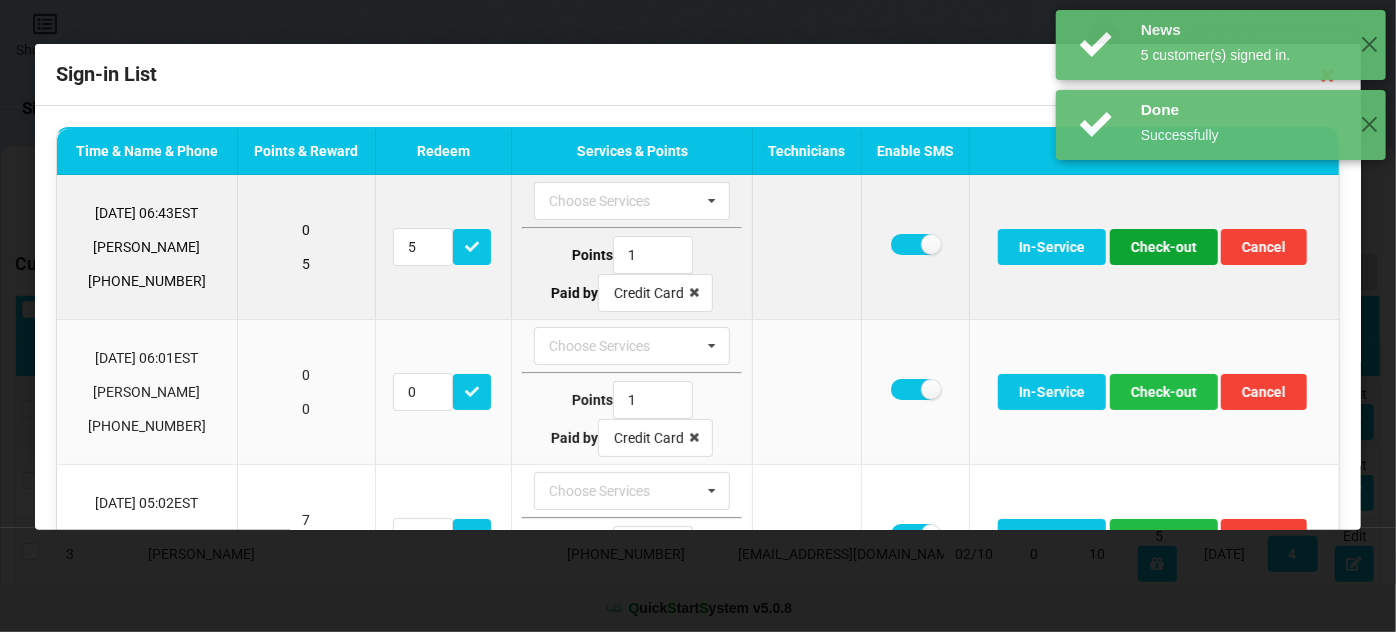 click on "Check-out" at bounding box center [1164, 247] 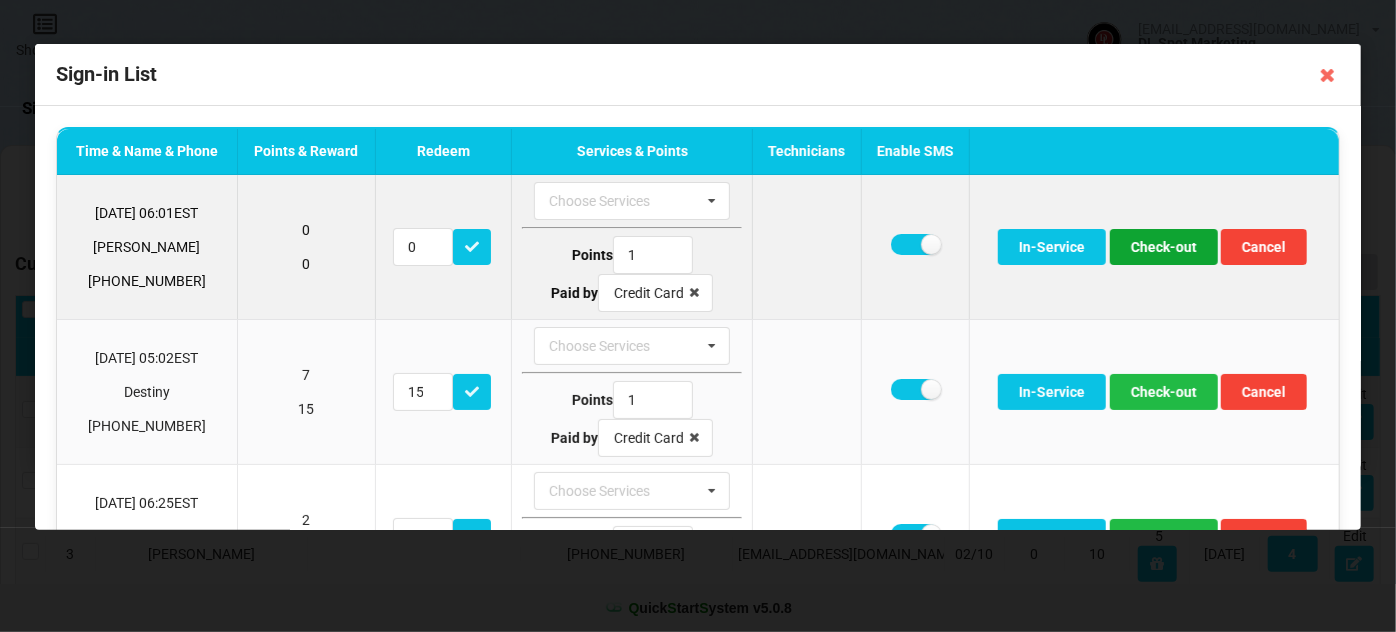click on "Check-out" at bounding box center [1164, 247] 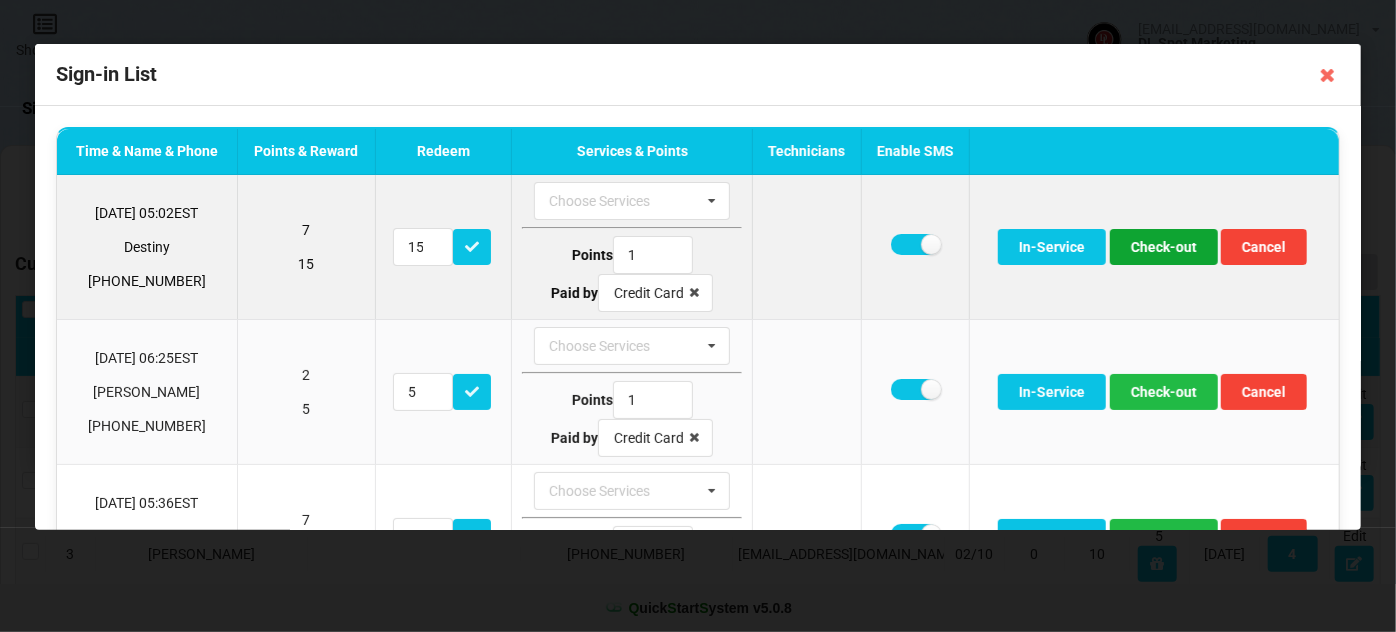 click on "Check-out" at bounding box center (1164, 247) 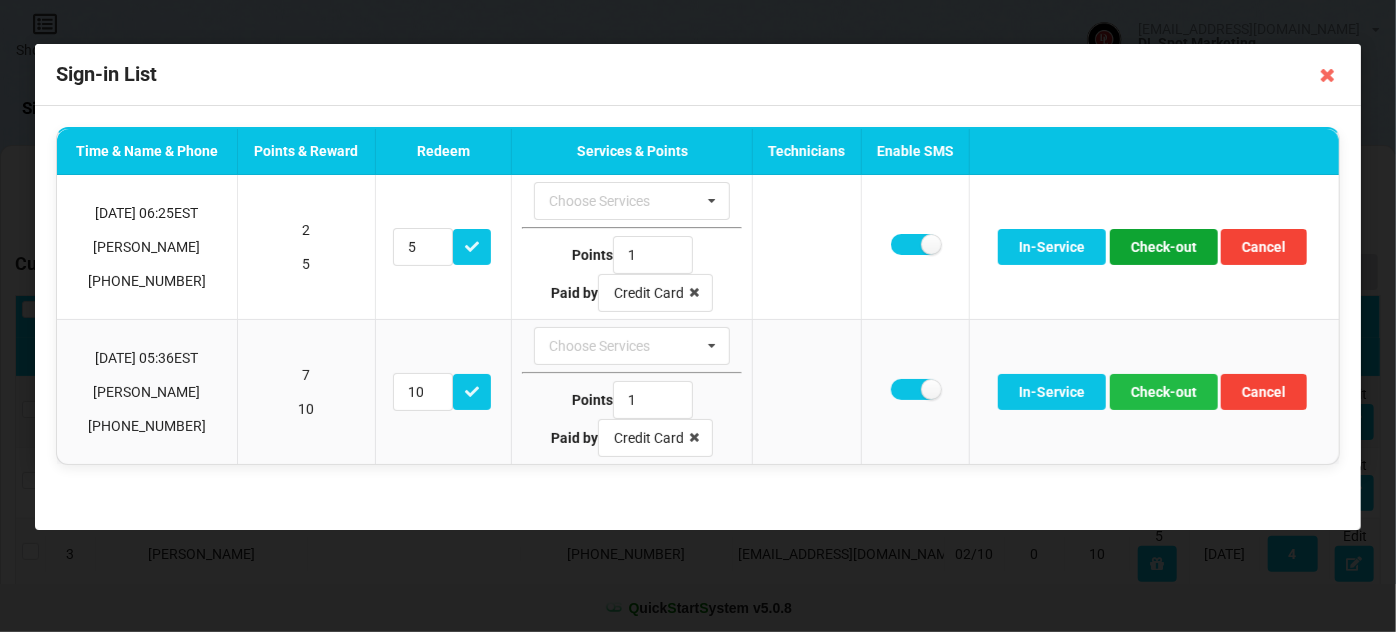click on "Check-out" at bounding box center [1164, 247] 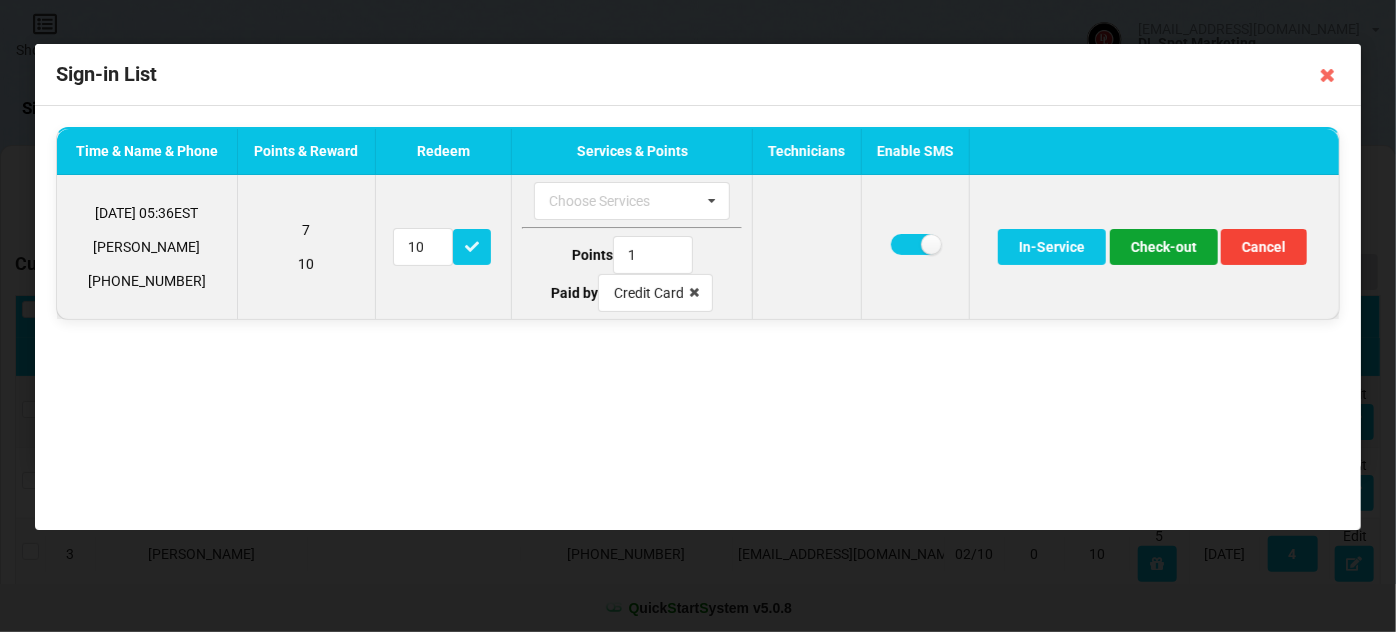 click on "Check-out" at bounding box center (1164, 247) 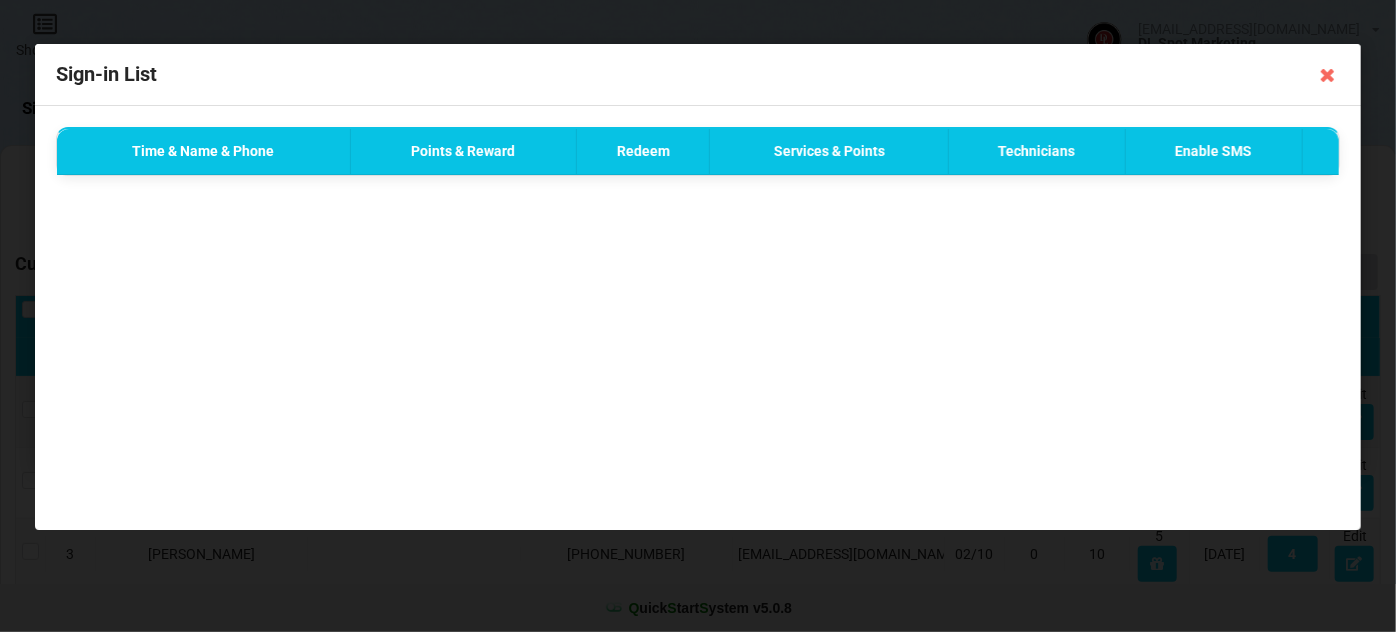drag, startPoint x: 1326, startPoint y: 74, endPoint x: 1251, endPoint y: 92, distance: 77.12976 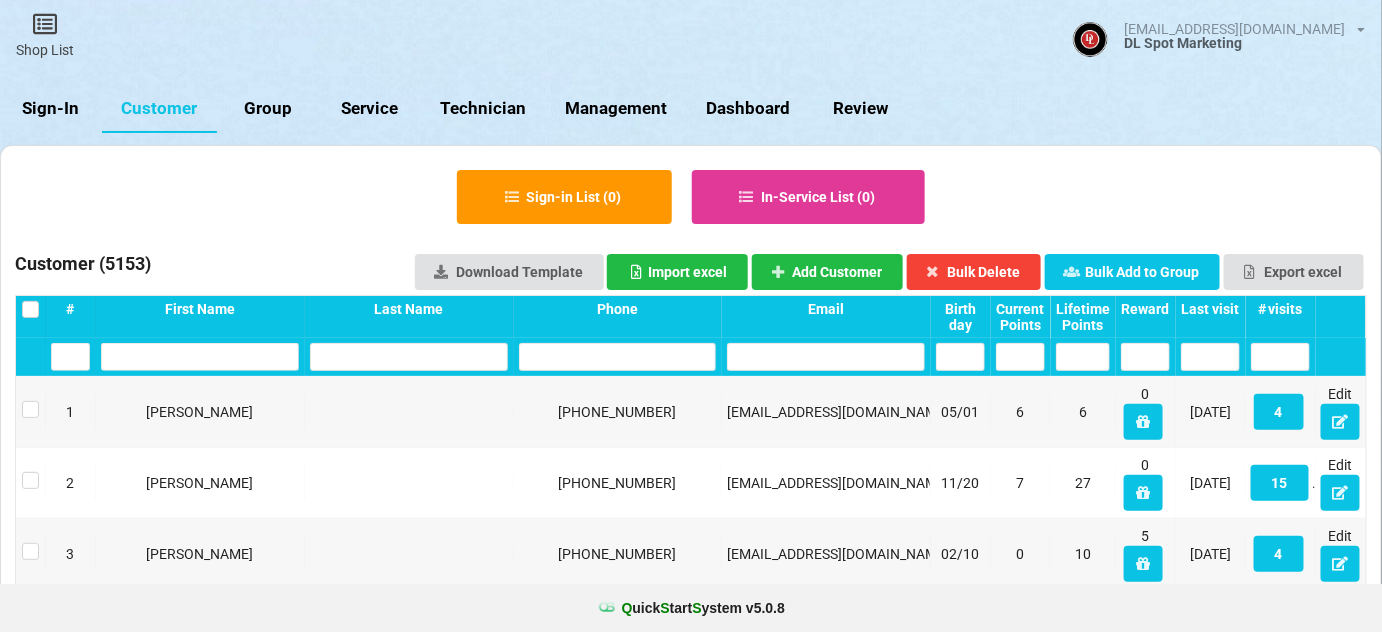 click on "Sign-In" at bounding box center [51, 109] 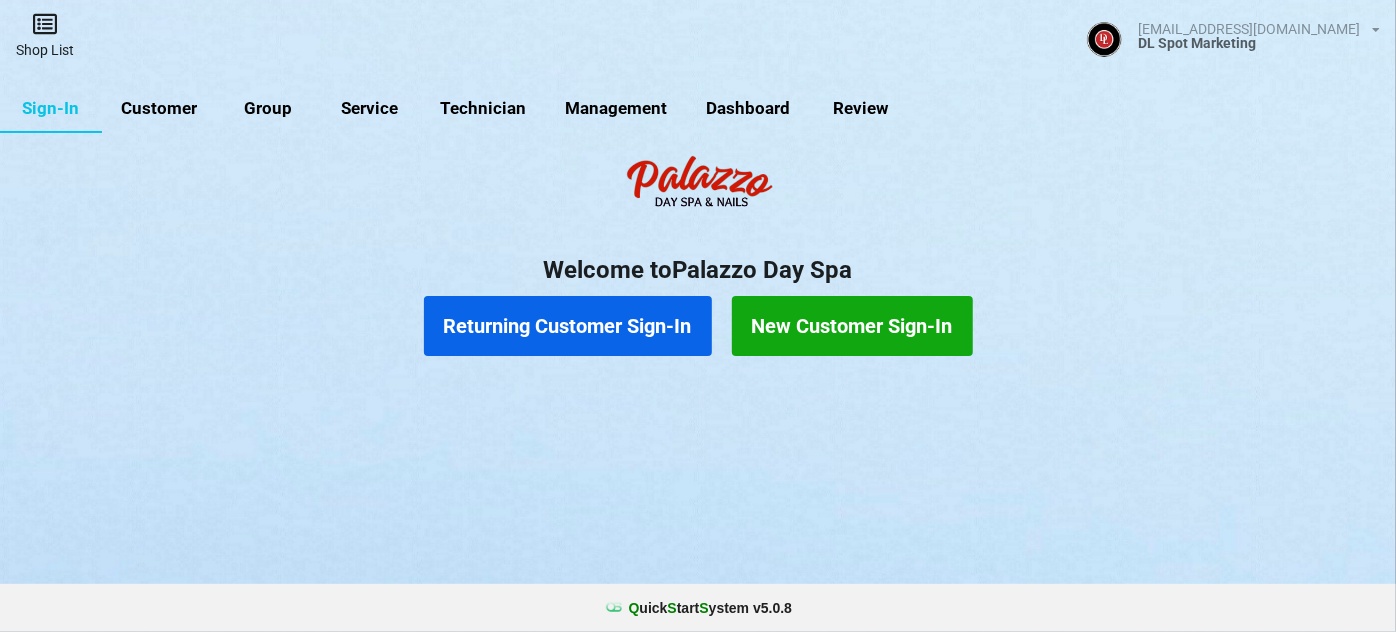 click on "Shop List" at bounding box center (45, 35) 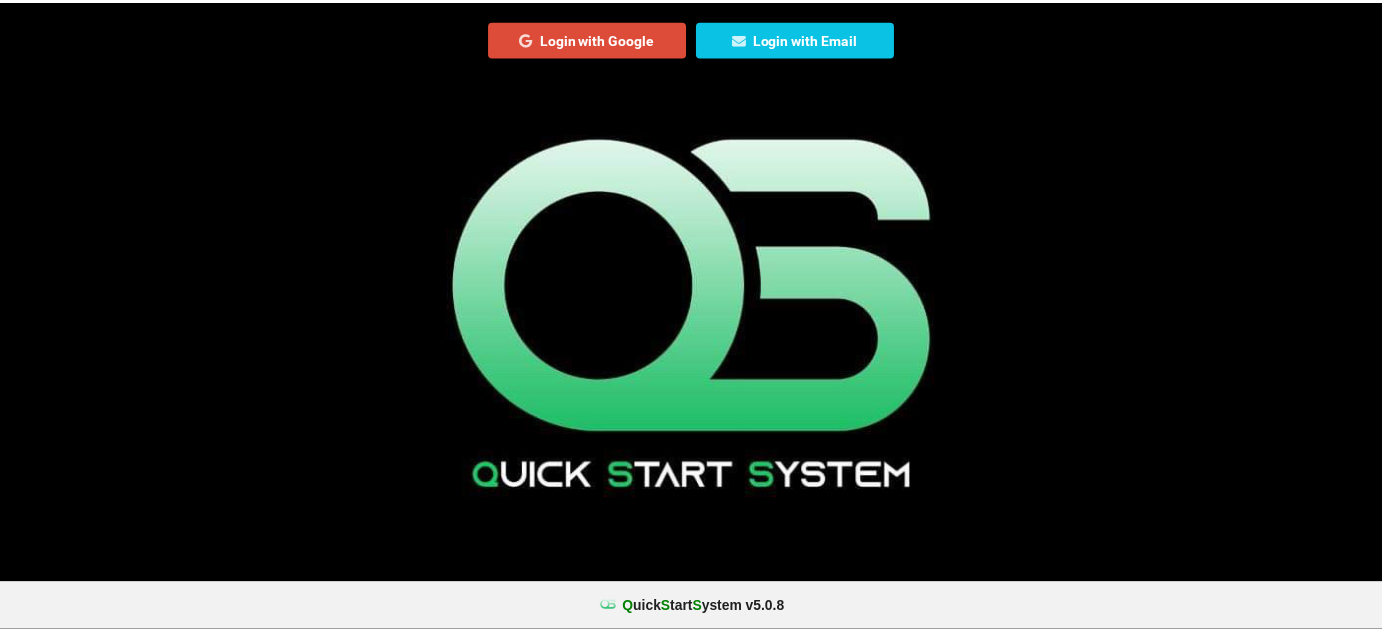 scroll, scrollTop: 0, scrollLeft: 0, axis: both 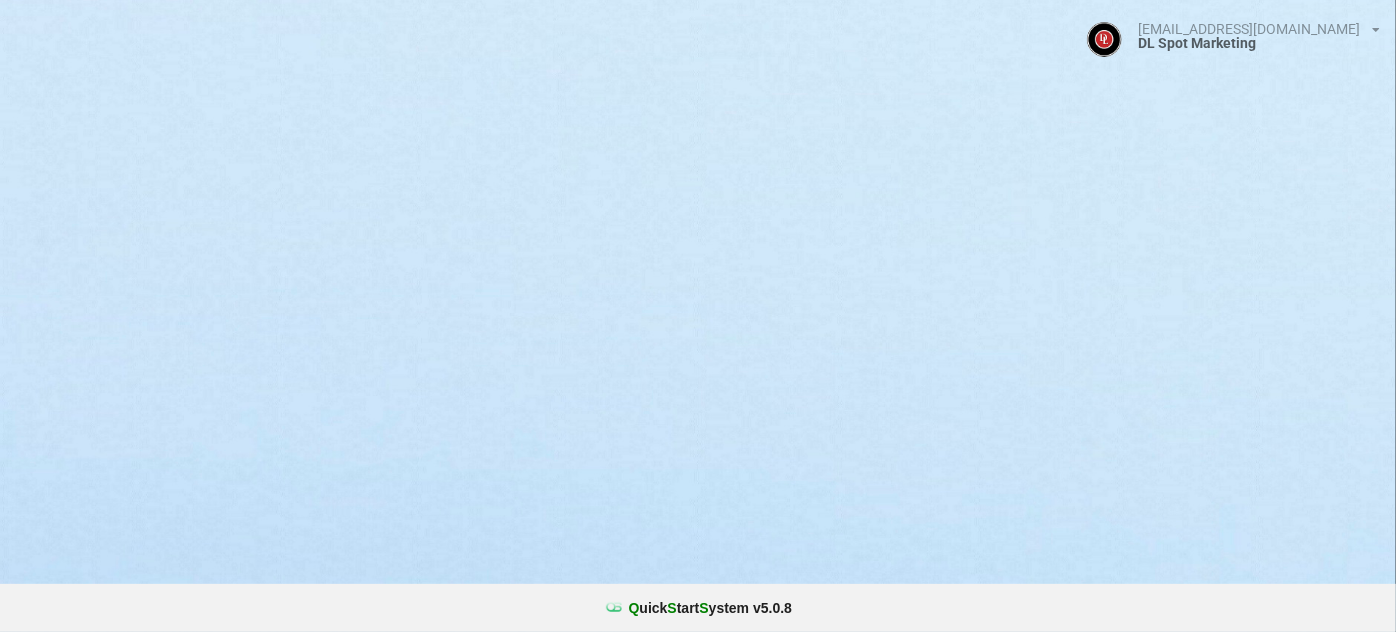 select on "25" 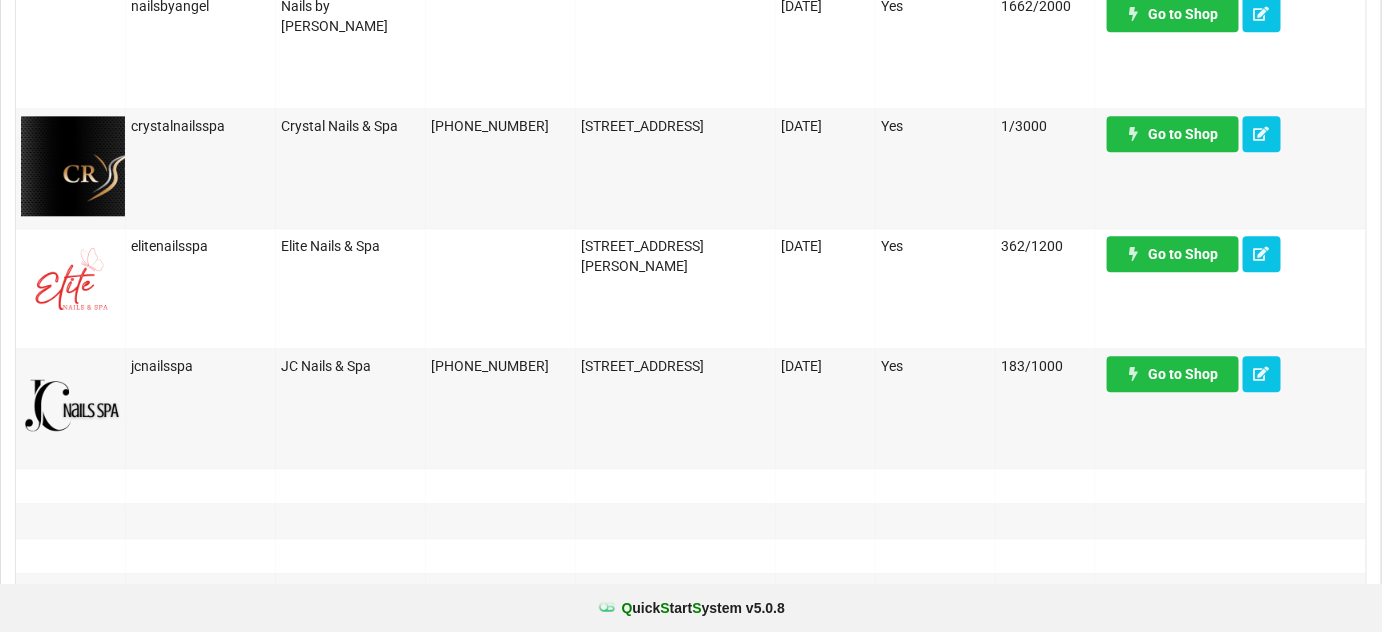 scroll, scrollTop: 1576, scrollLeft: 0, axis: vertical 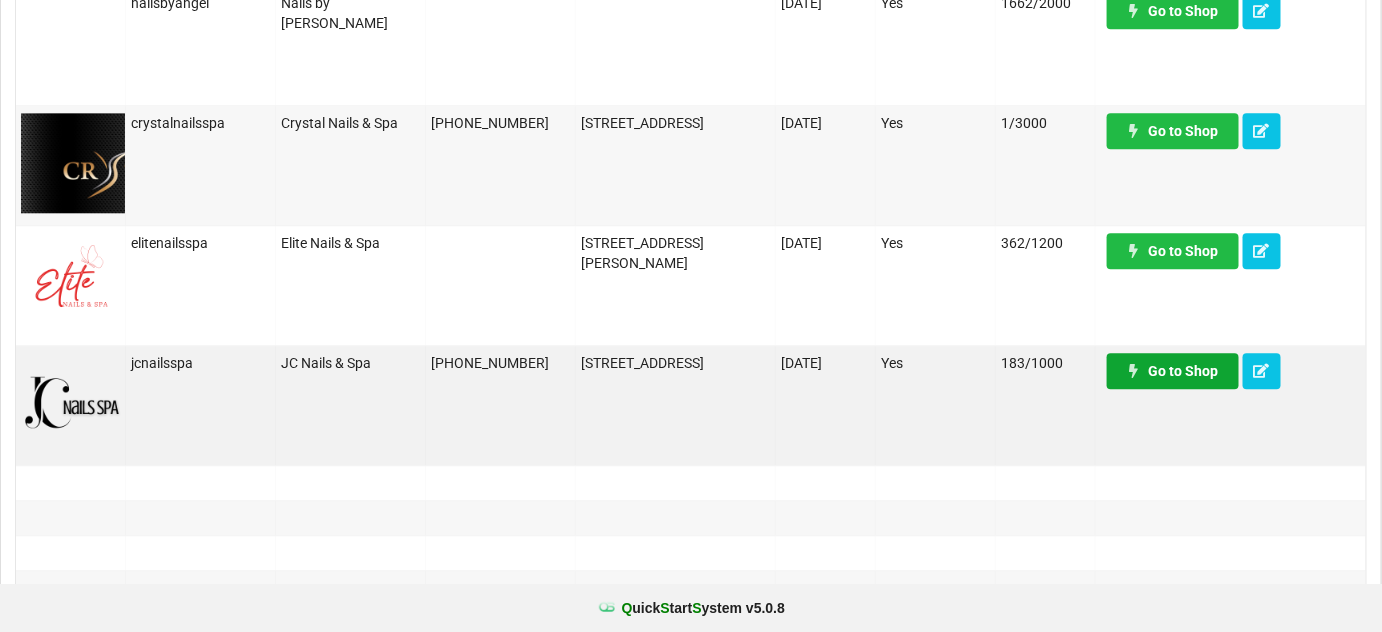 click on "Go to Shop" at bounding box center [1173, 371] 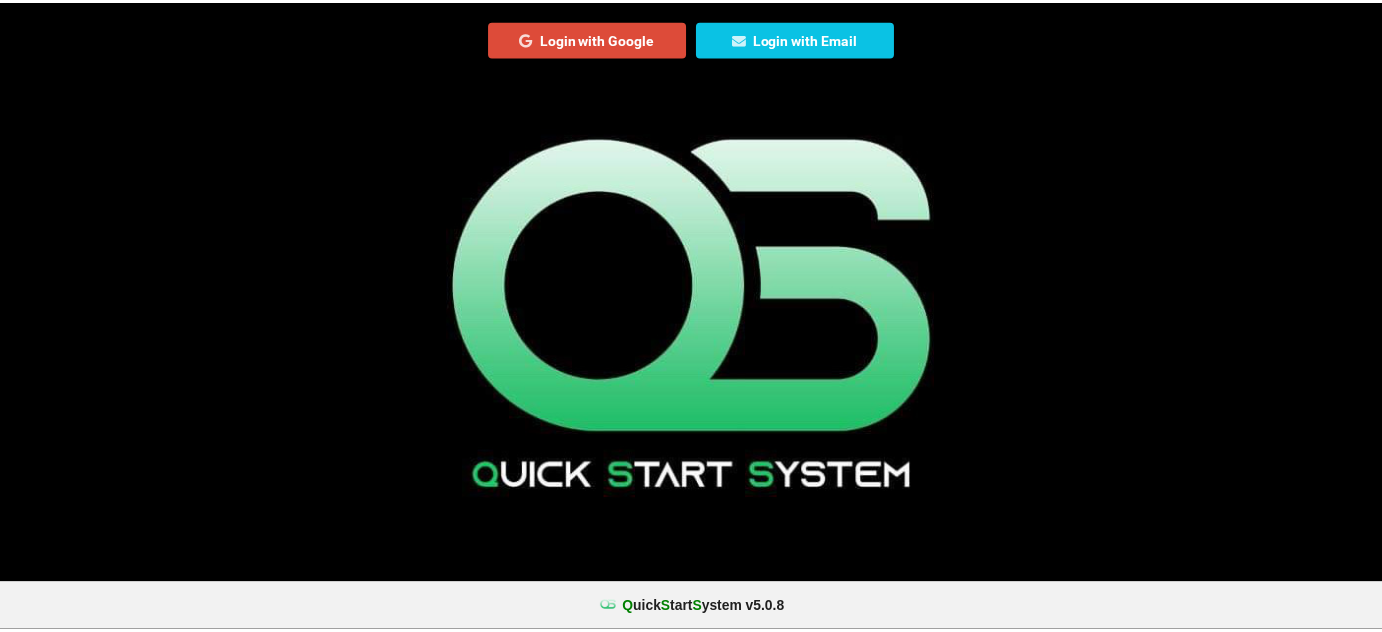 scroll, scrollTop: 0, scrollLeft: 0, axis: both 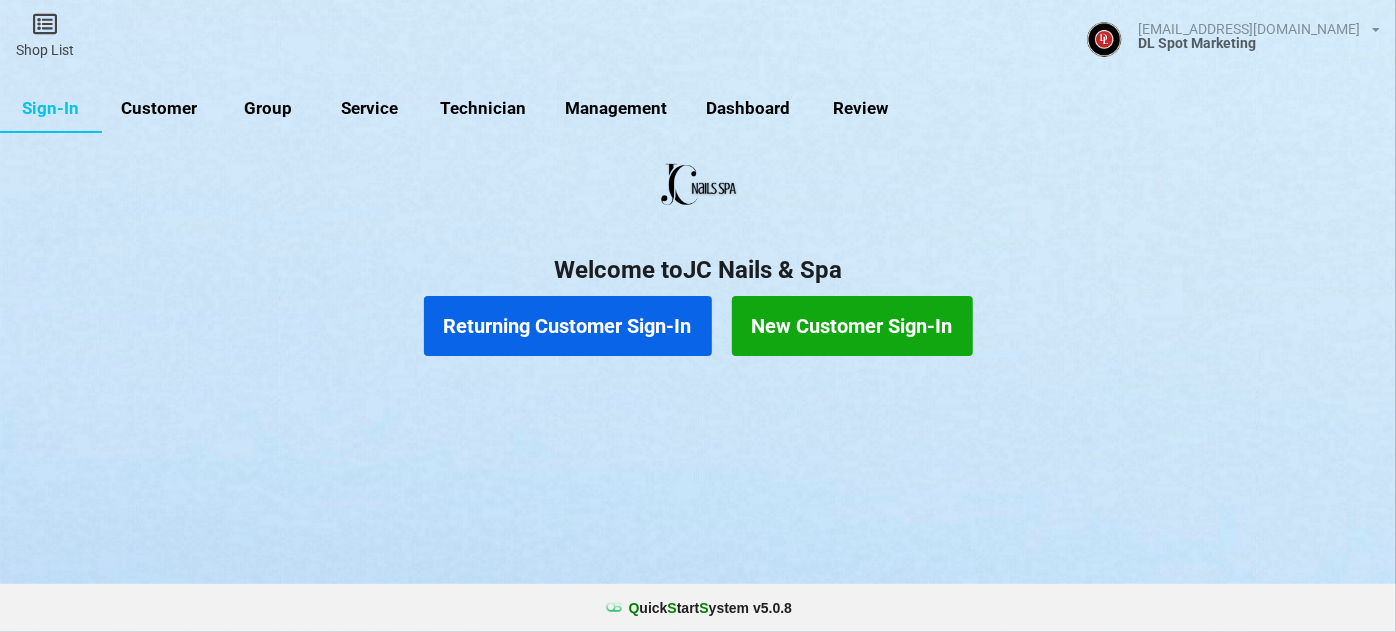 click on "Customer" at bounding box center (159, 109) 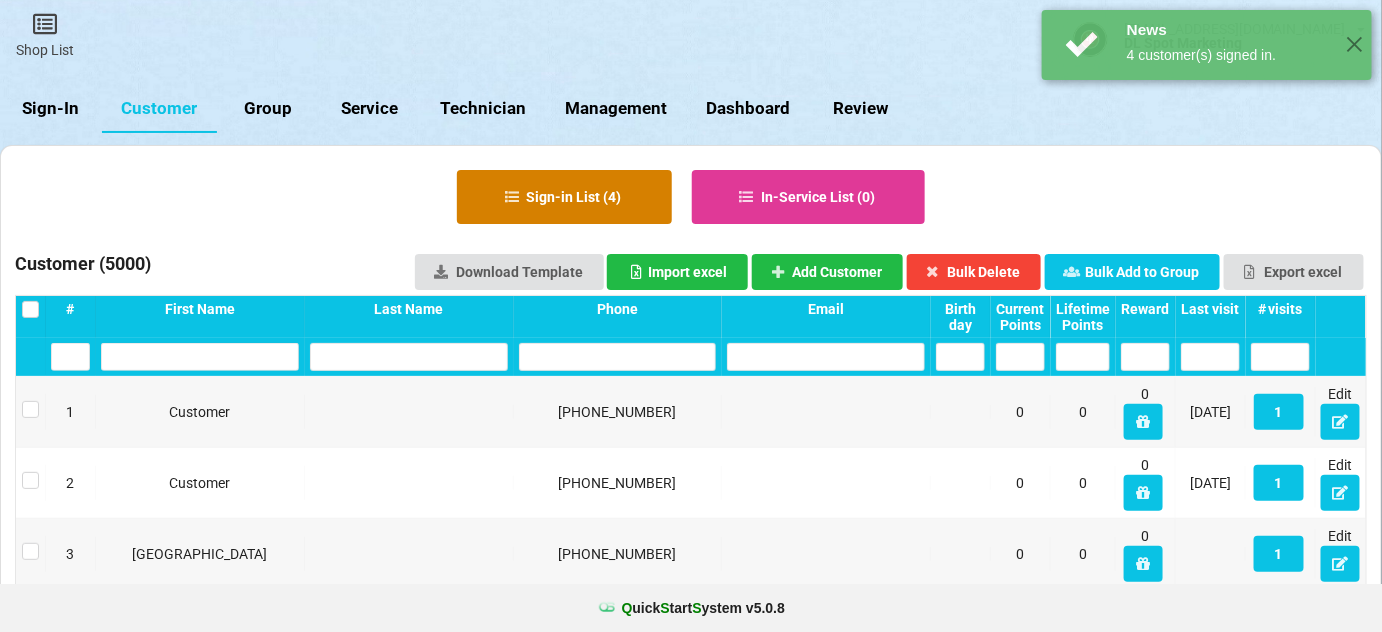 click on "Sign-in List ( 4 )" at bounding box center [564, 197] 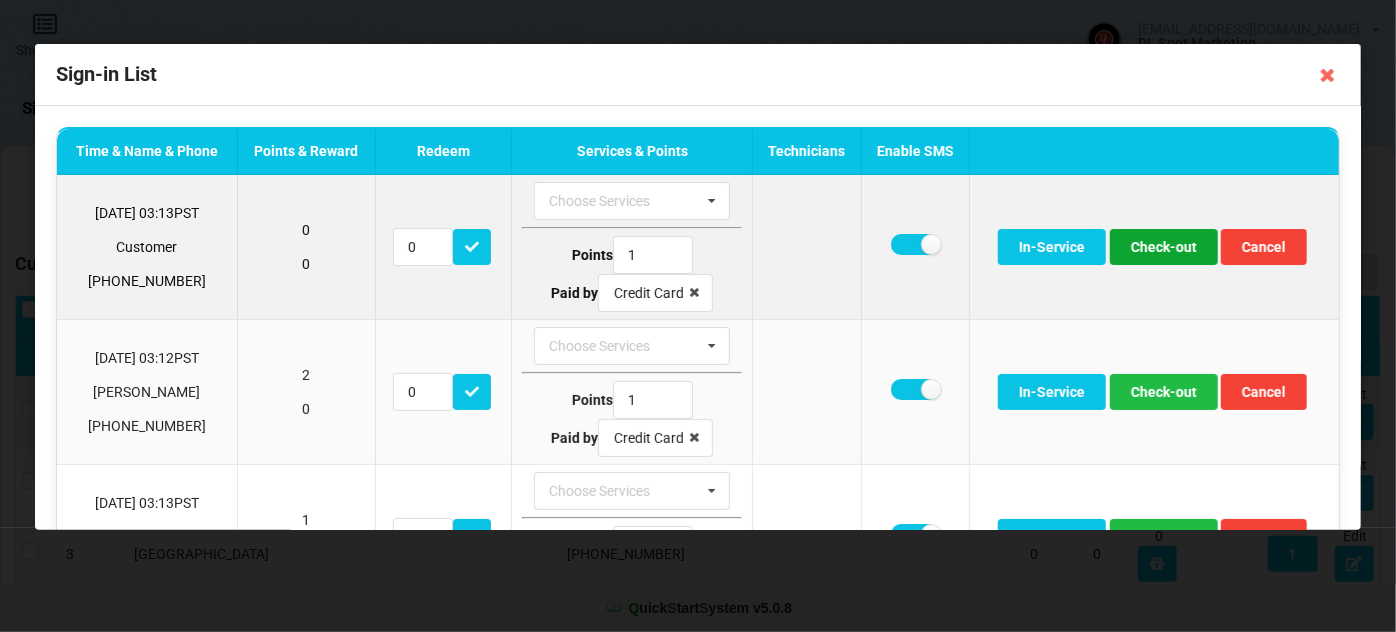 click on "Check-out" at bounding box center (1164, 247) 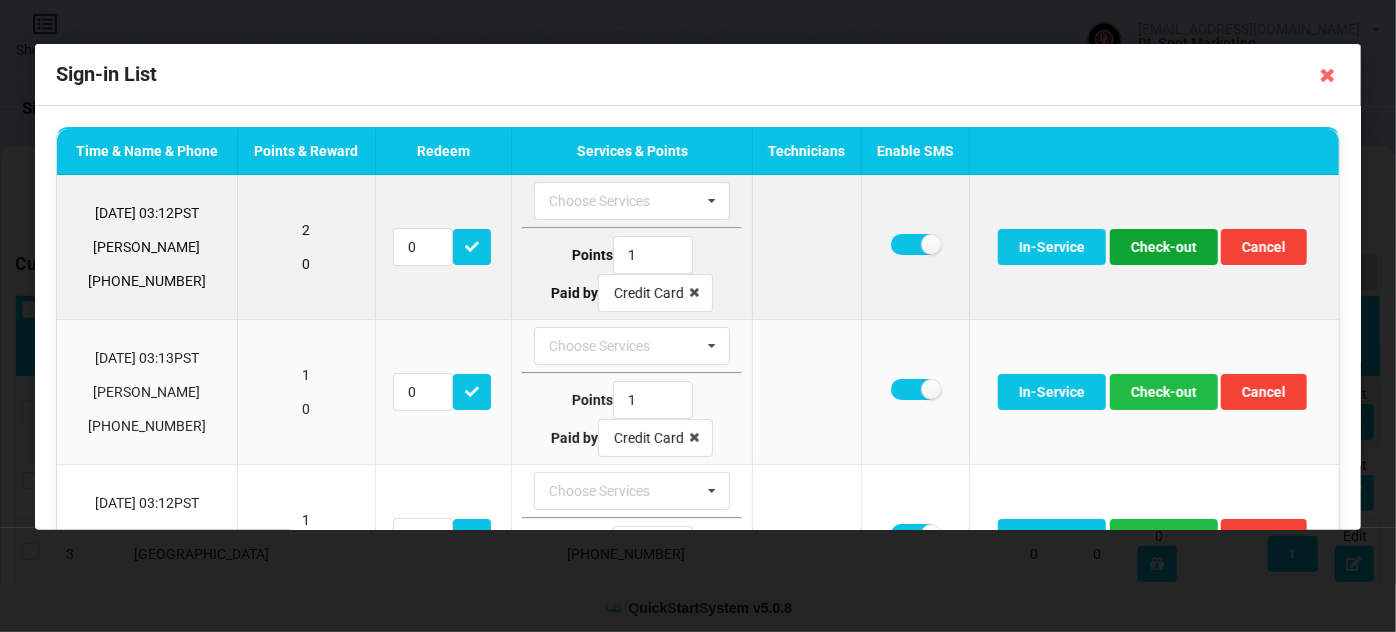 click on "Check-out" at bounding box center (1164, 247) 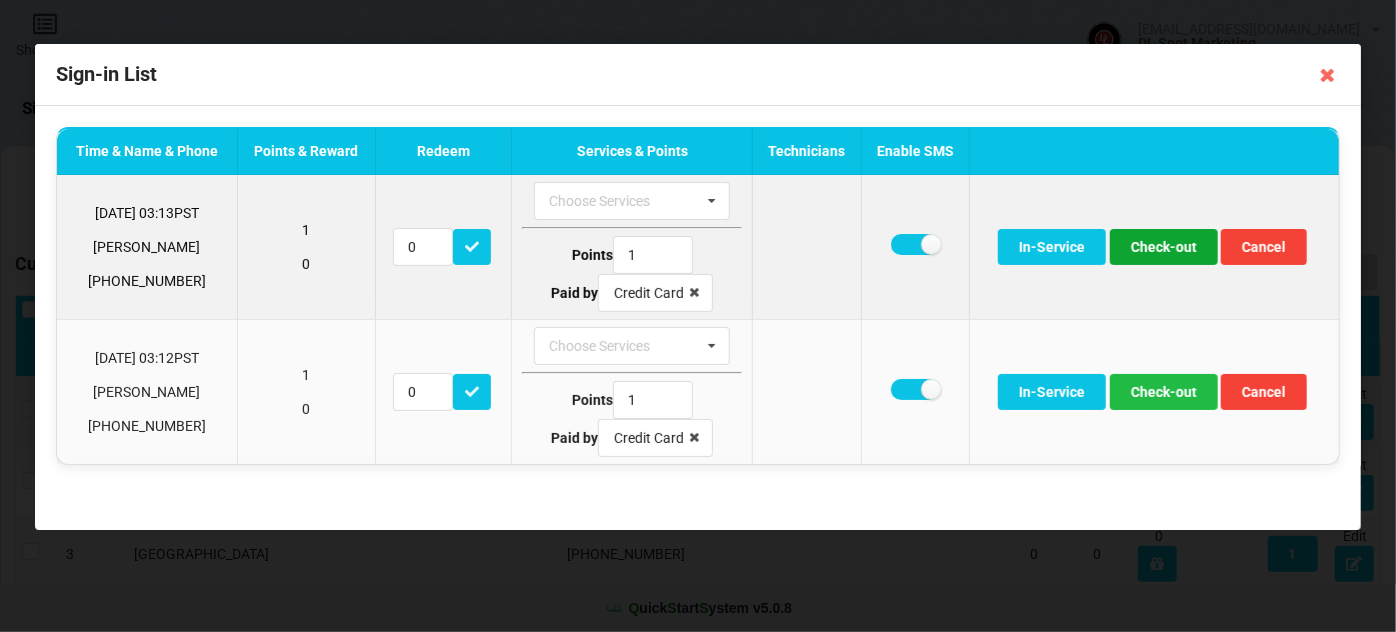 click on "Check-out" at bounding box center [1164, 247] 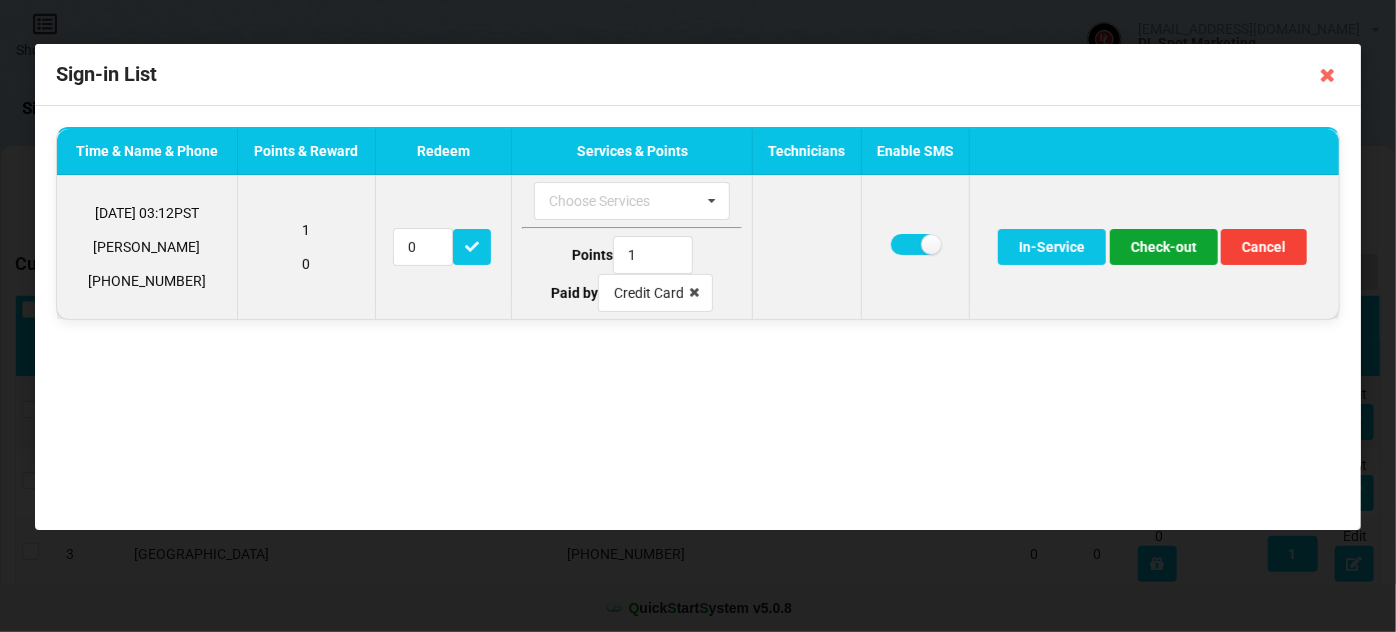 click on "Check-out" at bounding box center [1164, 247] 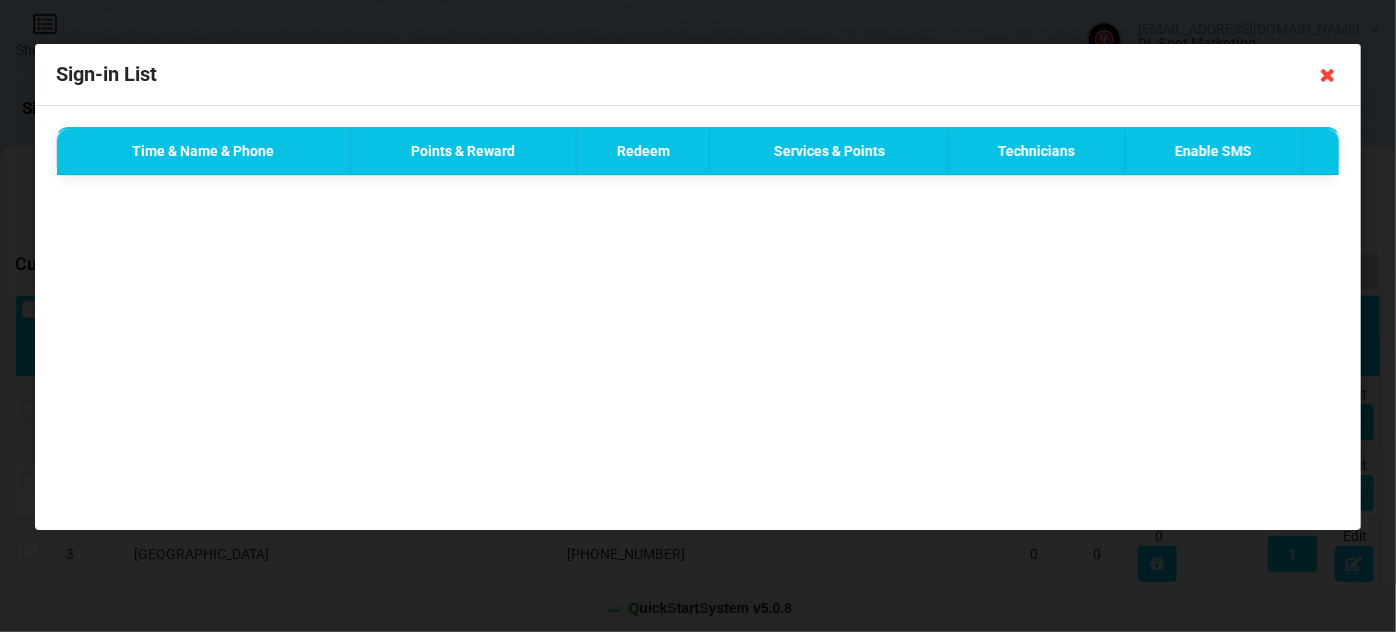click at bounding box center (1328, 75) 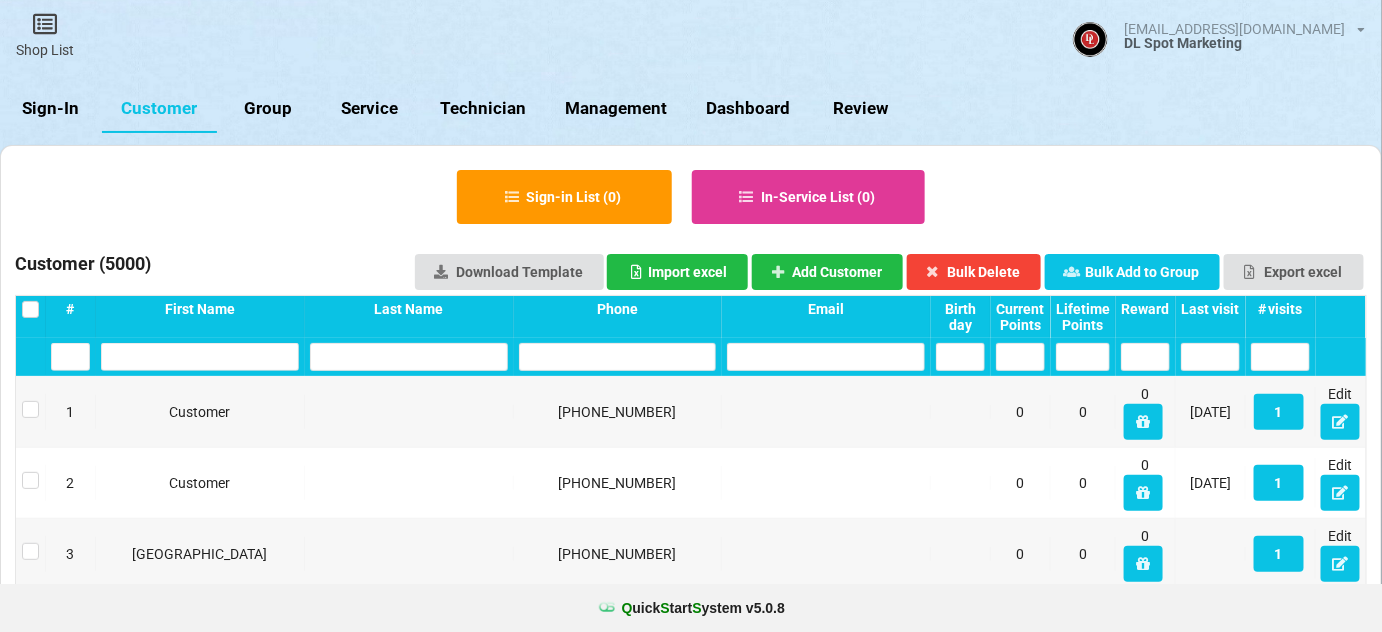 click on "Sign-In" at bounding box center (51, 109) 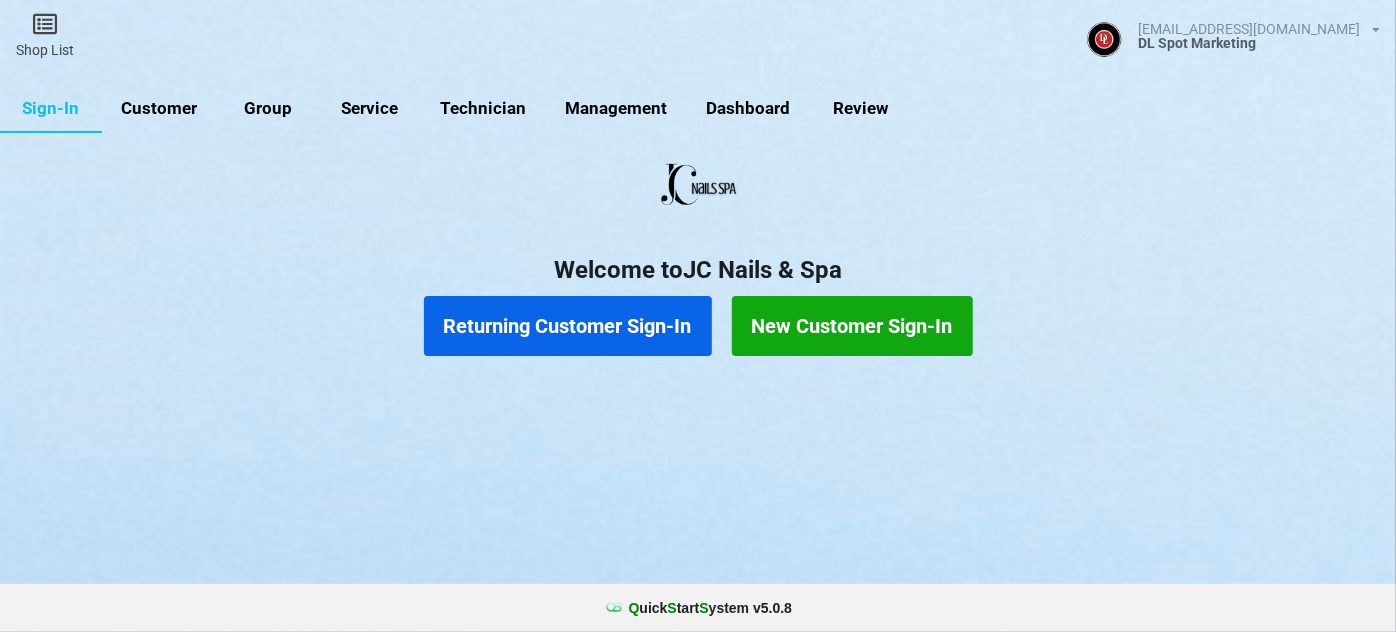 click on "Returning Customer Sign-In" at bounding box center [568, 326] 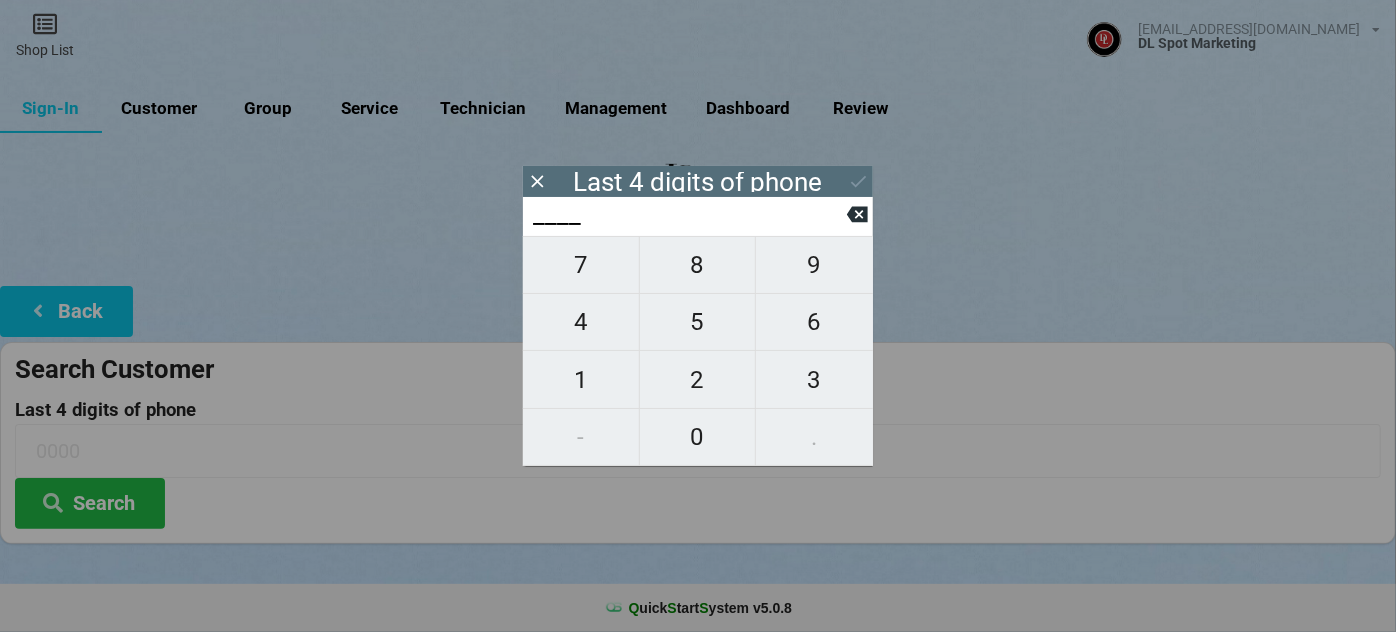 type on "9___" 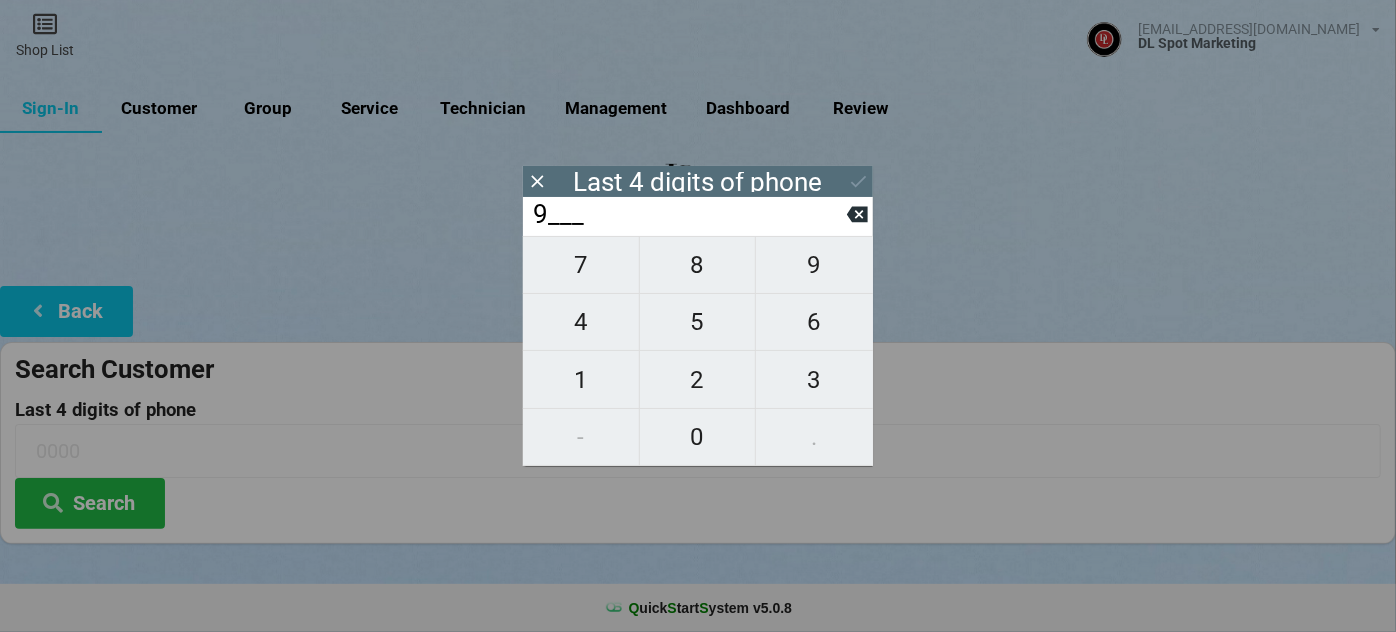 type on "9___" 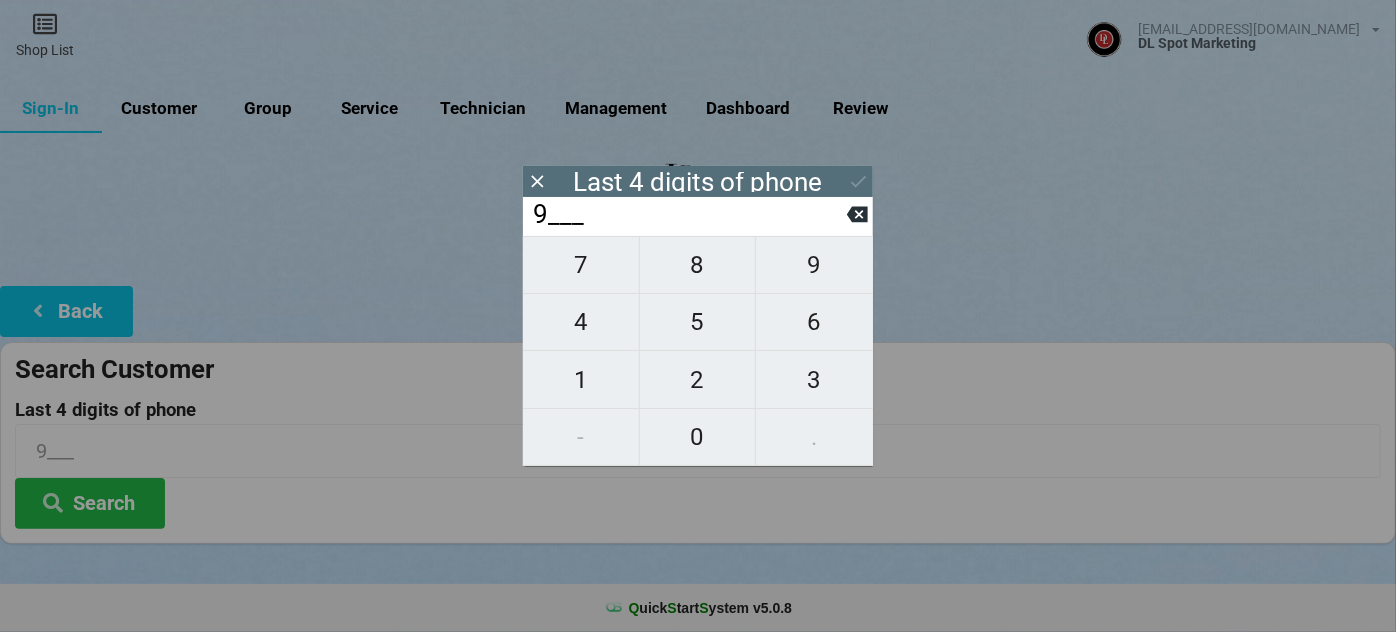 type on "96__" 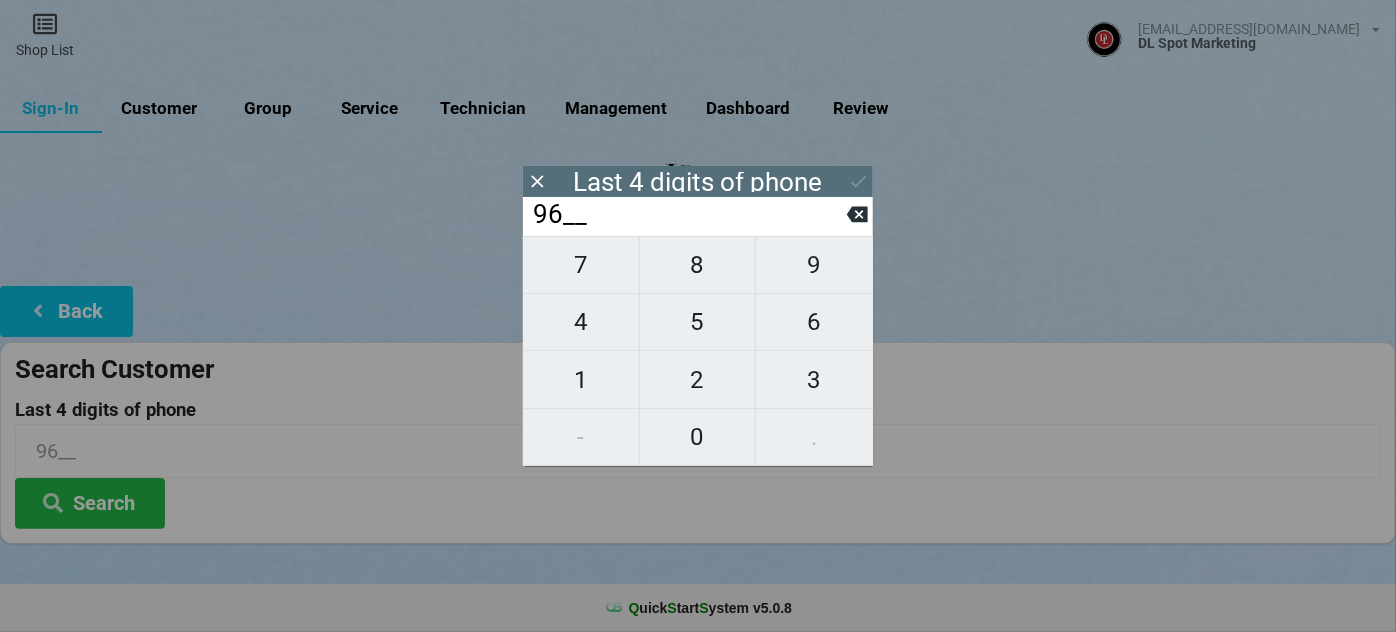 type on "968_" 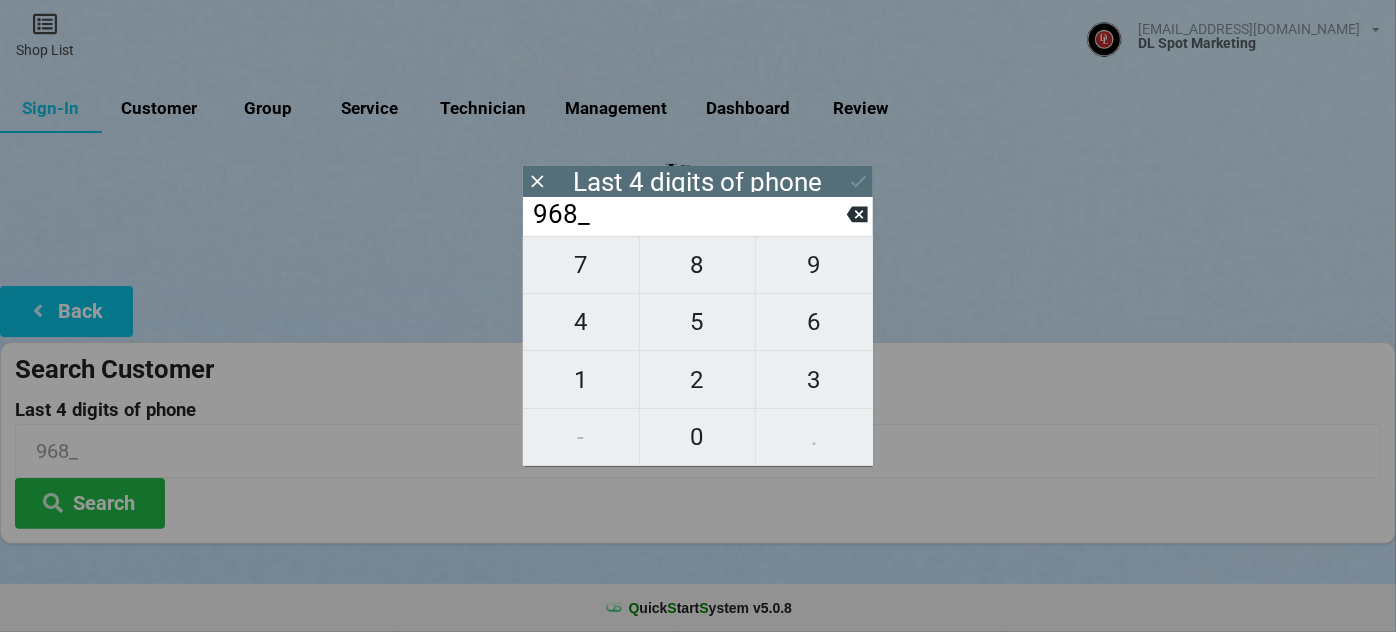 type on "9684" 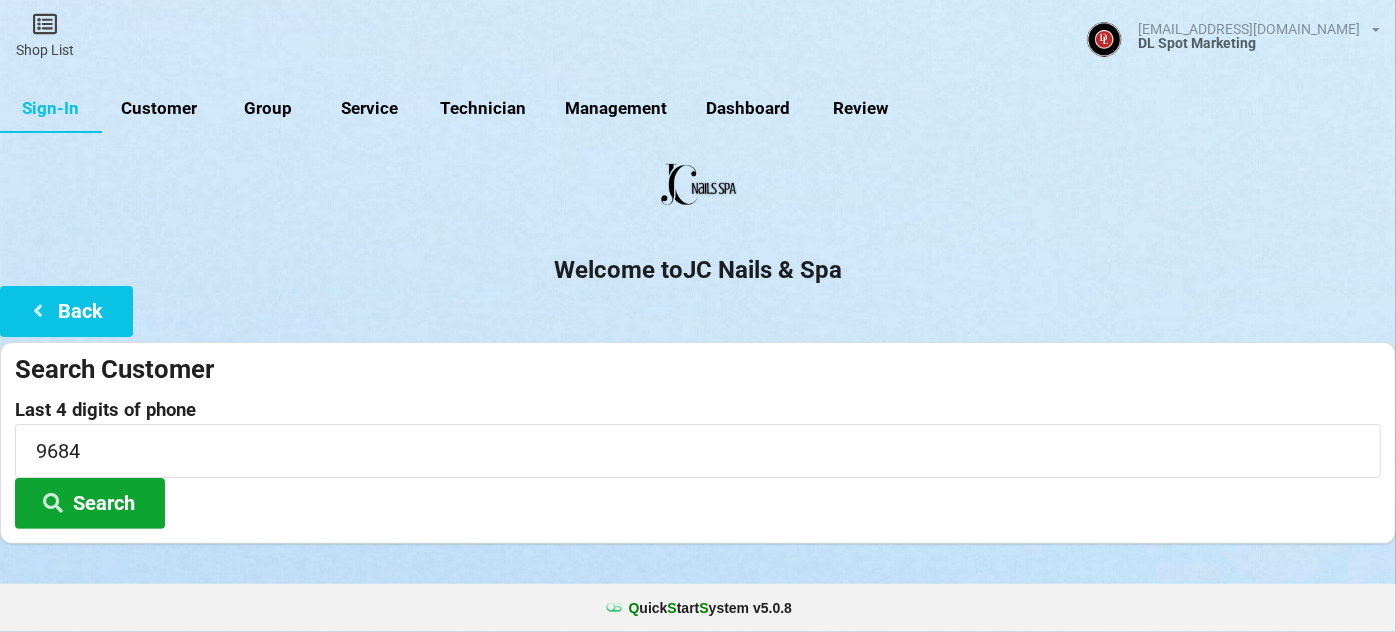 click on "Search" at bounding box center [90, 503] 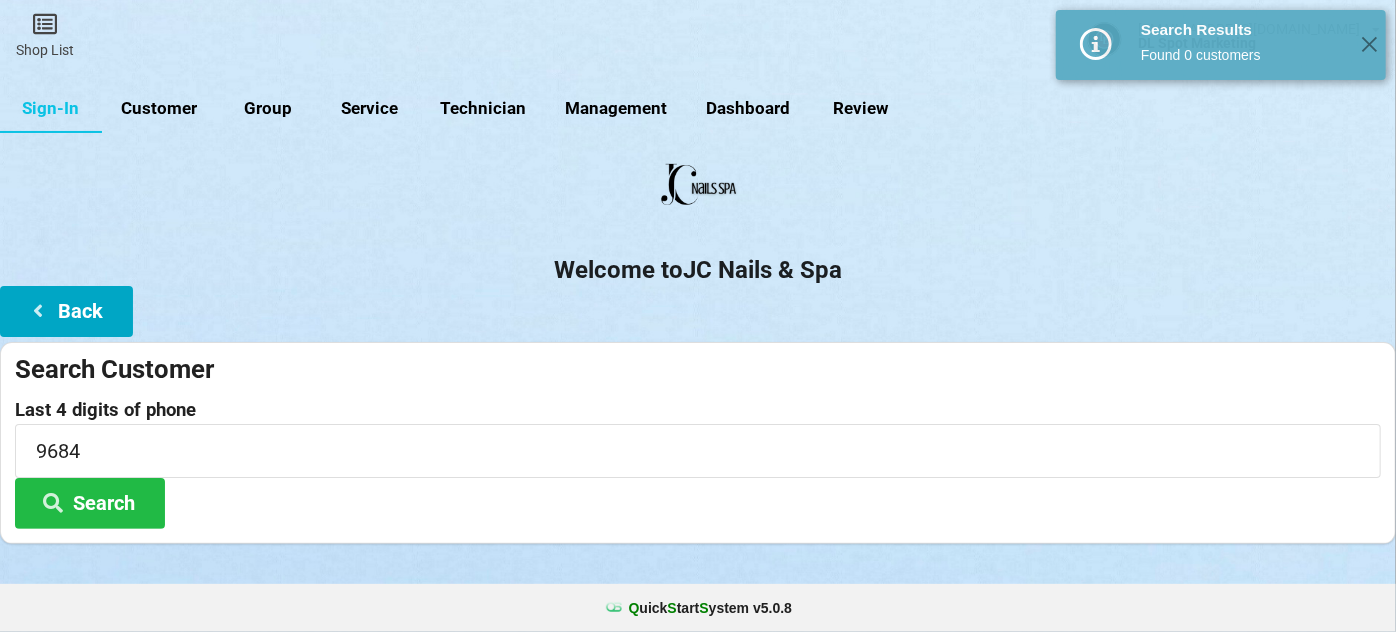 click on "Back" at bounding box center (66, 311) 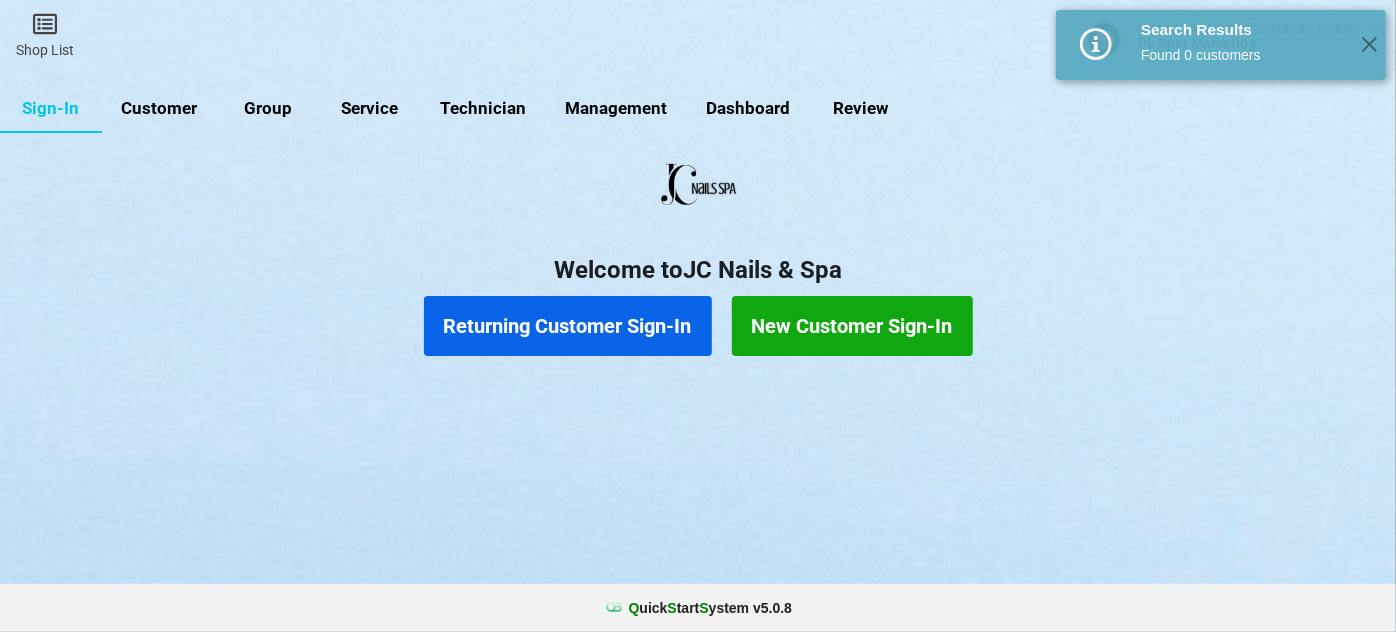 click on "New Customer Sign-In" at bounding box center [852, 326] 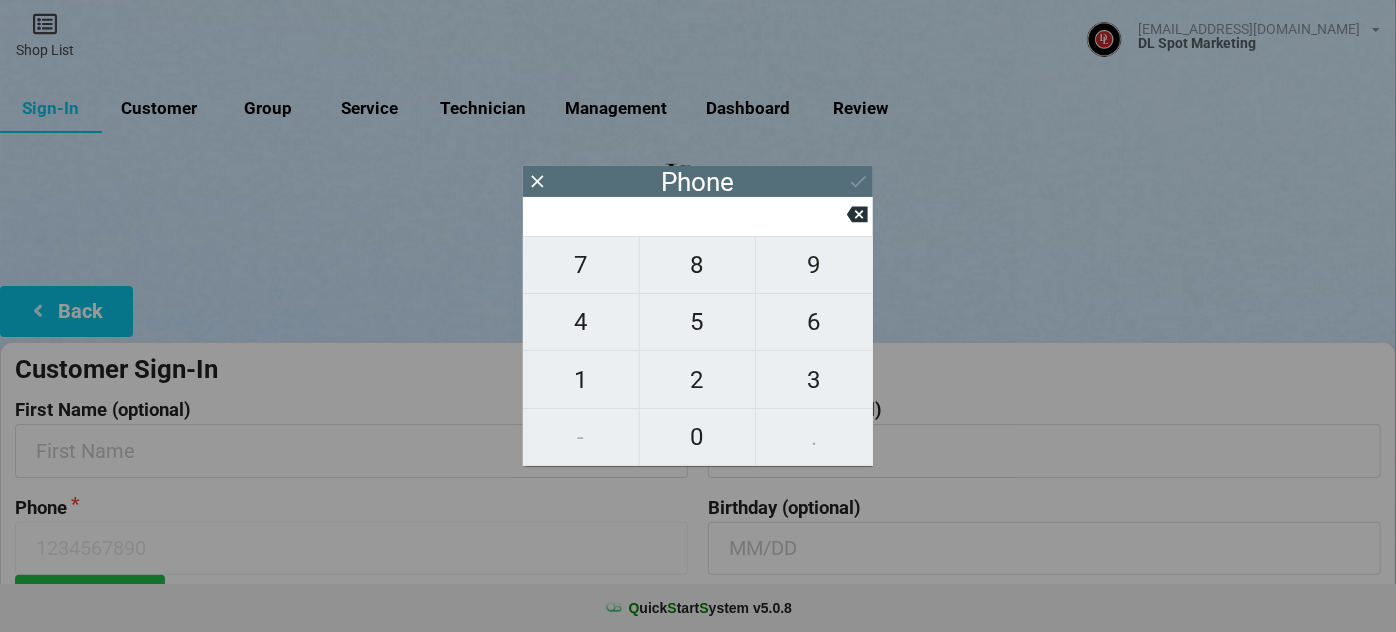 type on "7" 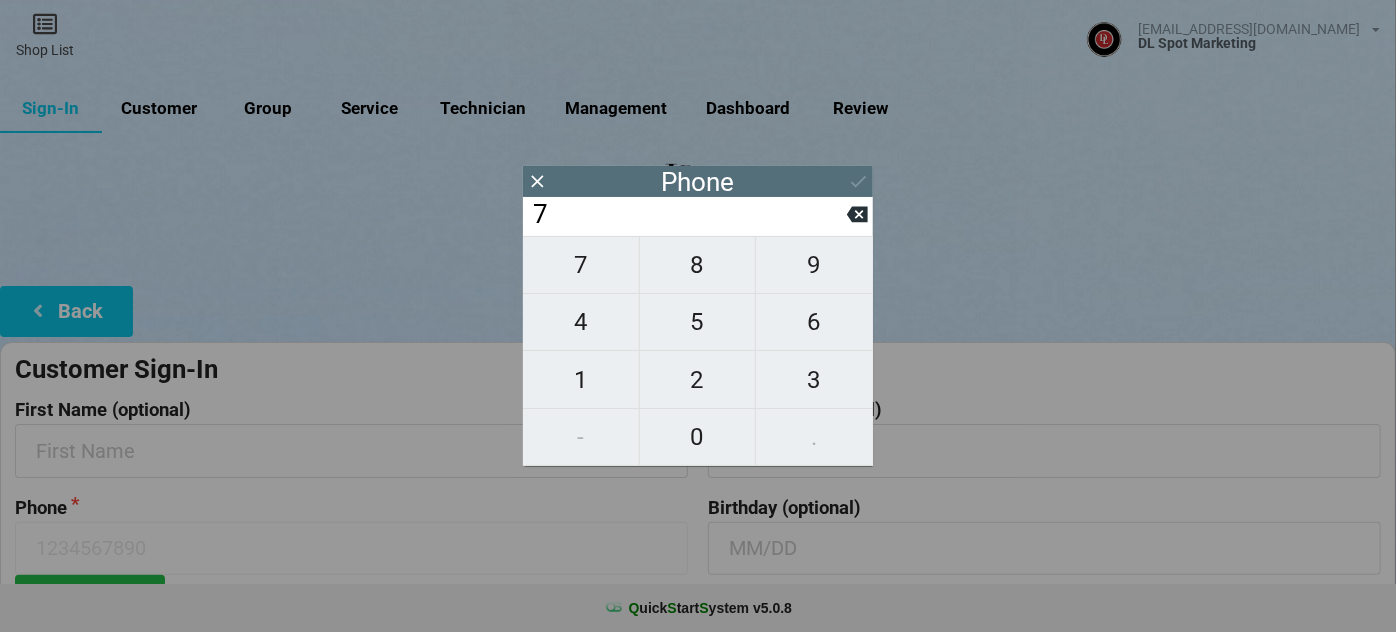 type on "7" 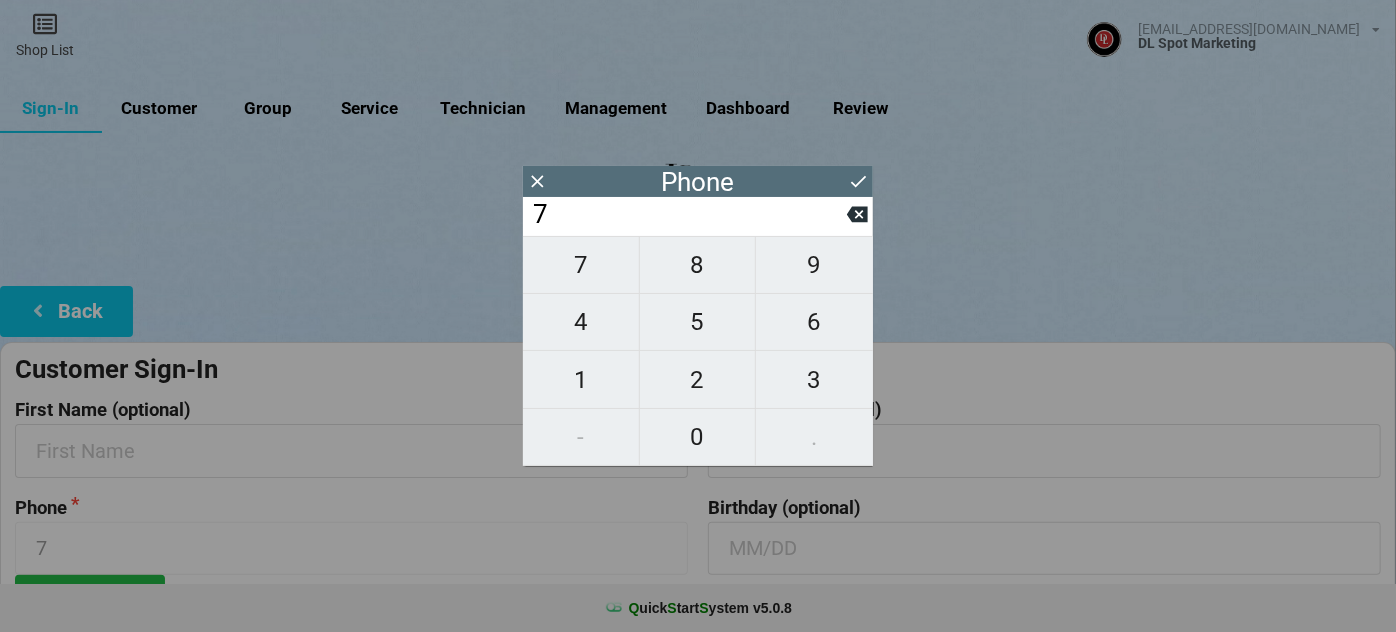 type on "70" 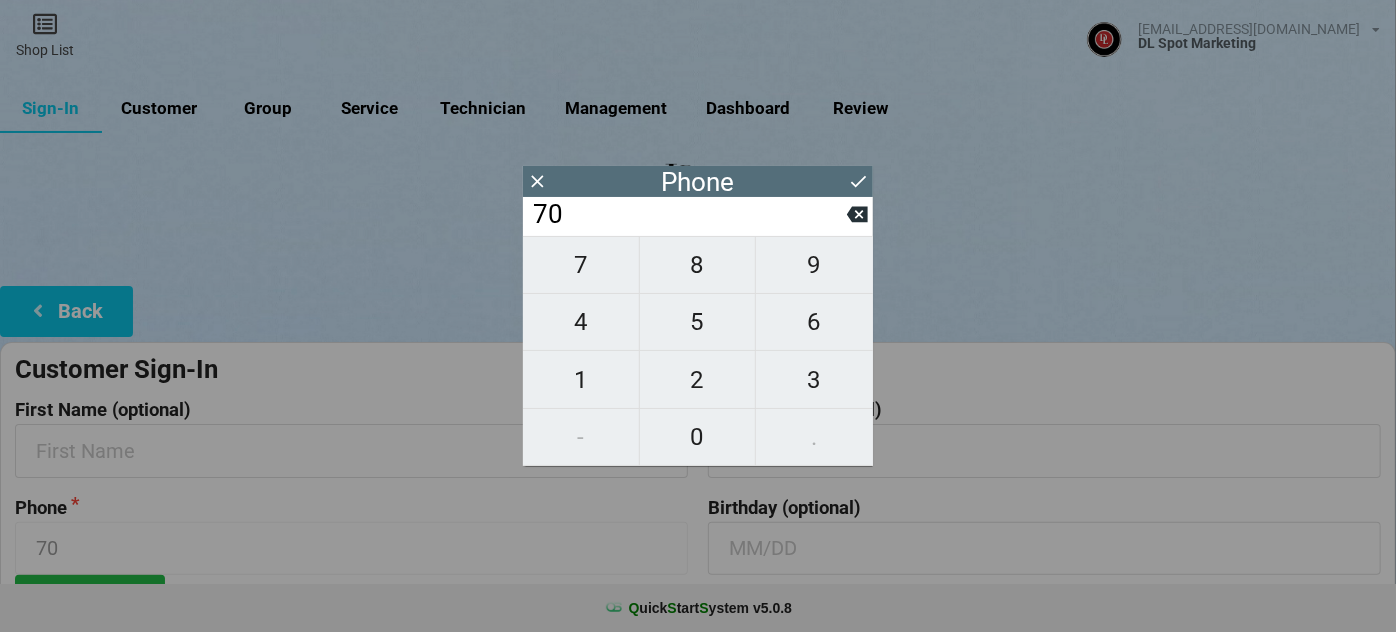 type on "707" 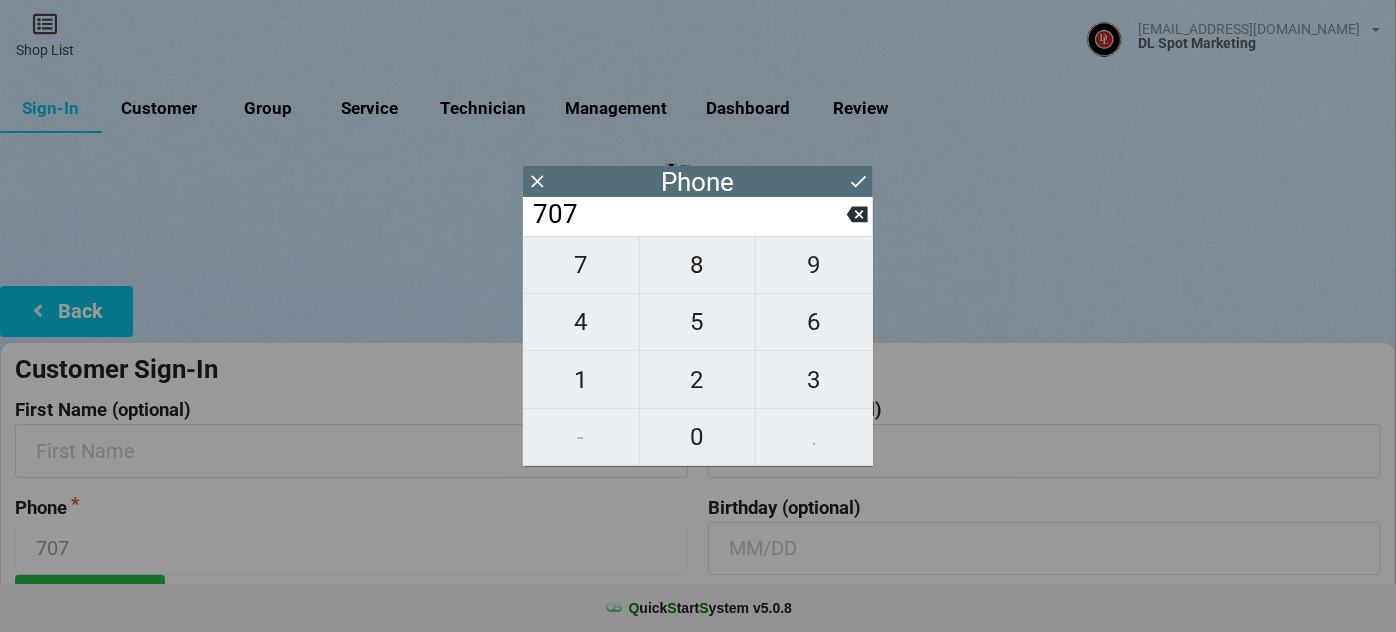 type on "7074" 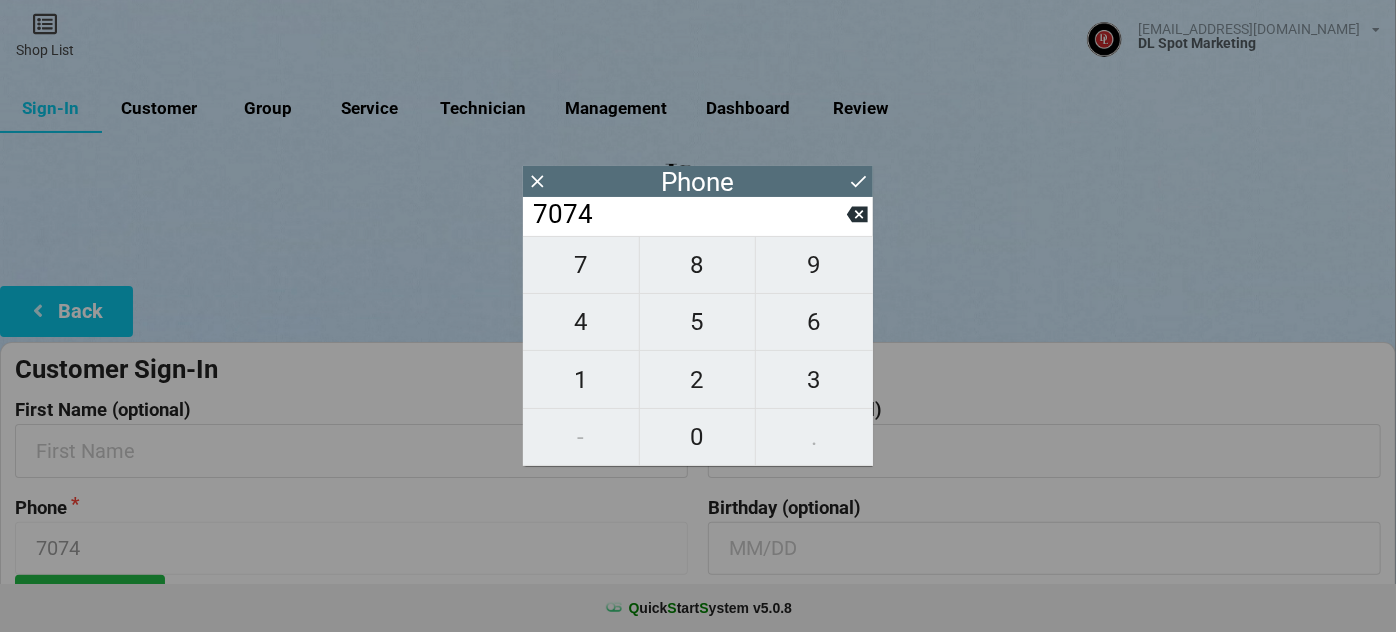type on "70749" 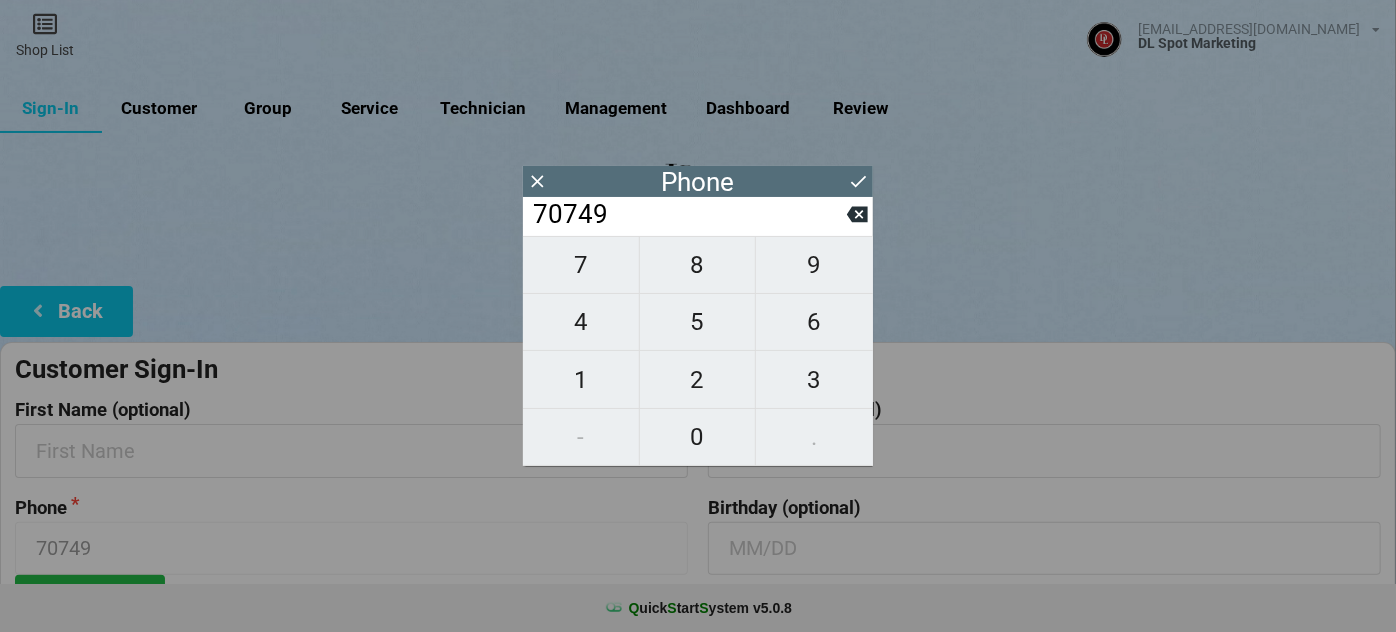 type on "707496" 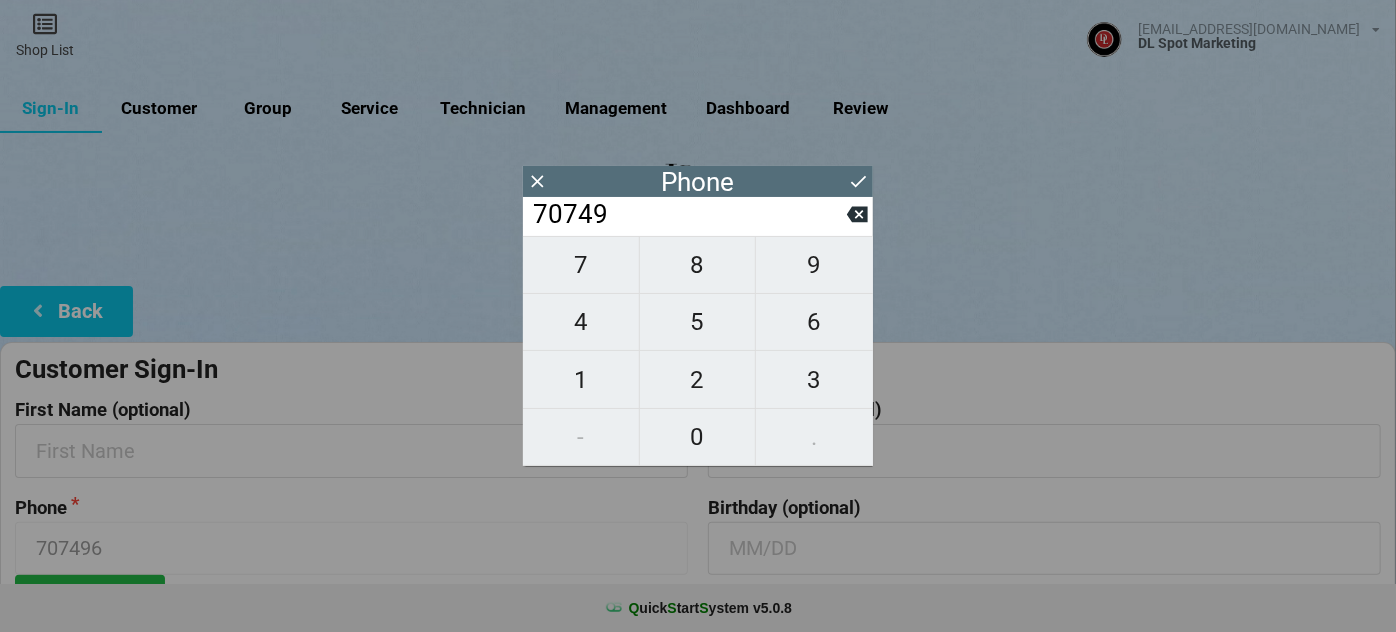 type on "707492" 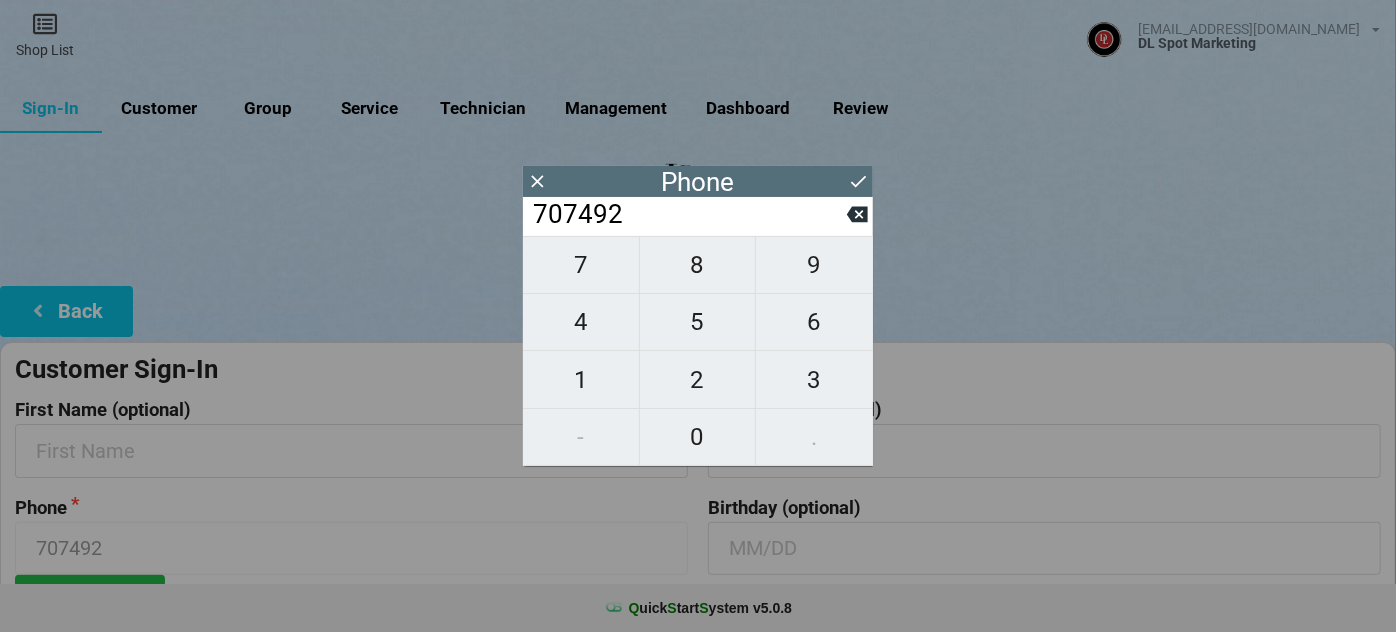 type on "7074929" 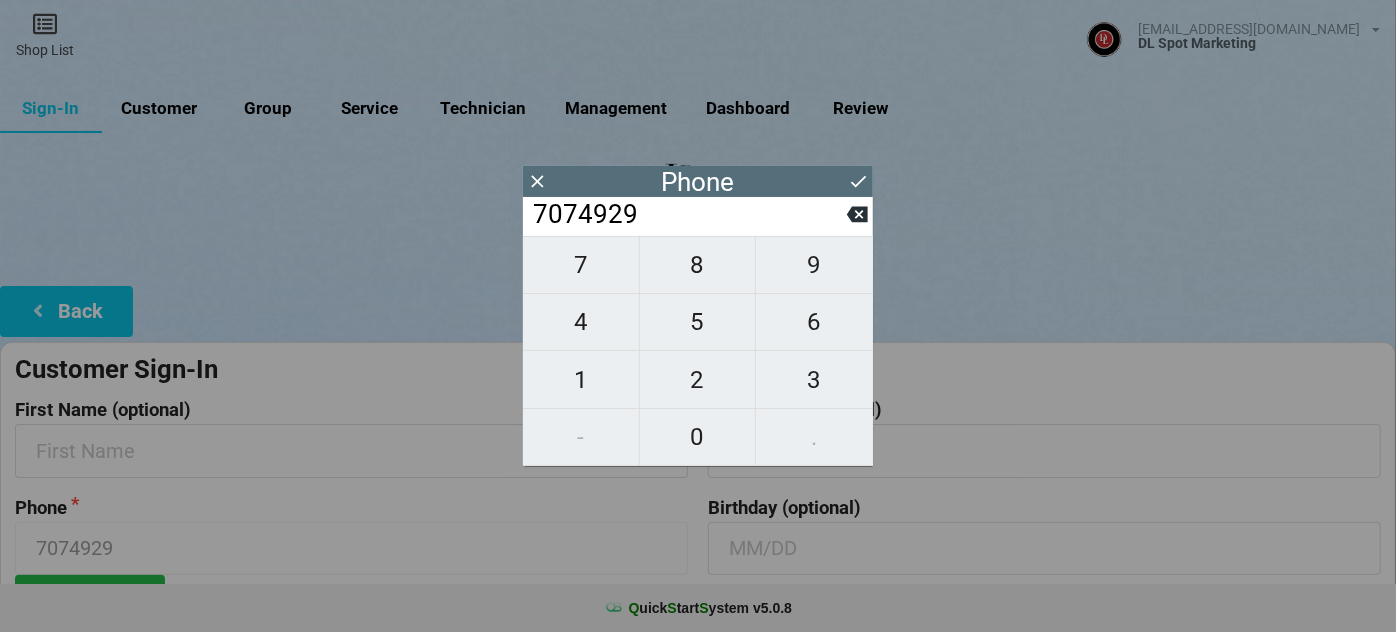 type on "70749296" 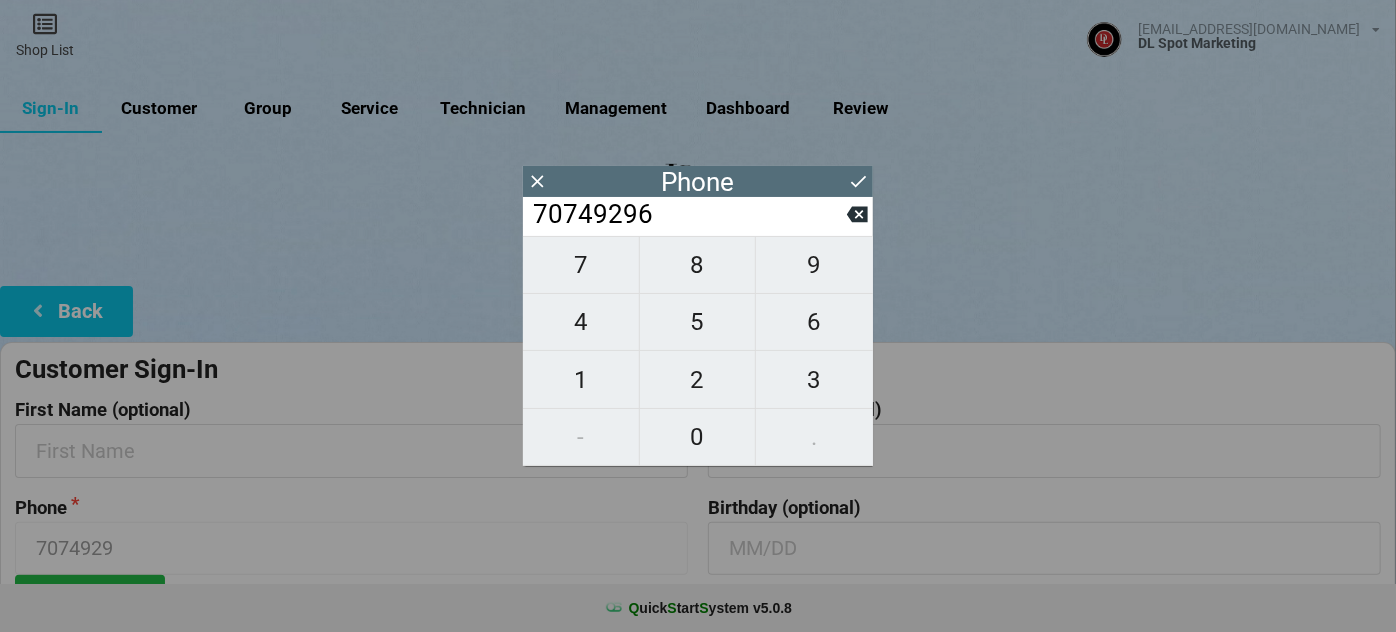 type on "70749296" 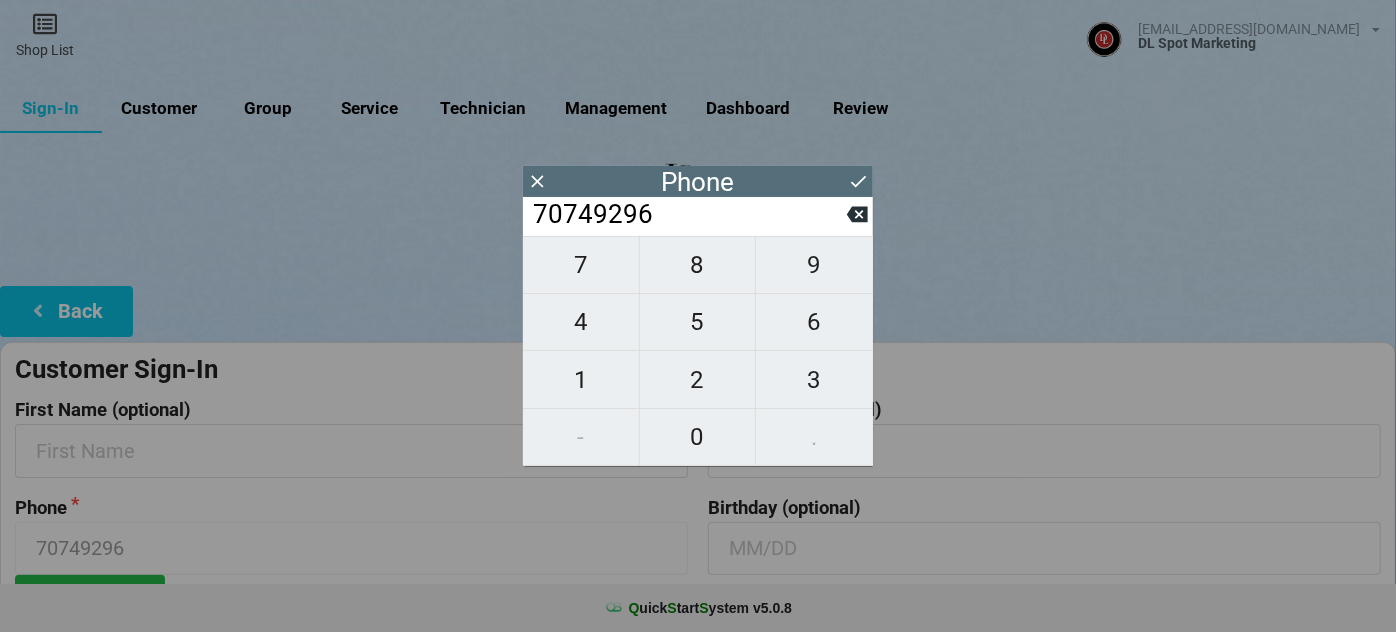 type on "707492968" 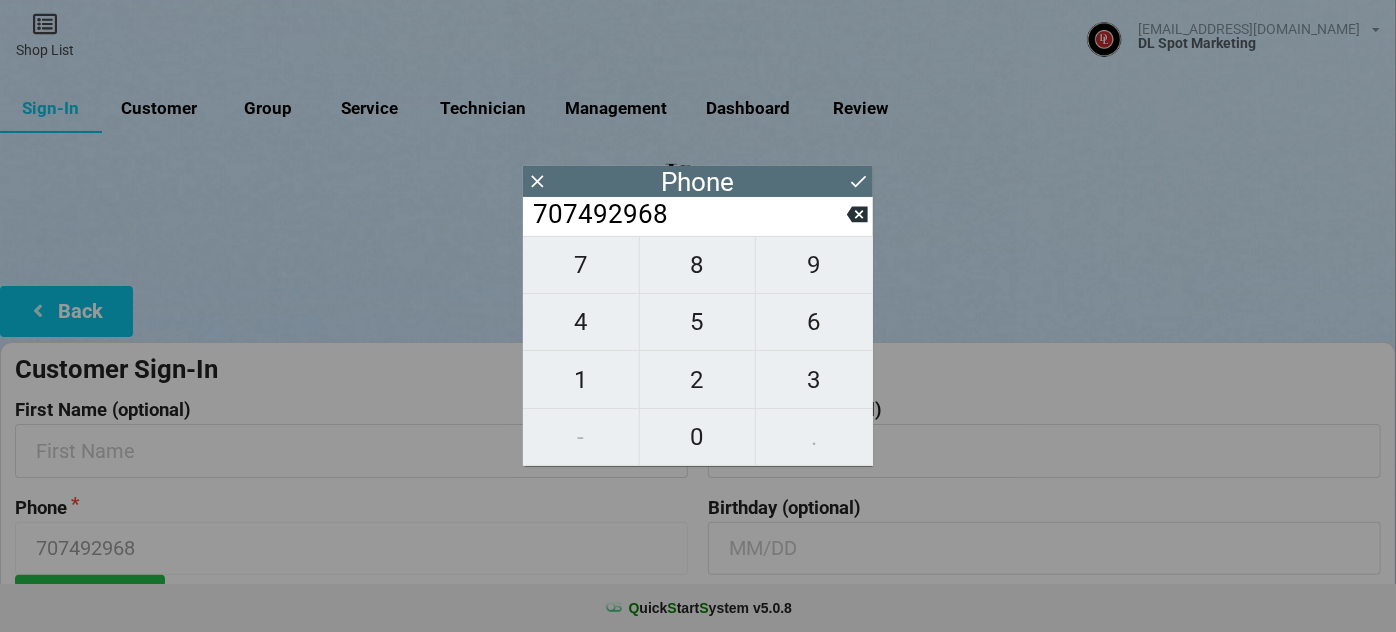 type on "7074929684" 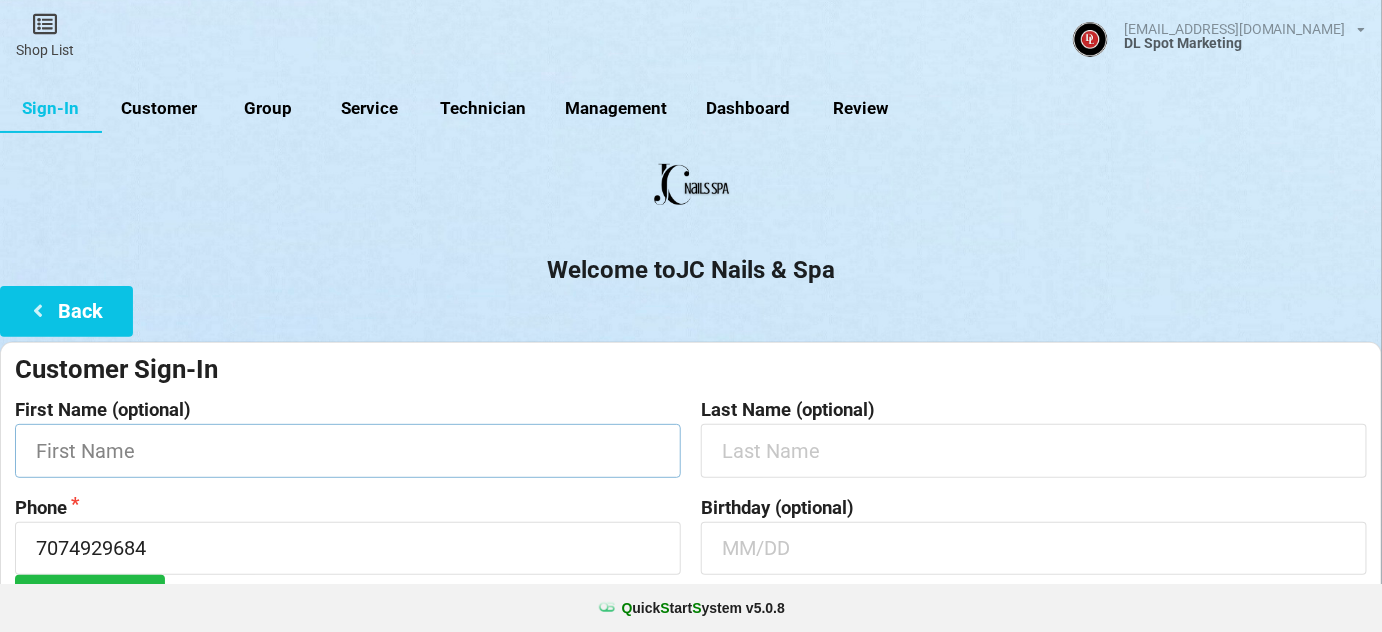 click at bounding box center [348, 450] 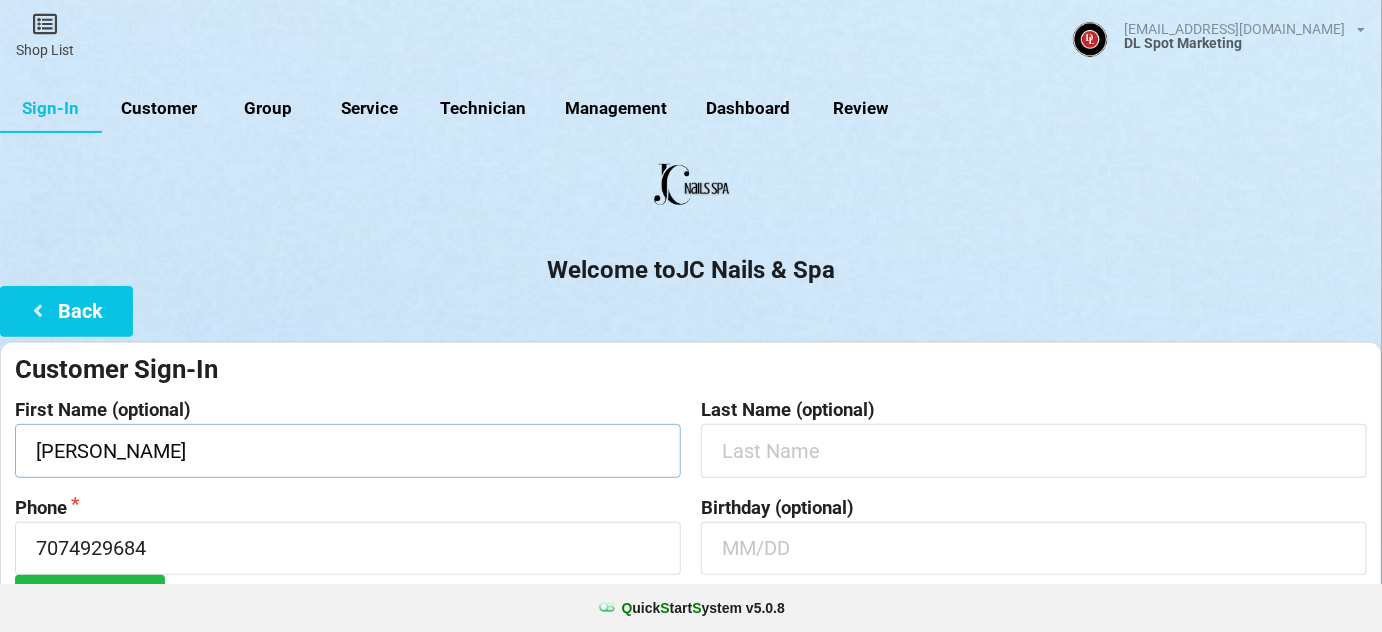 type on "[PERSON_NAME]" 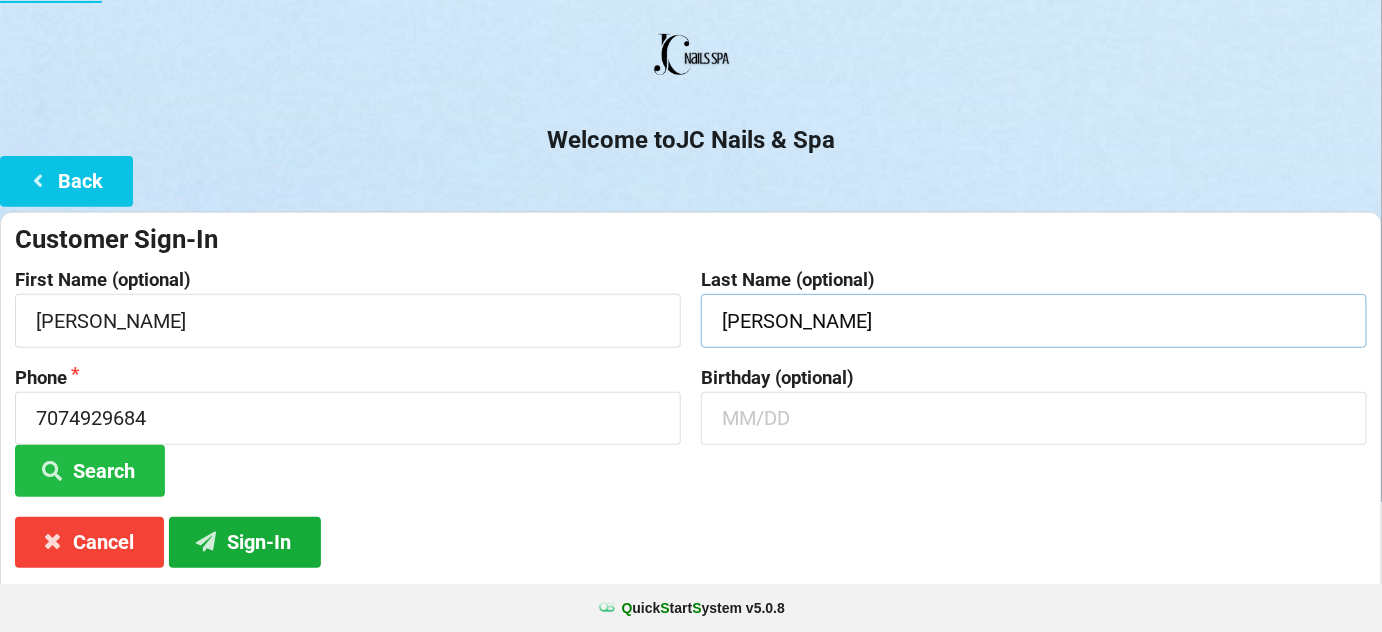 scroll, scrollTop: 191, scrollLeft: 0, axis: vertical 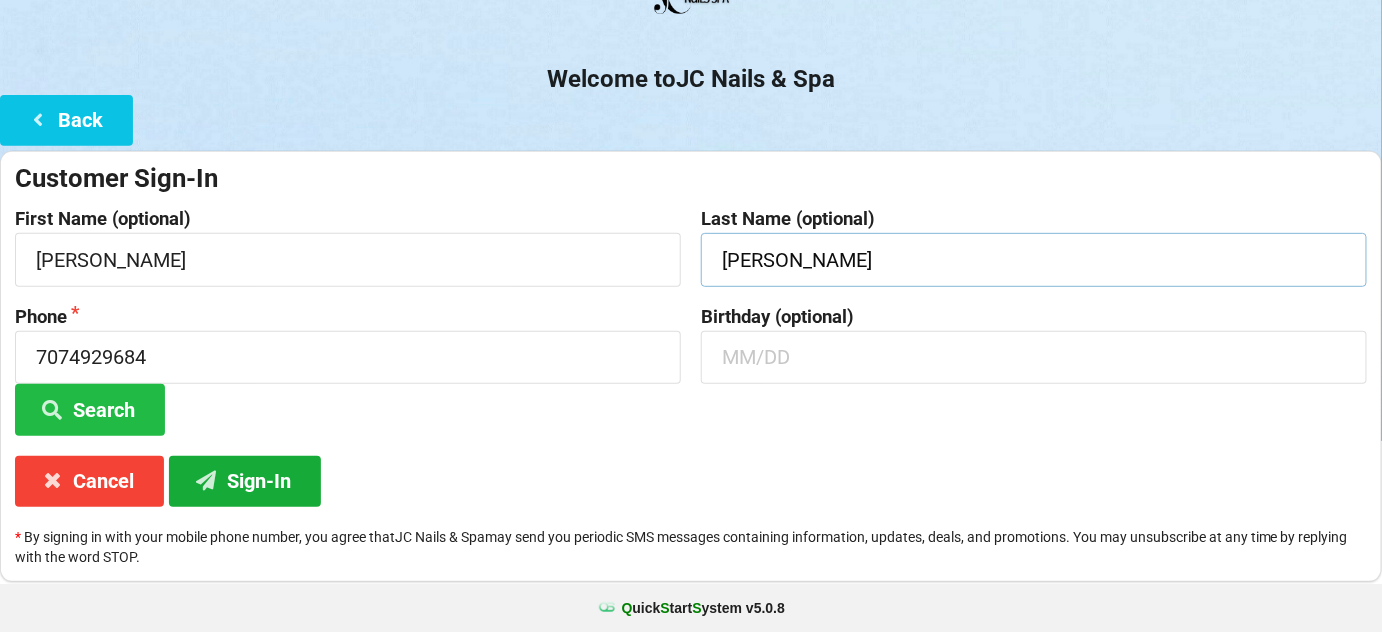 type on "[PERSON_NAME]" 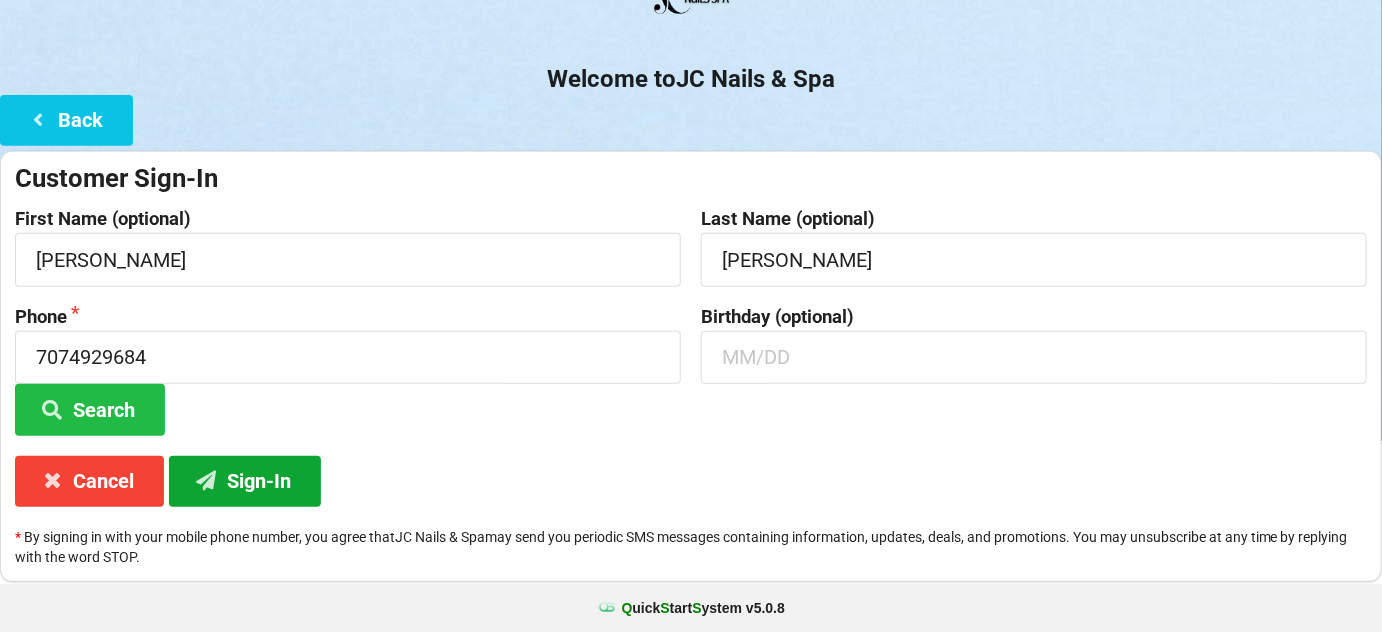 click on "Sign-In" at bounding box center [245, 481] 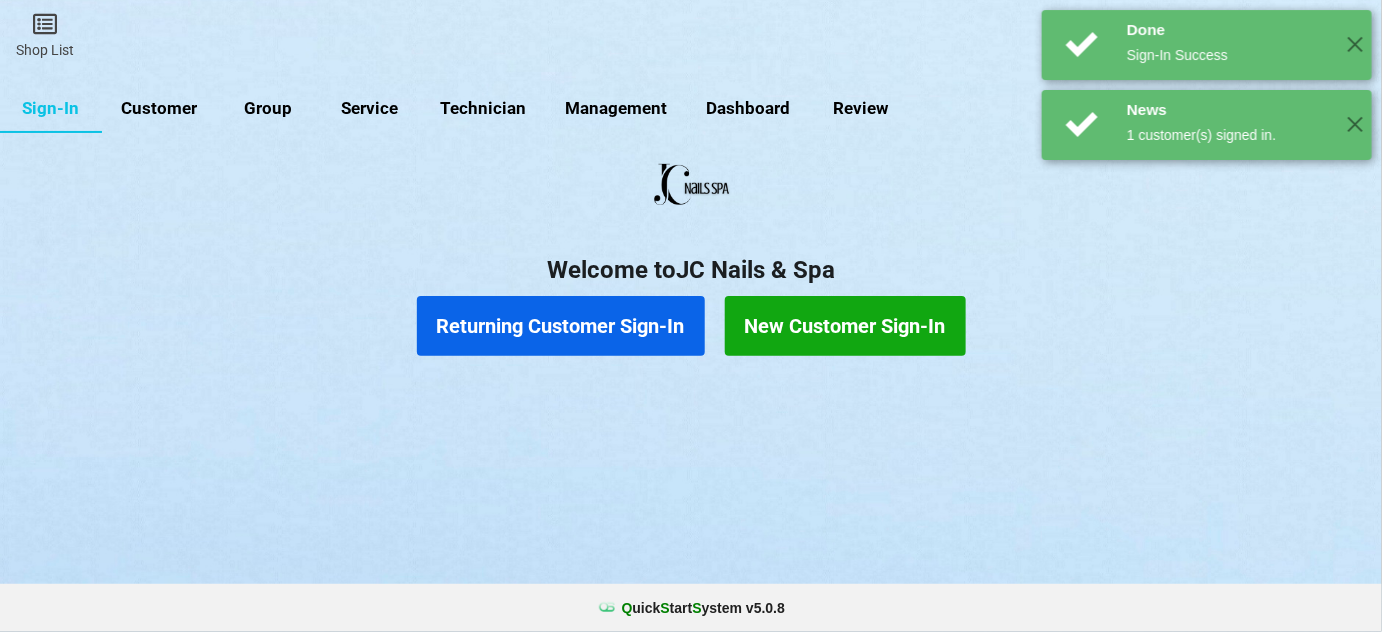 scroll, scrollTop: 0, scrollLeft: 0, axis: both 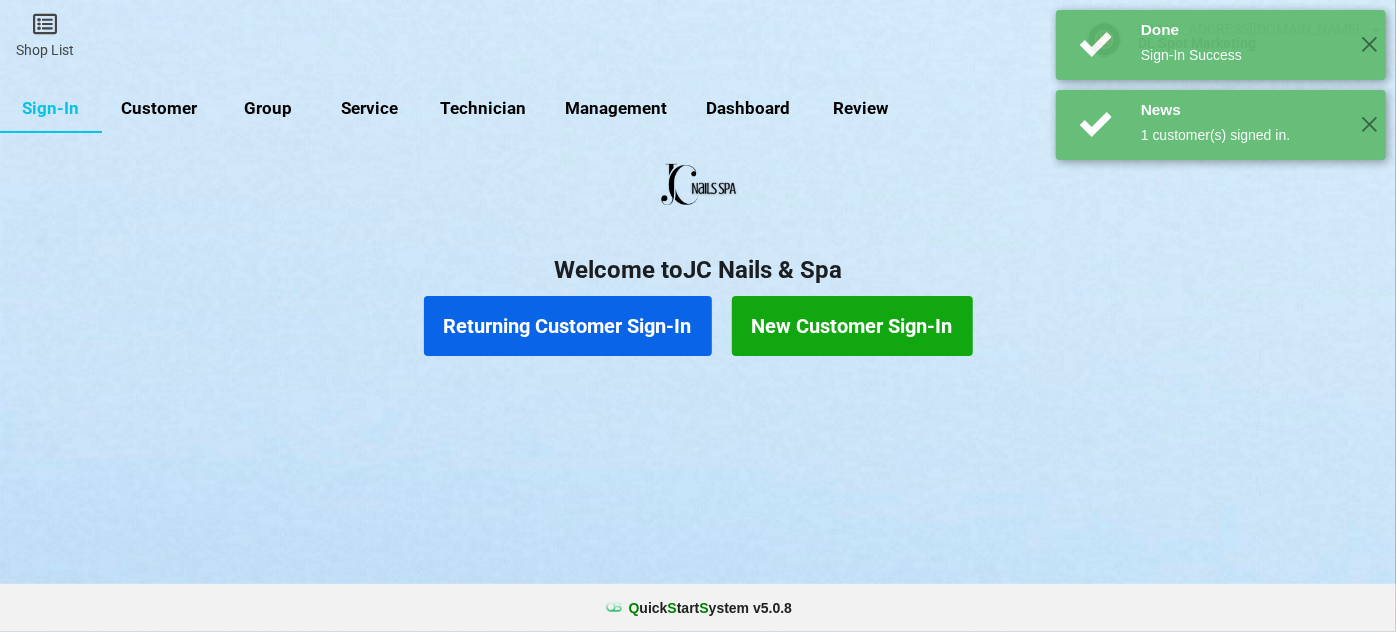 click on "Returning Customer Sign-In" at bounding box center (568, 326) 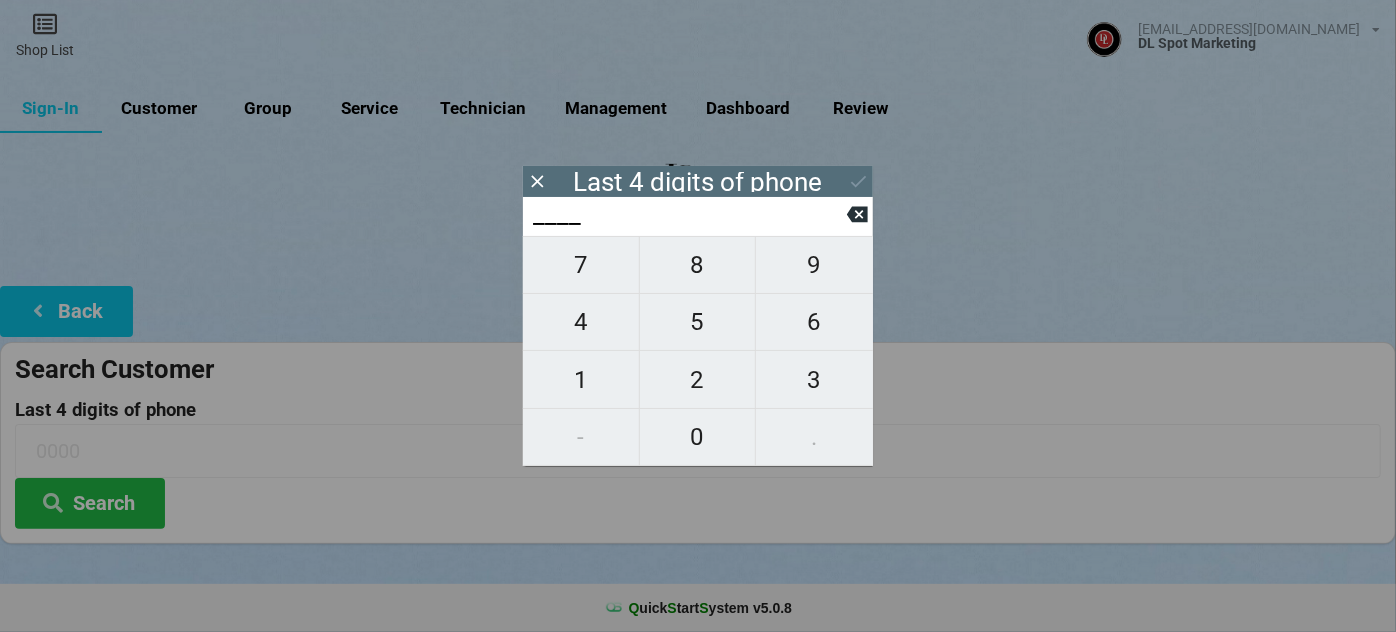 type on "5___" 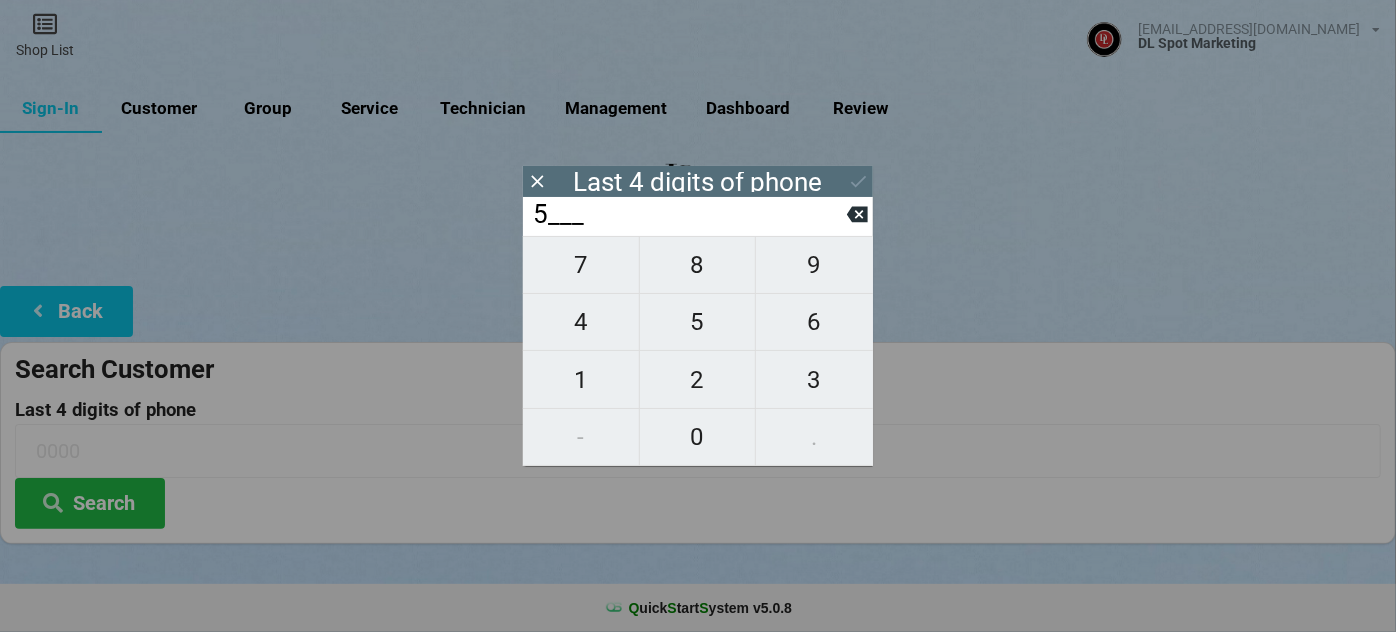 type on "5___" 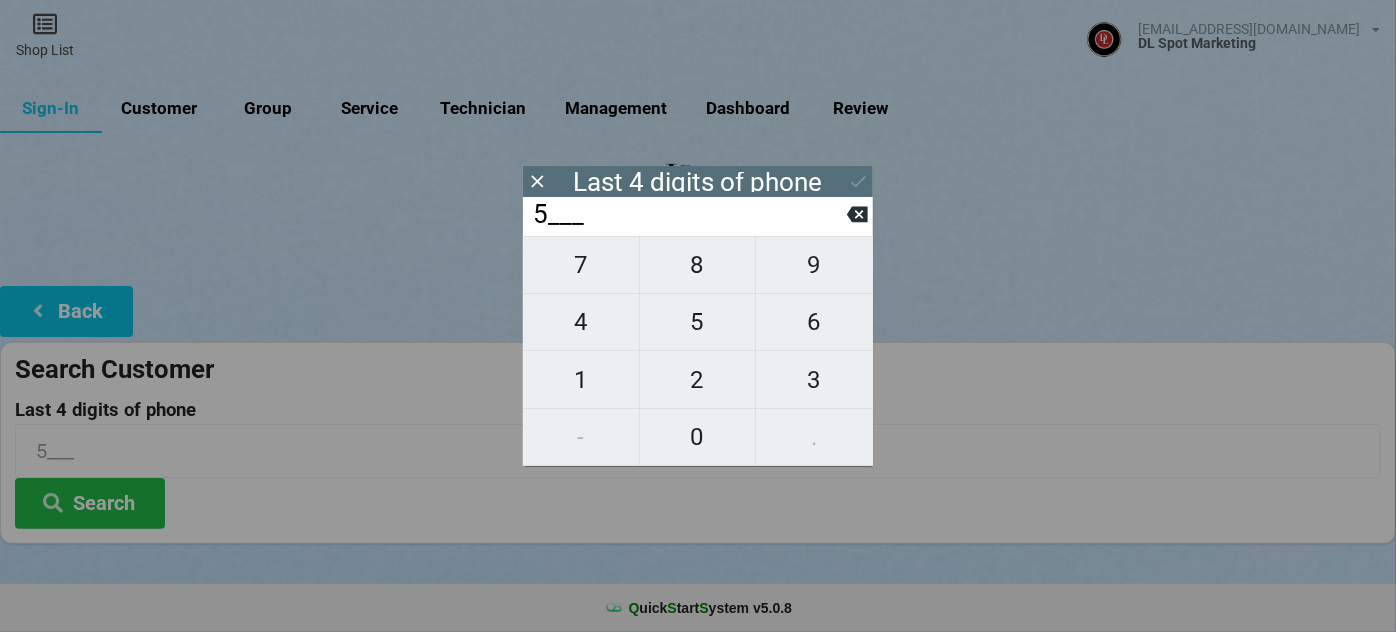 type on "58__" 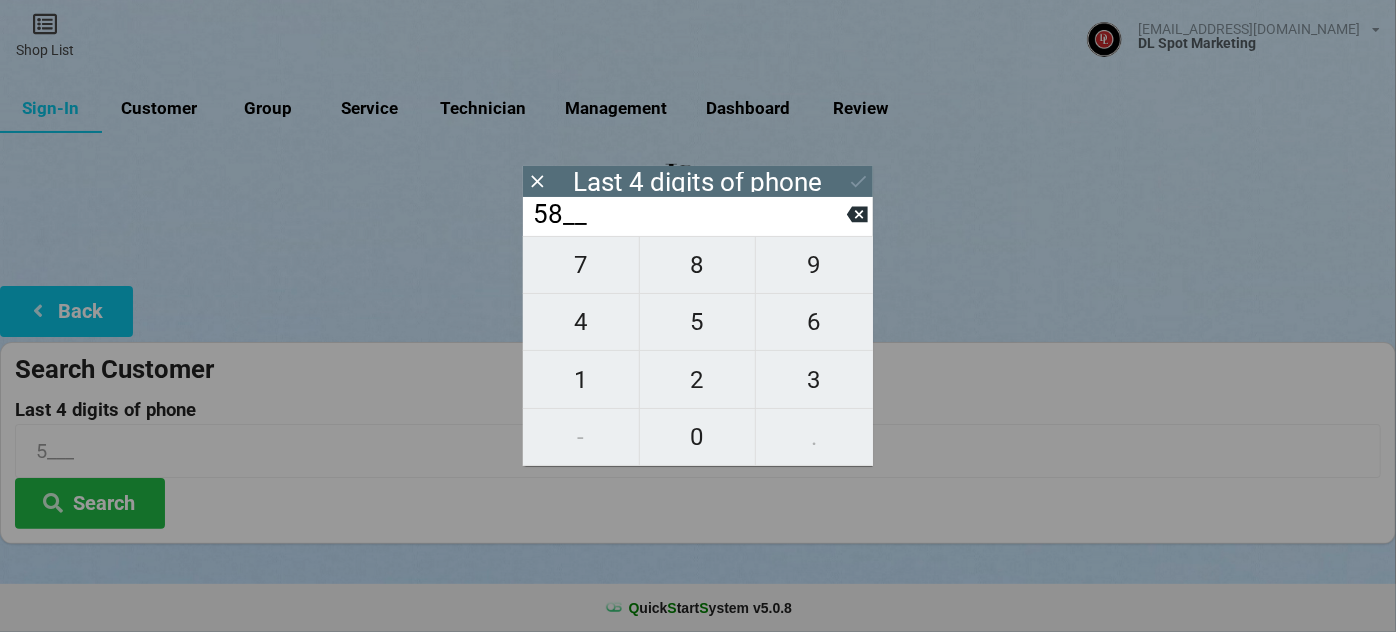 type on "58__" 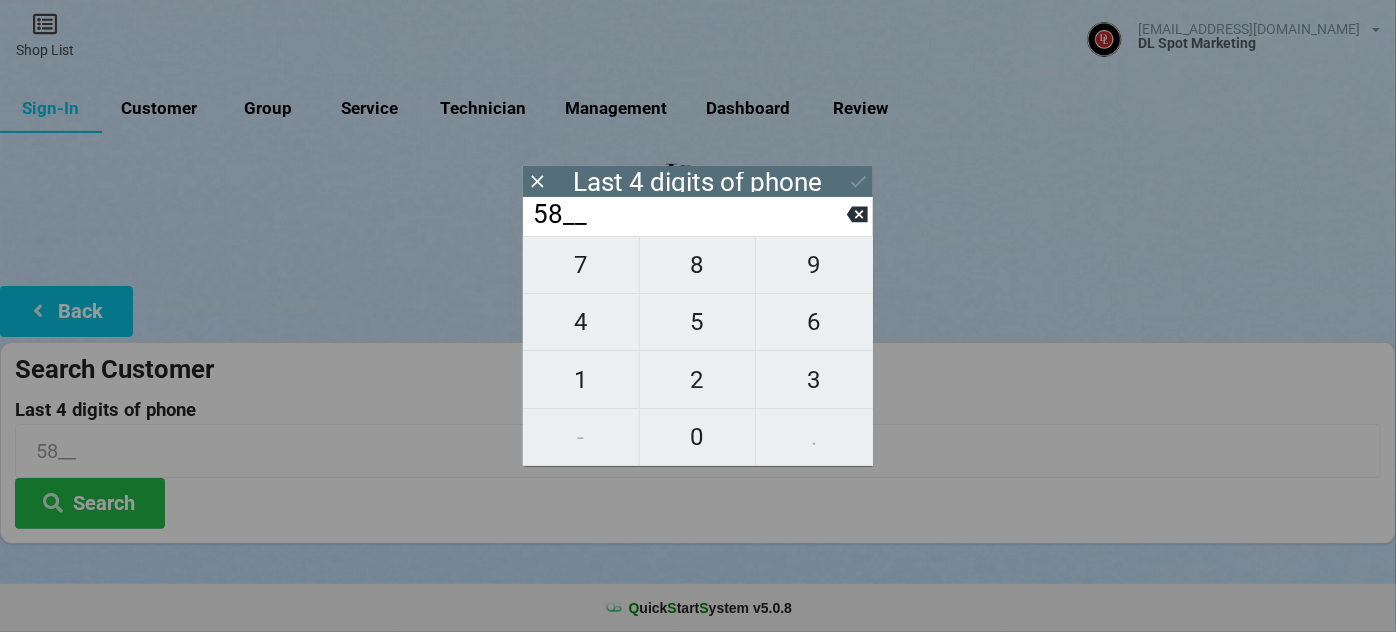 type on "588_" 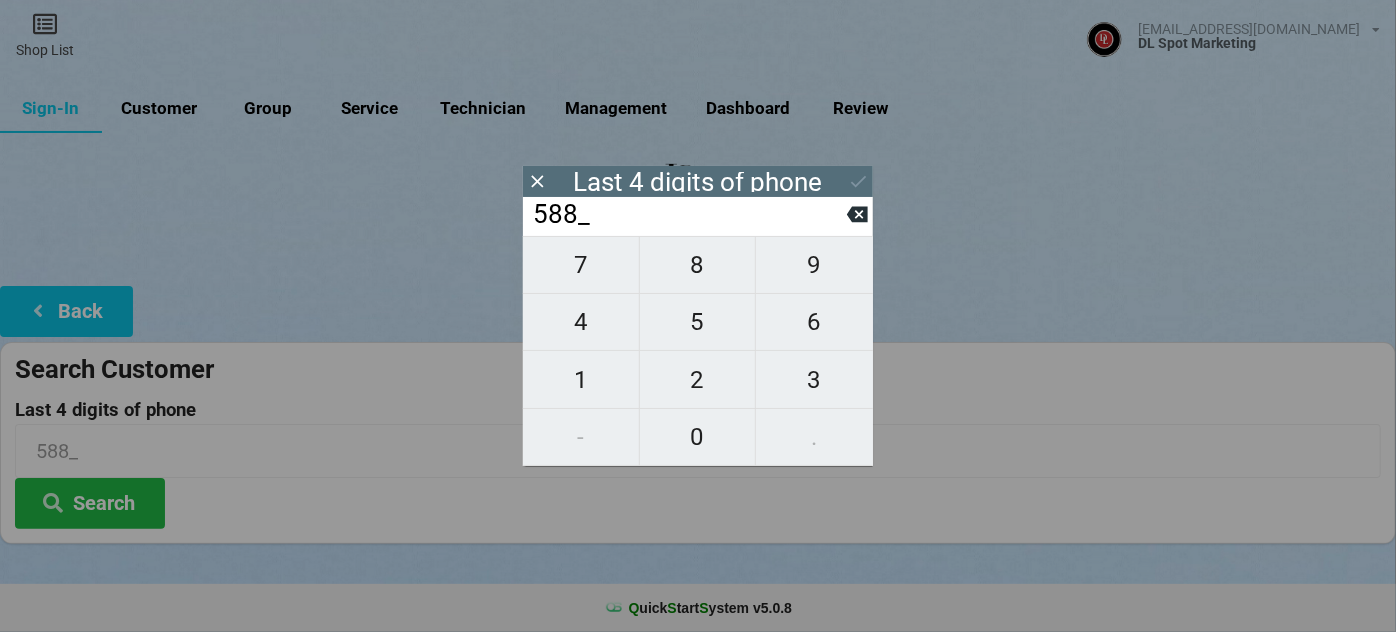 type on "5888" 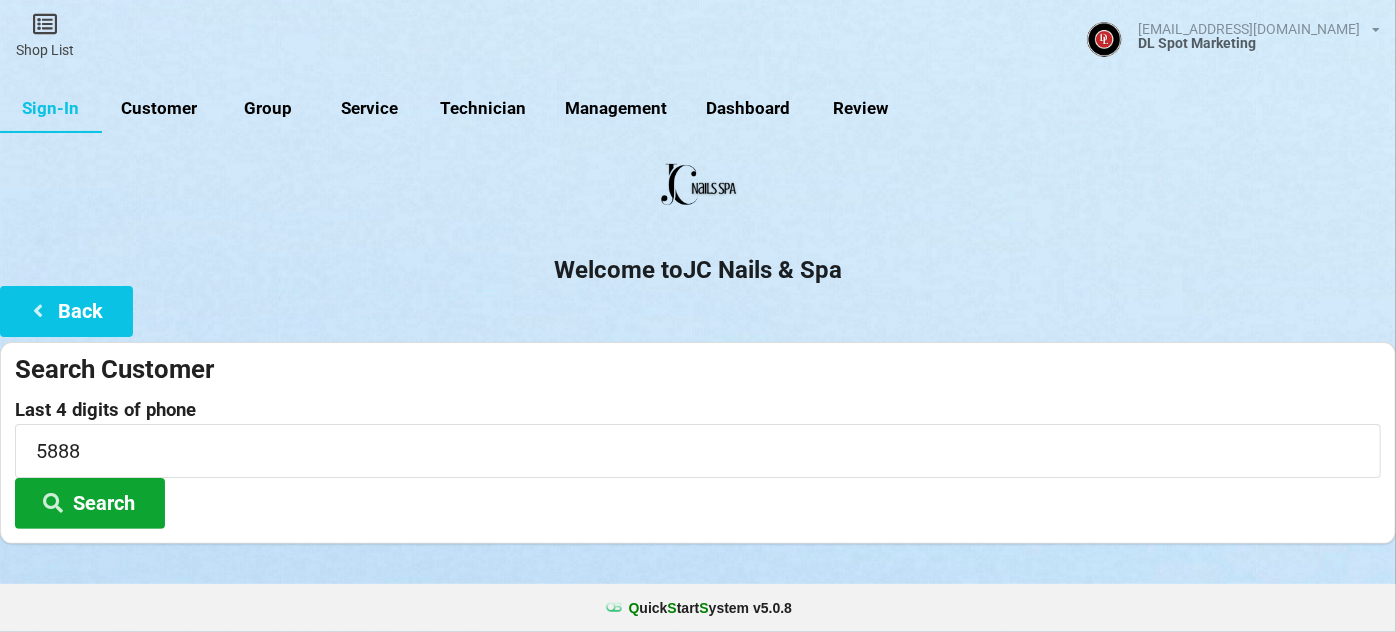 click on "Search" at bounding box center (90, 503) 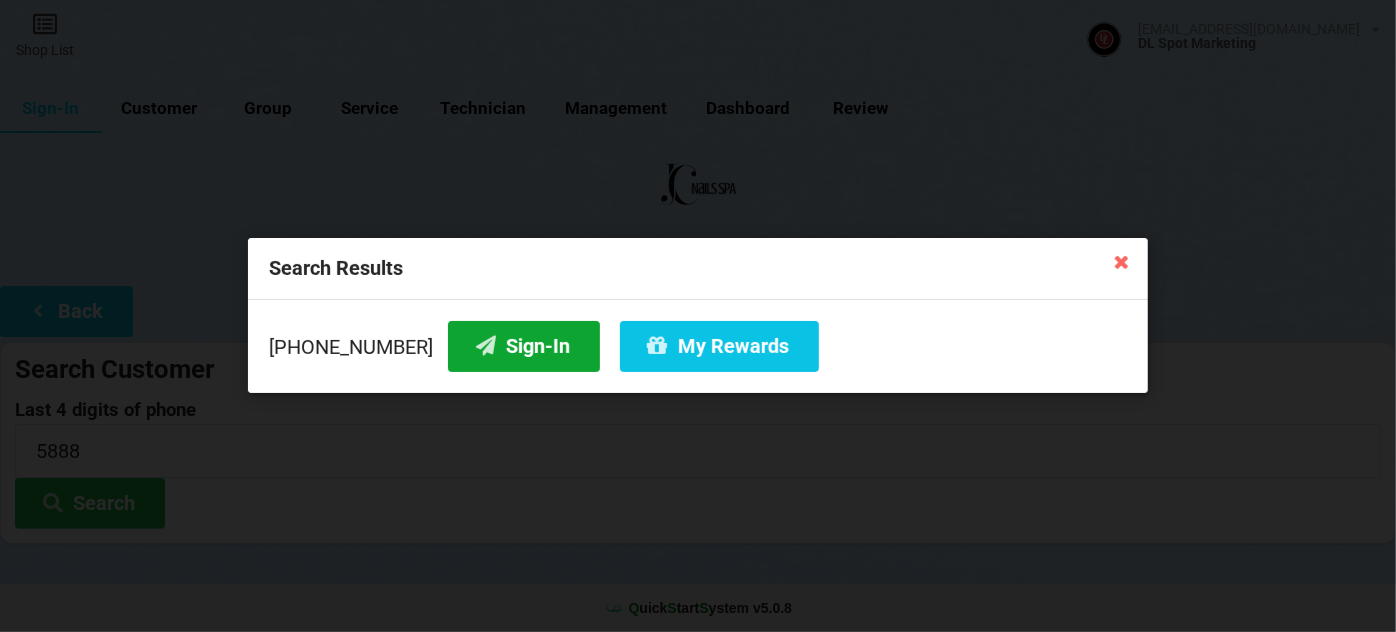 click on "Sign-In" at bounding box center (524, 346) 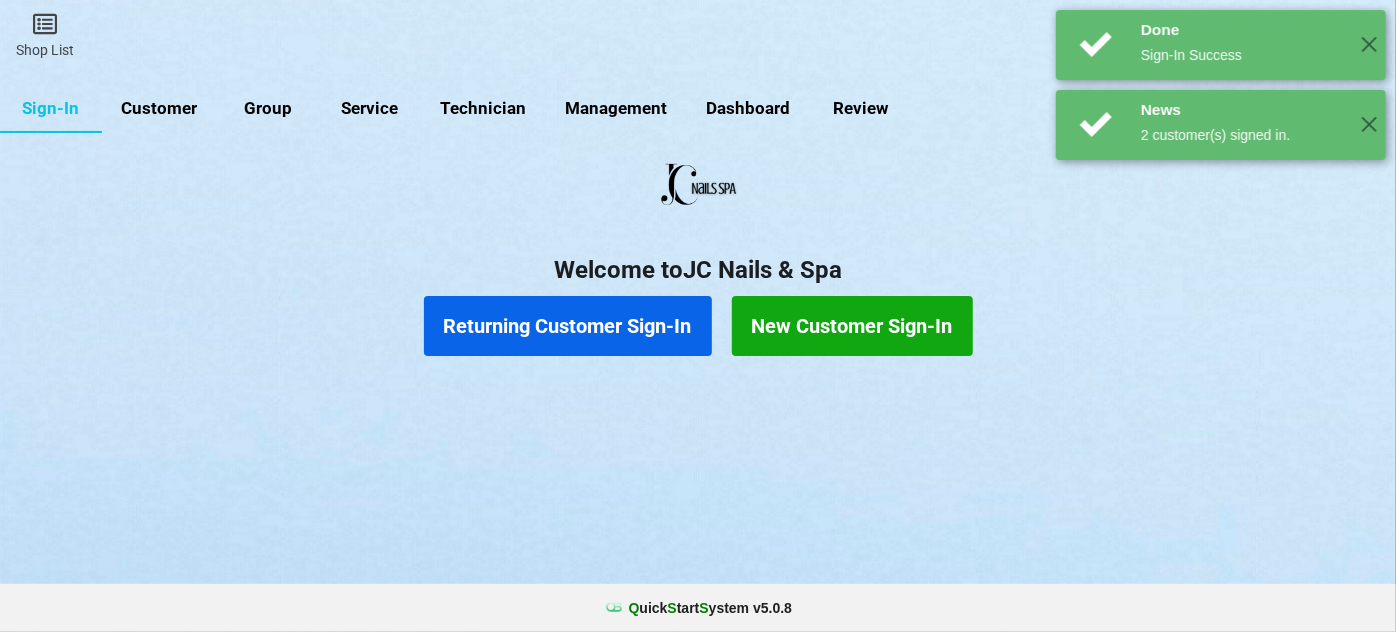 click on "Returning Customer Sign-In" at bounding box center (568, 326) 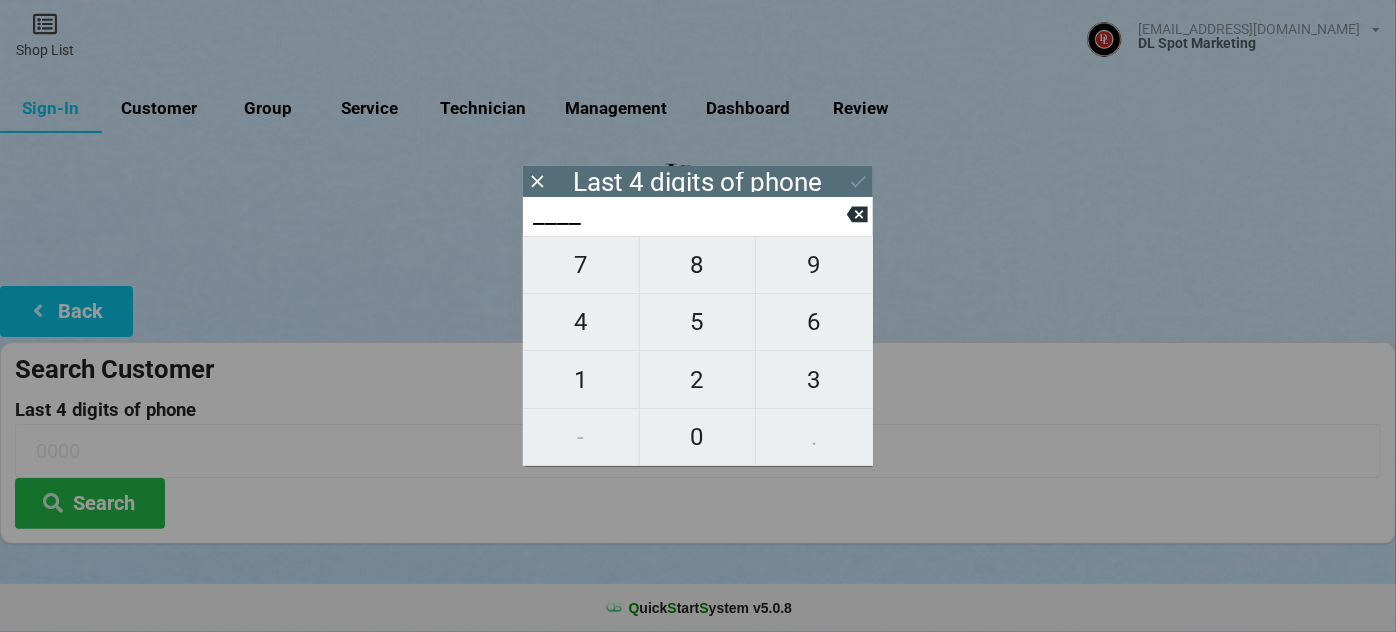 type on "6___" 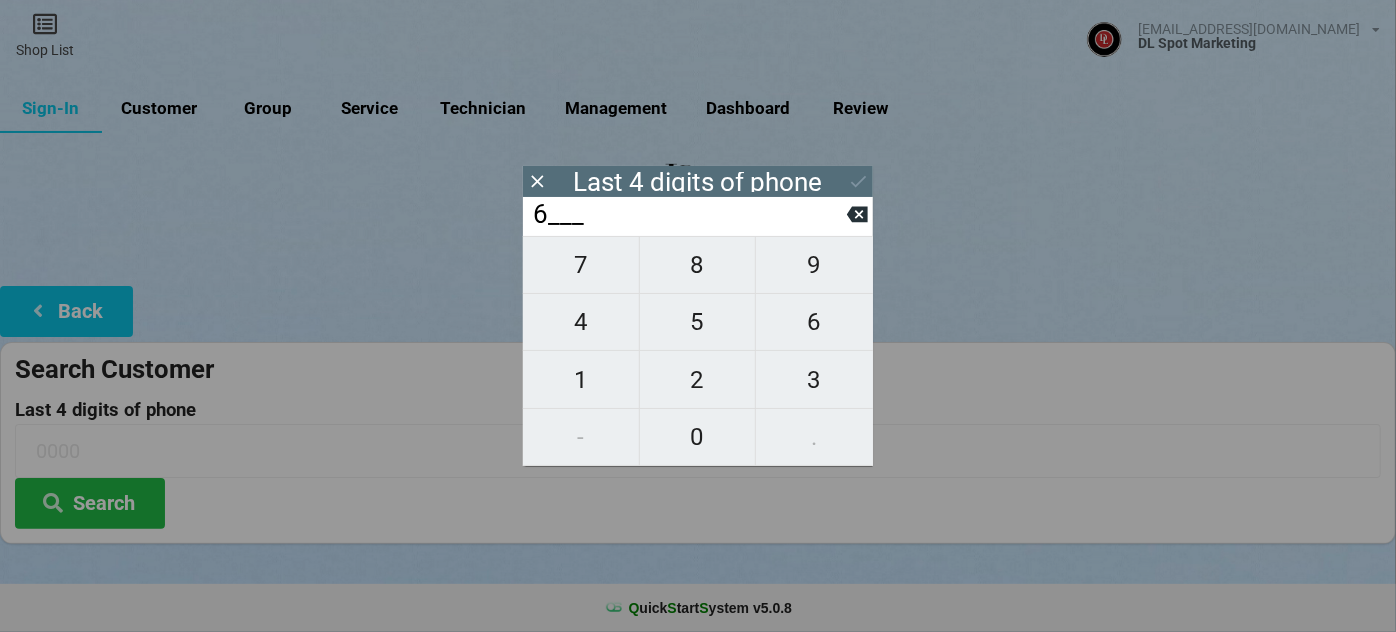 type on "6___" 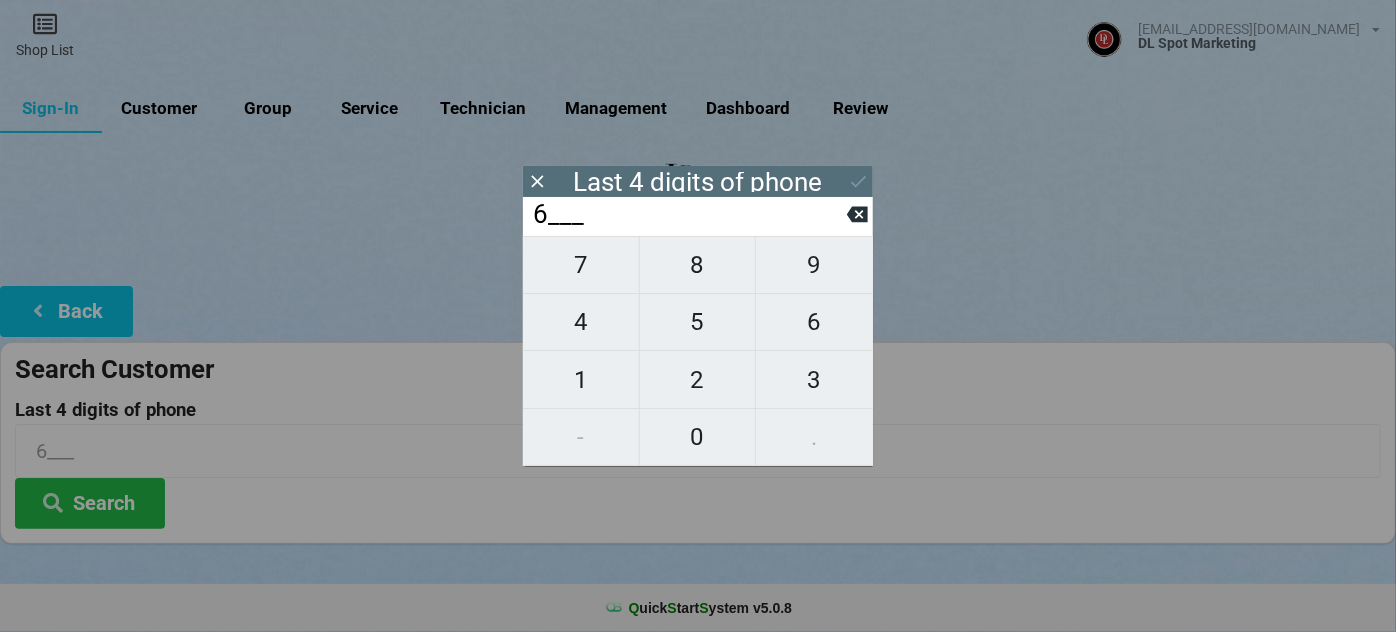 type on "69__" 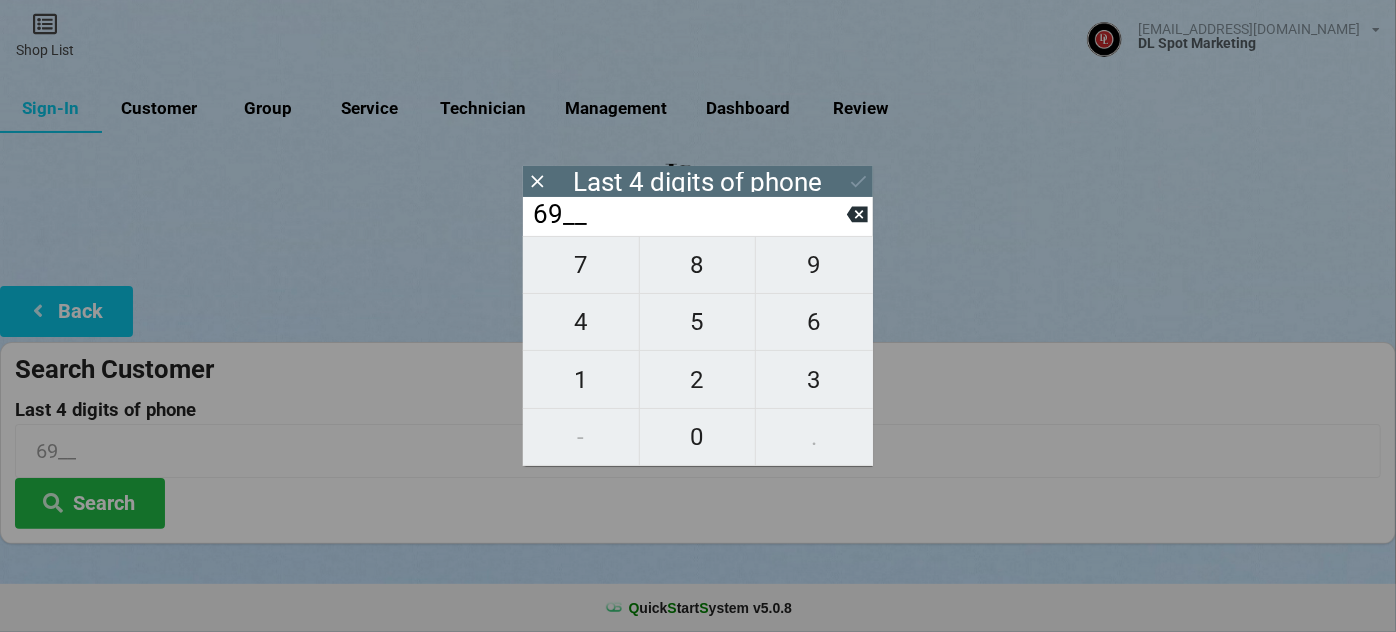 type on "691_" 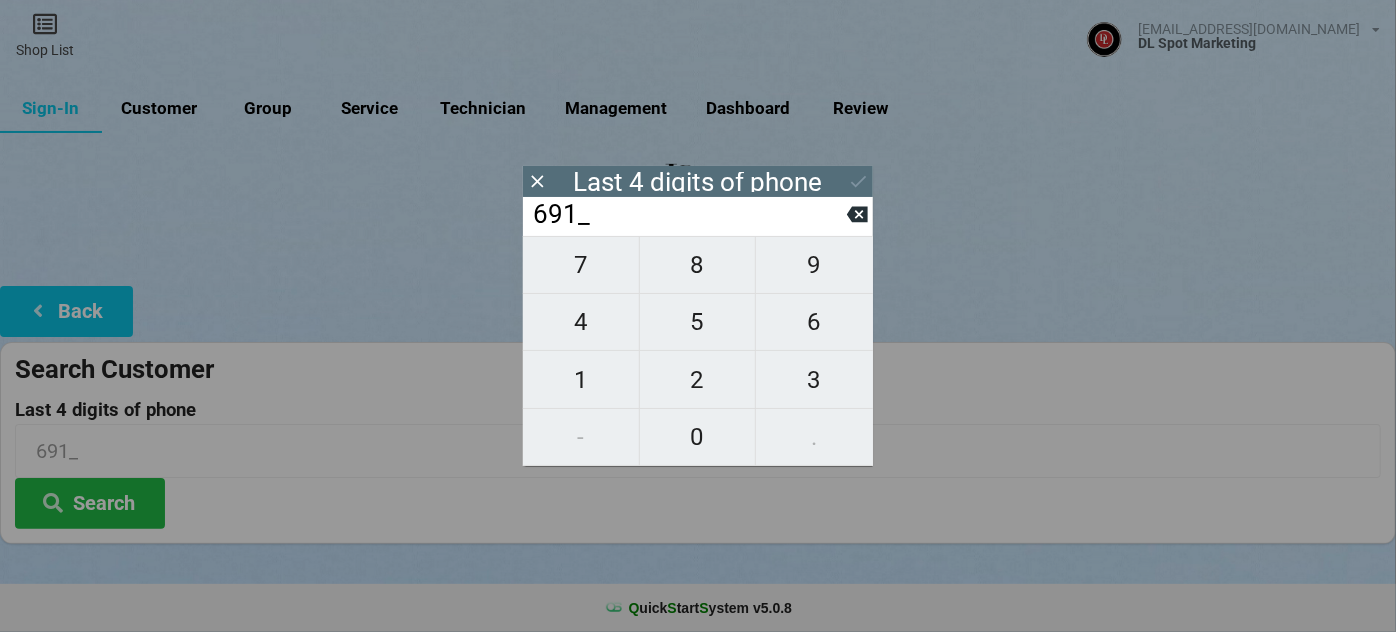 type on "6912" 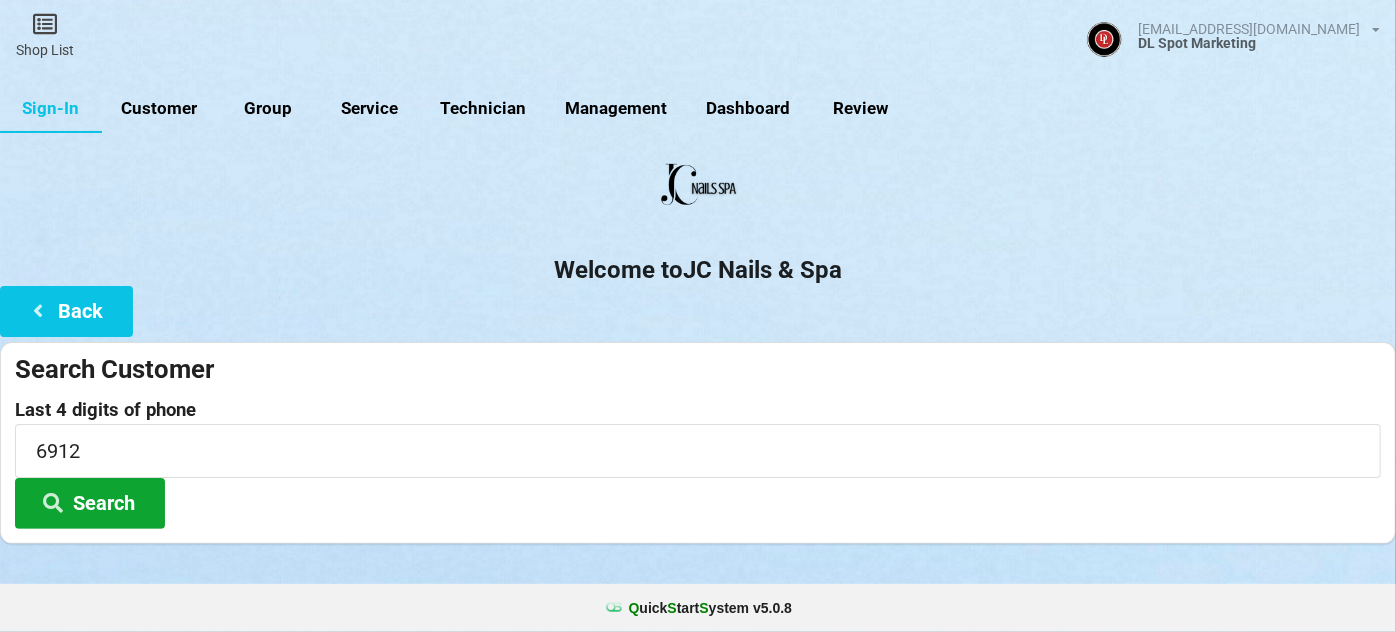 click on "Search" at bounding box center (90, 503) 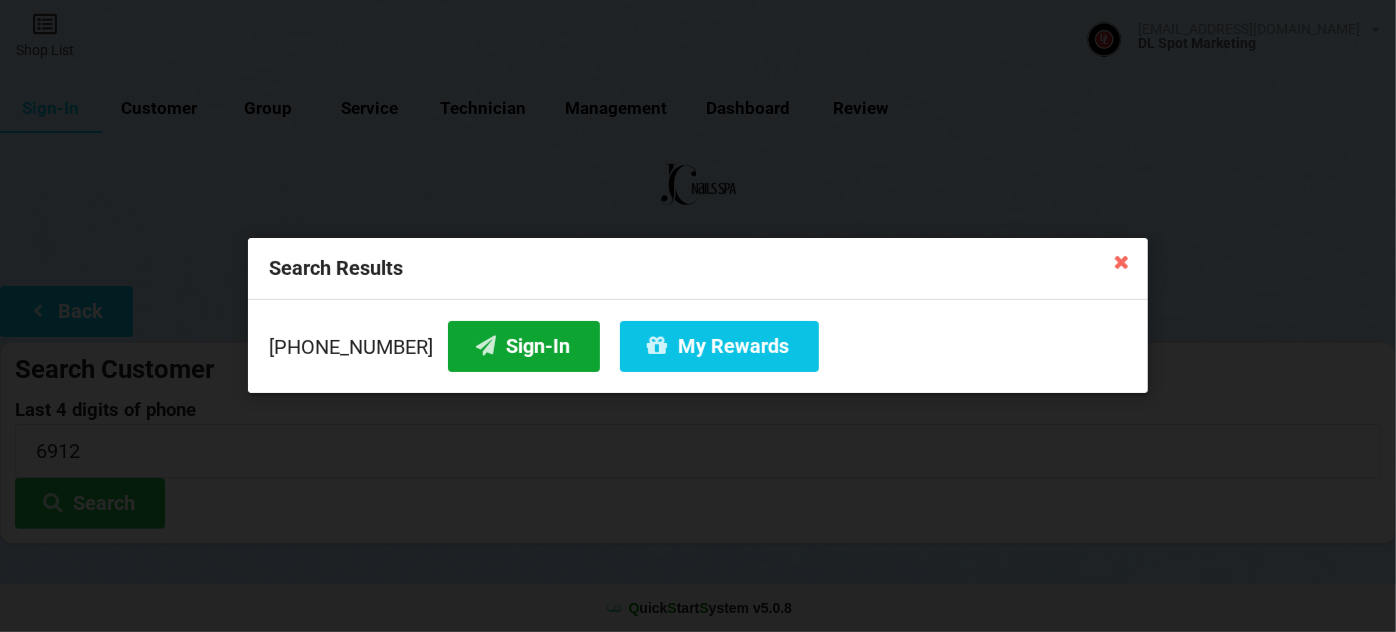 click on "Sign-In" at bounding box center [524, 346] 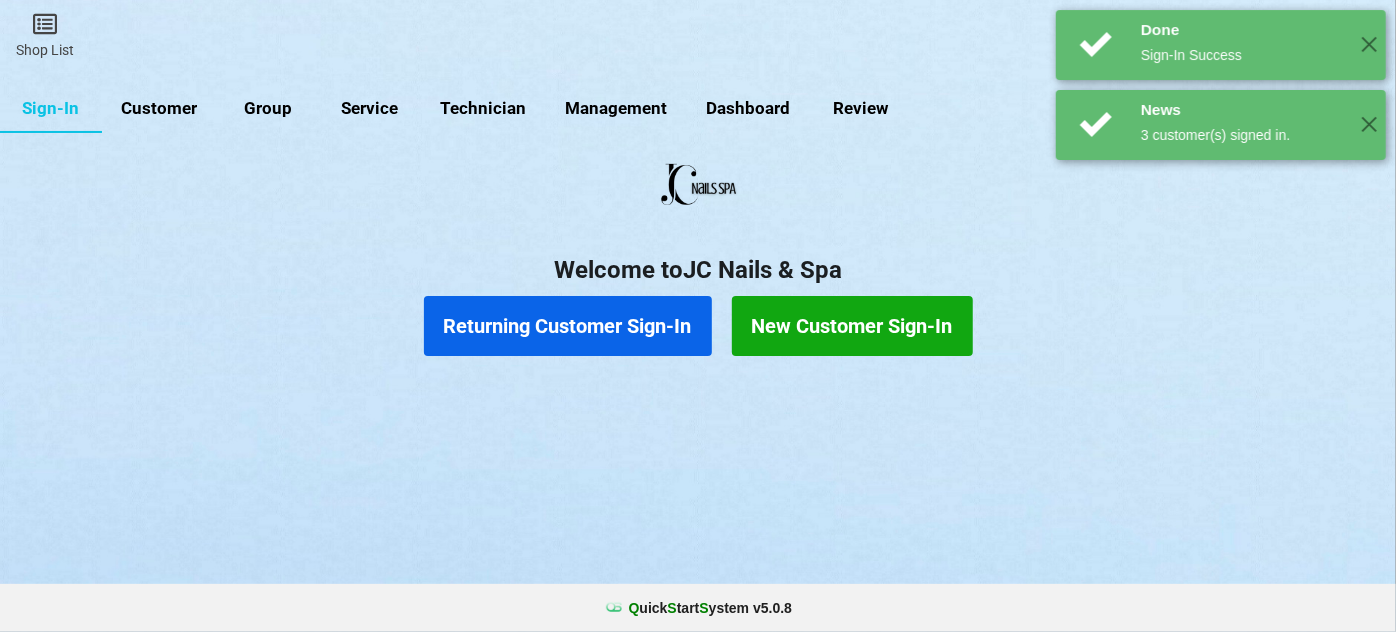 click on "Returning Customer Sign-In" at bounding box center [568, 326] 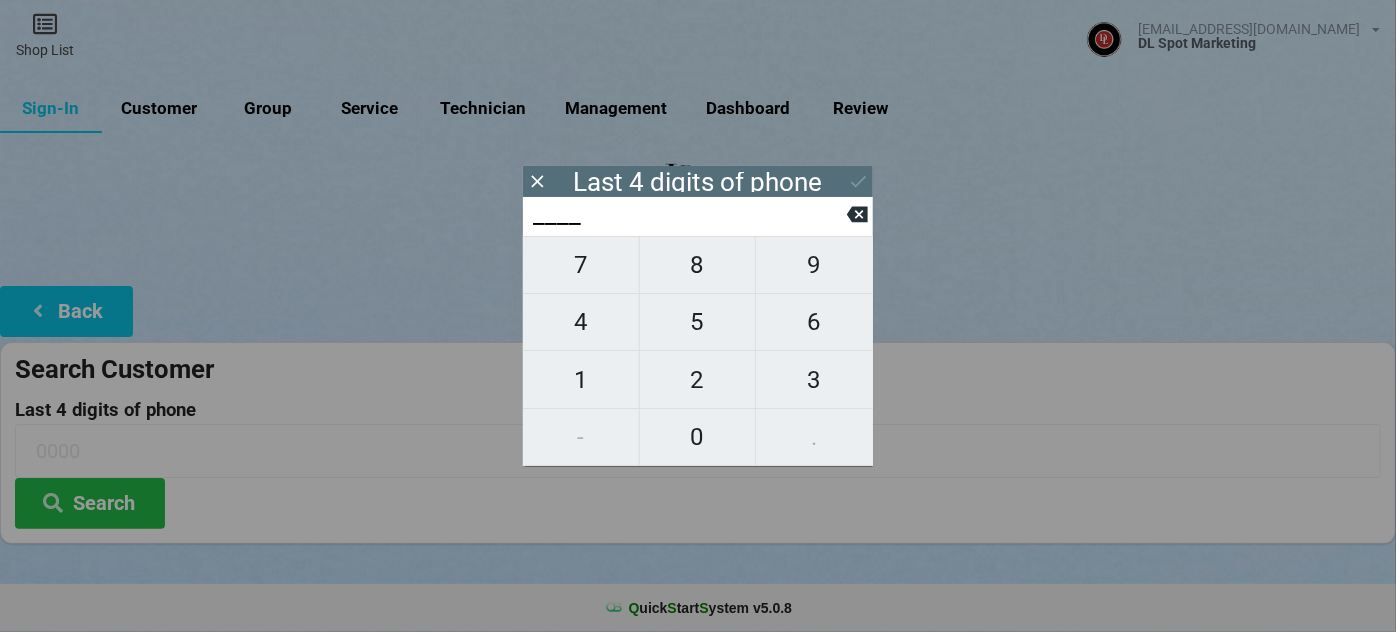 type on "2___" 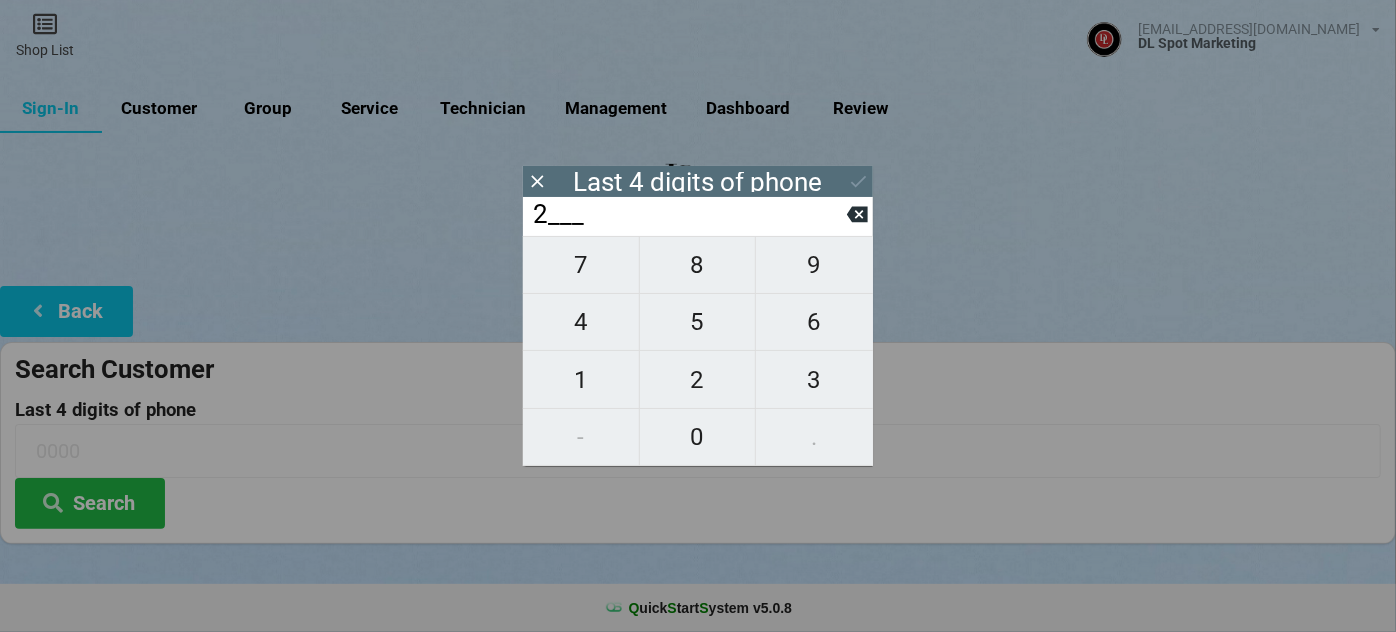 type on "2___" 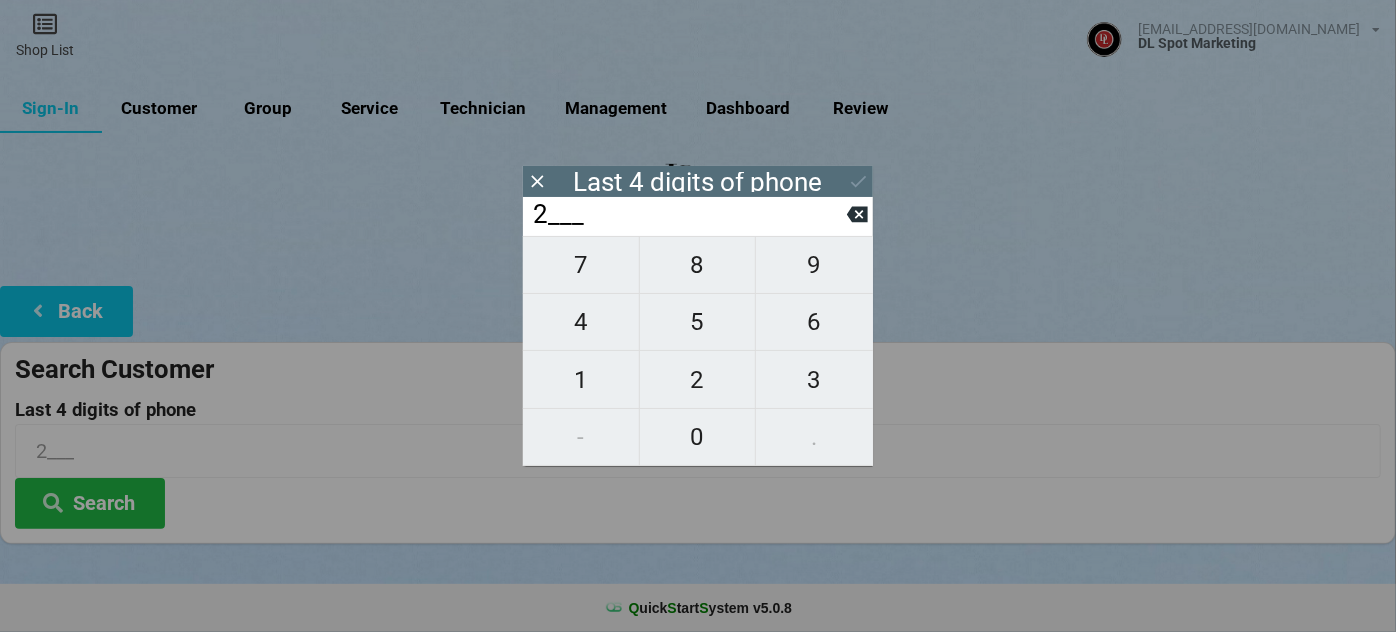 type on "24__" 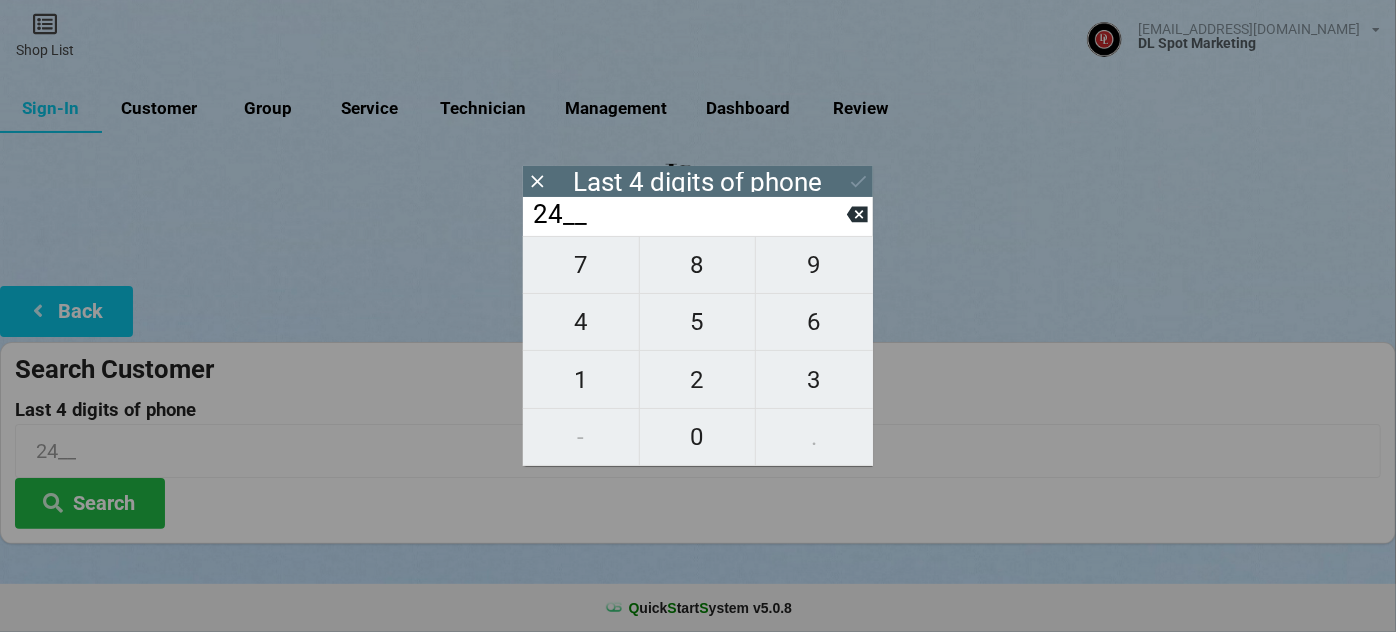 type on "248_" 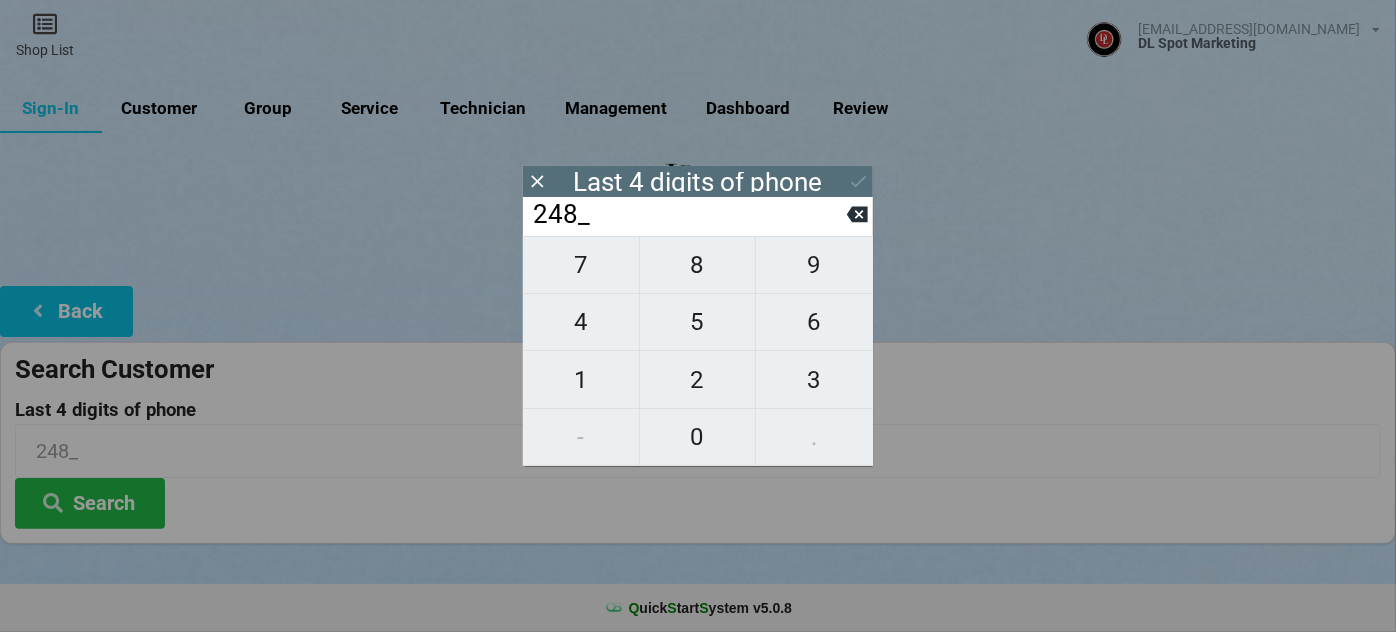 type on "2481" 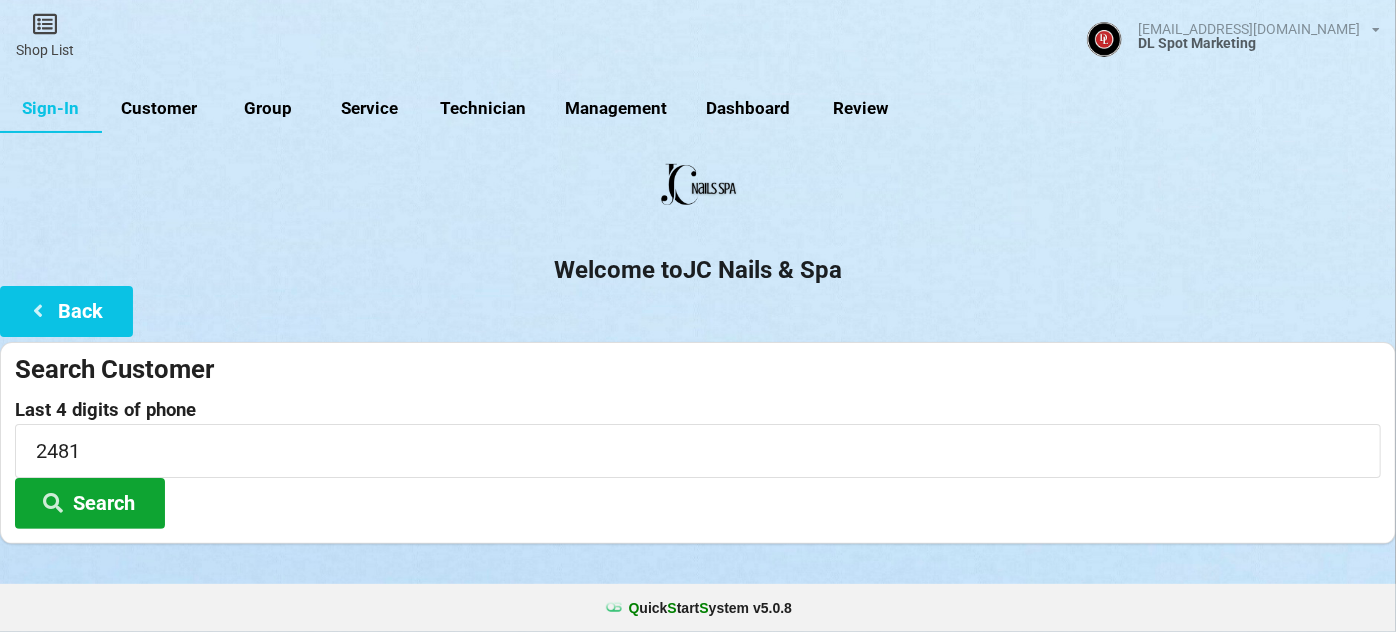 click on "Search" at bounding box center (90, 503) 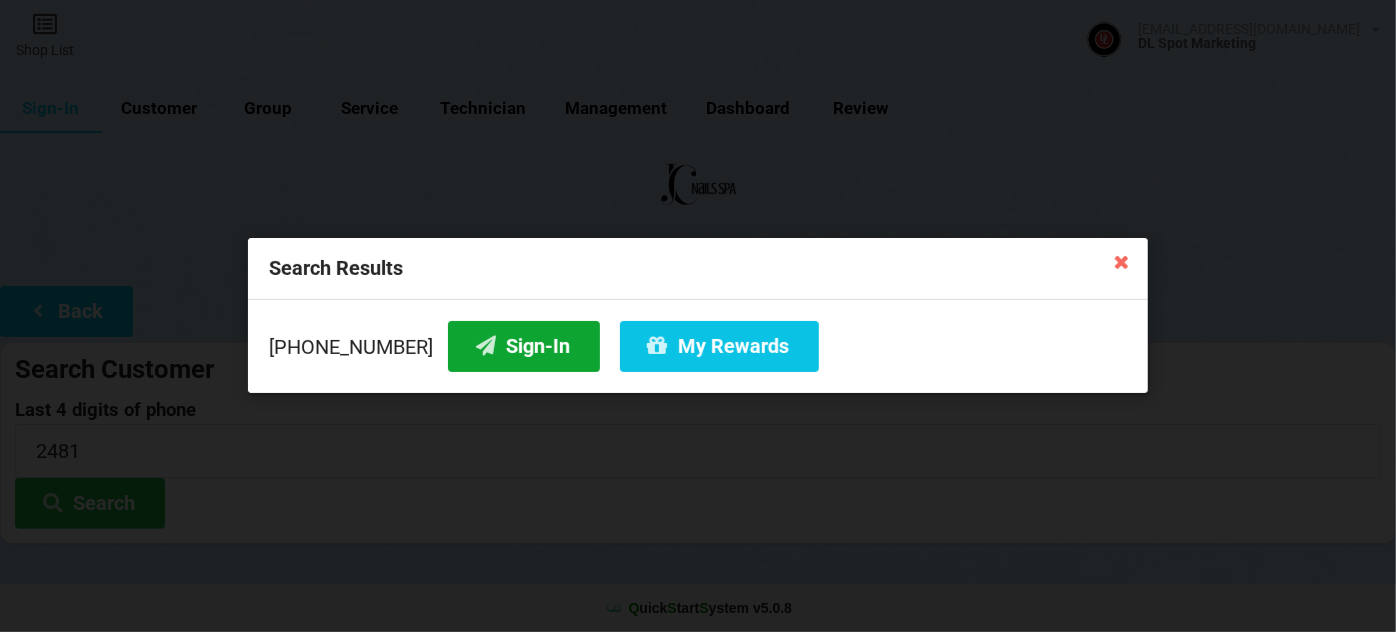 click on "Sign-In" at bounding box center (524, 346) 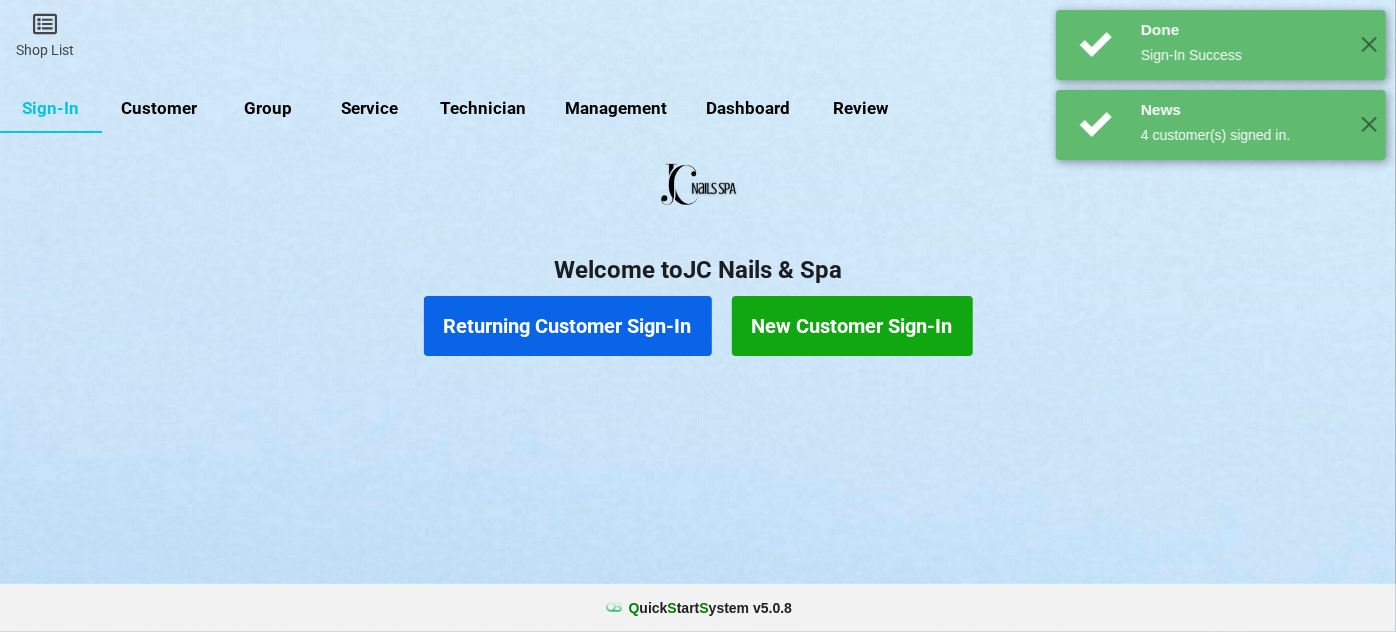 click on "Returning Customer Sign-In" at bounding box center [568, 326] 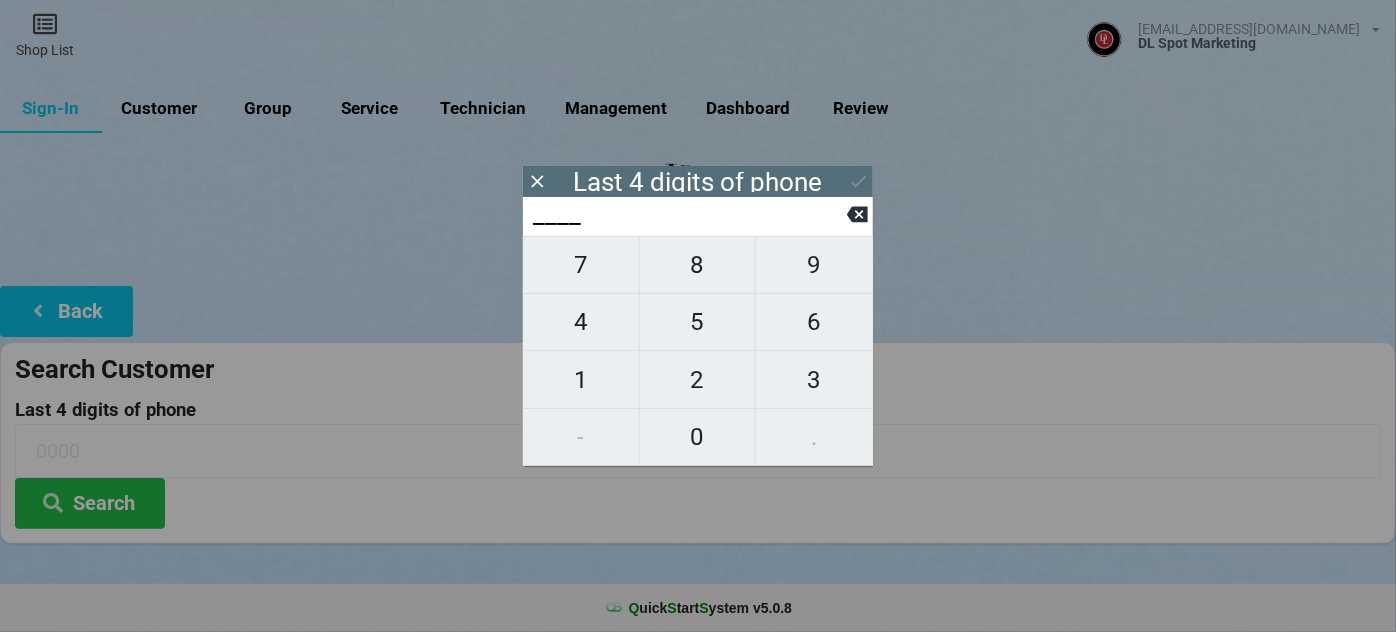 type on "5___" 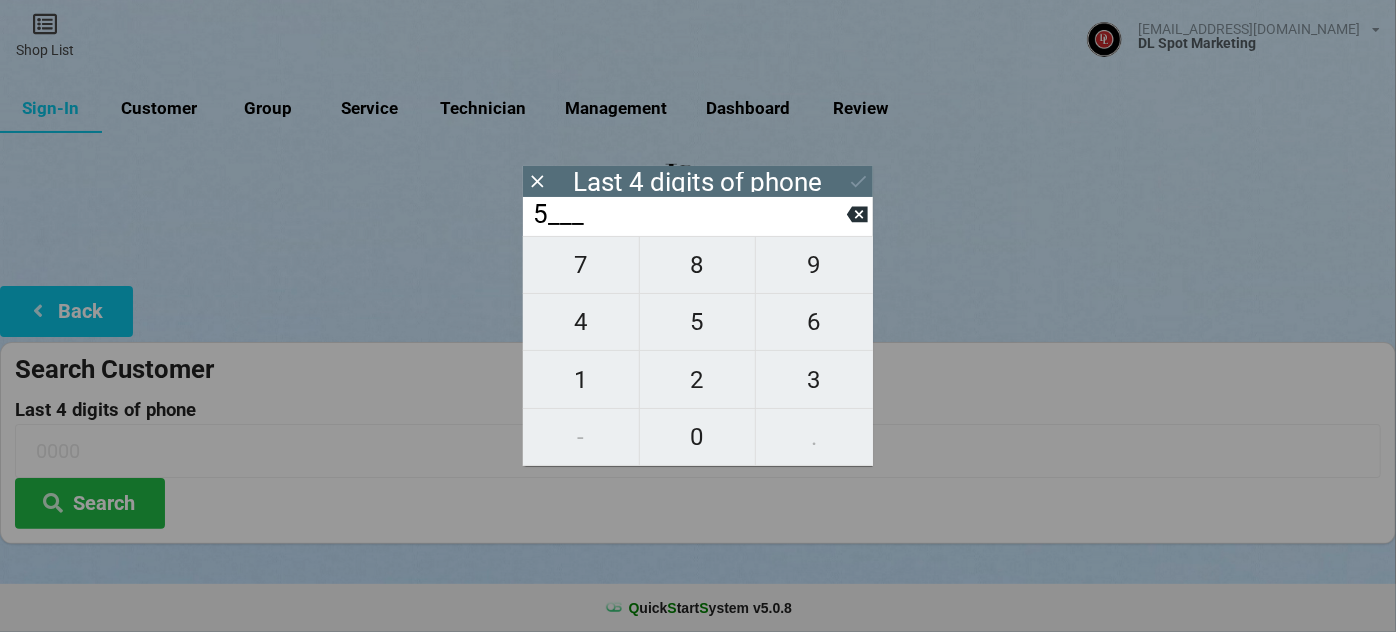 type on "5___" 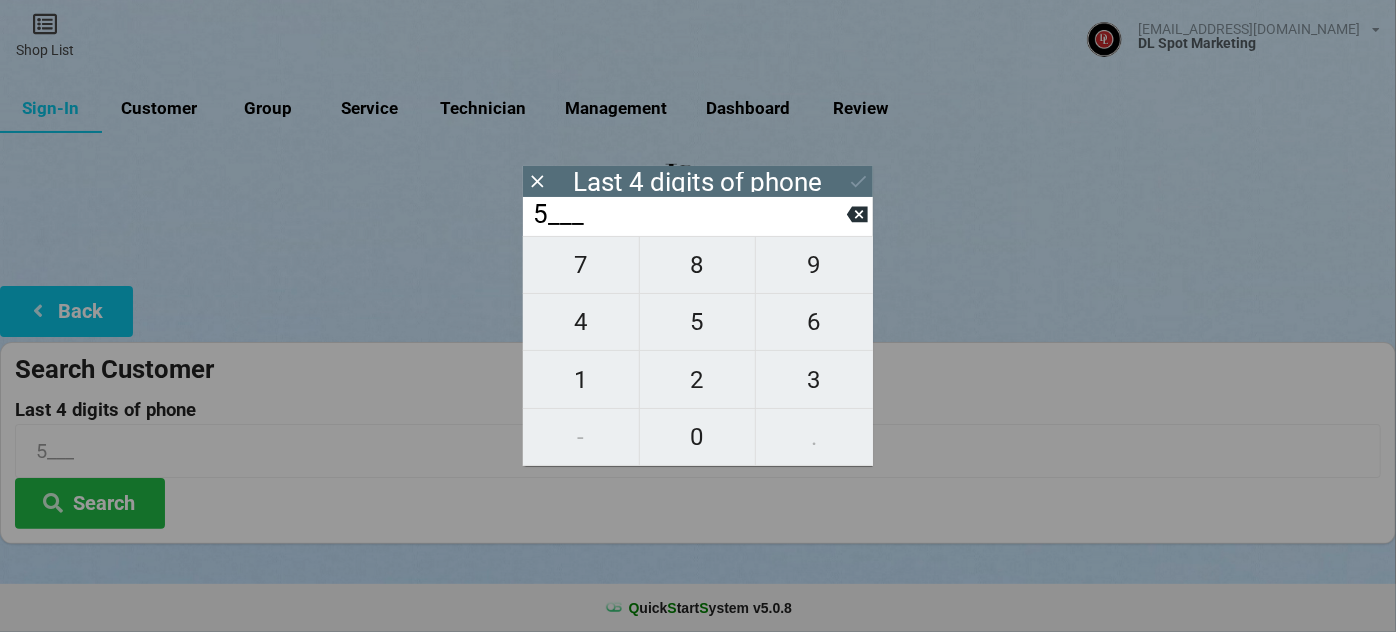 type on "51__" 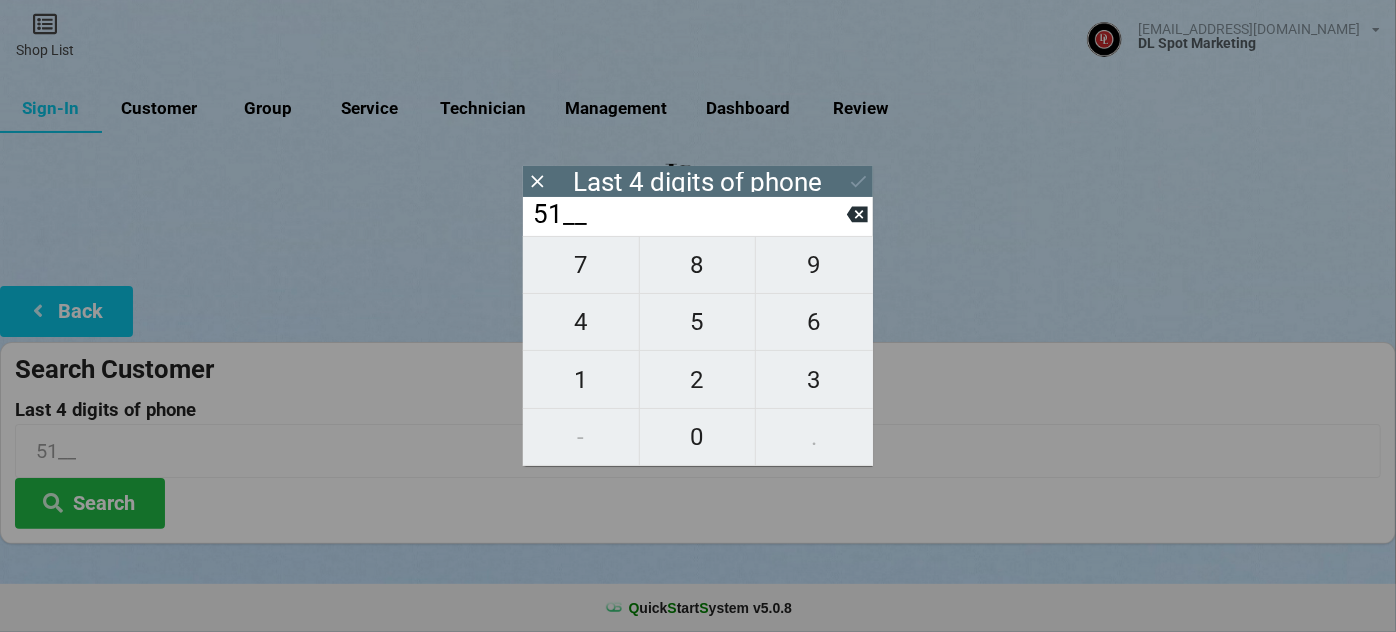 type on "513_" 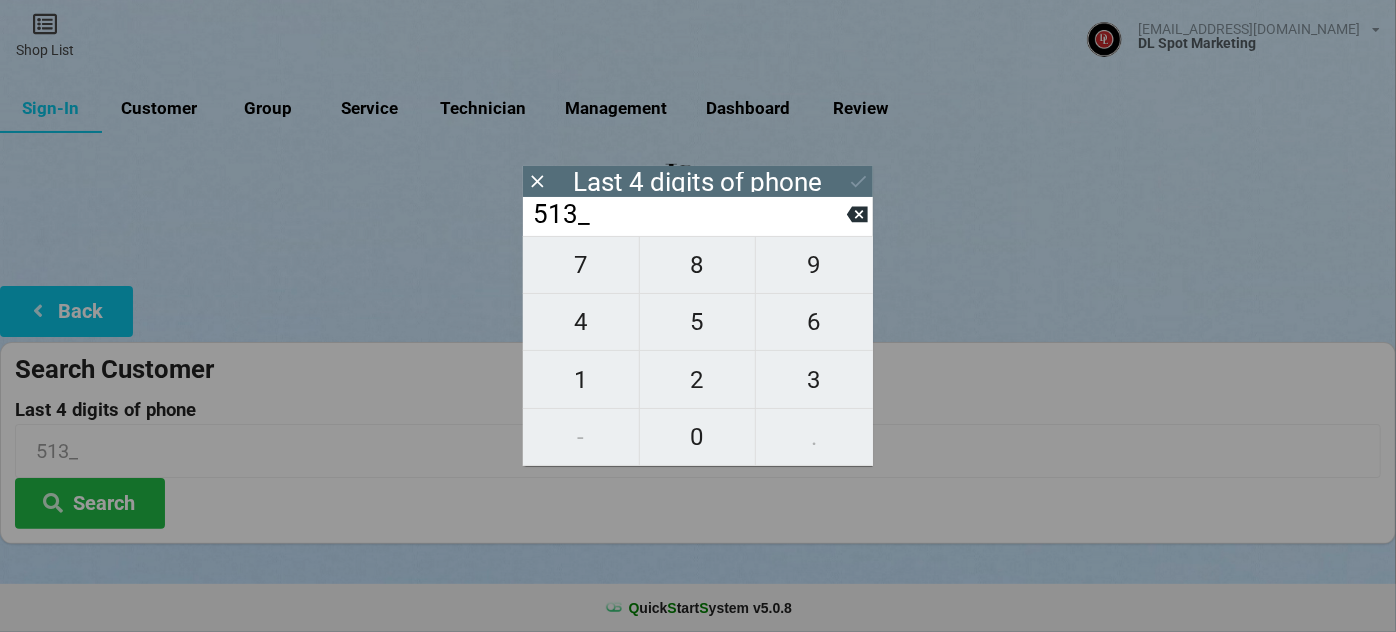 type on "5132" 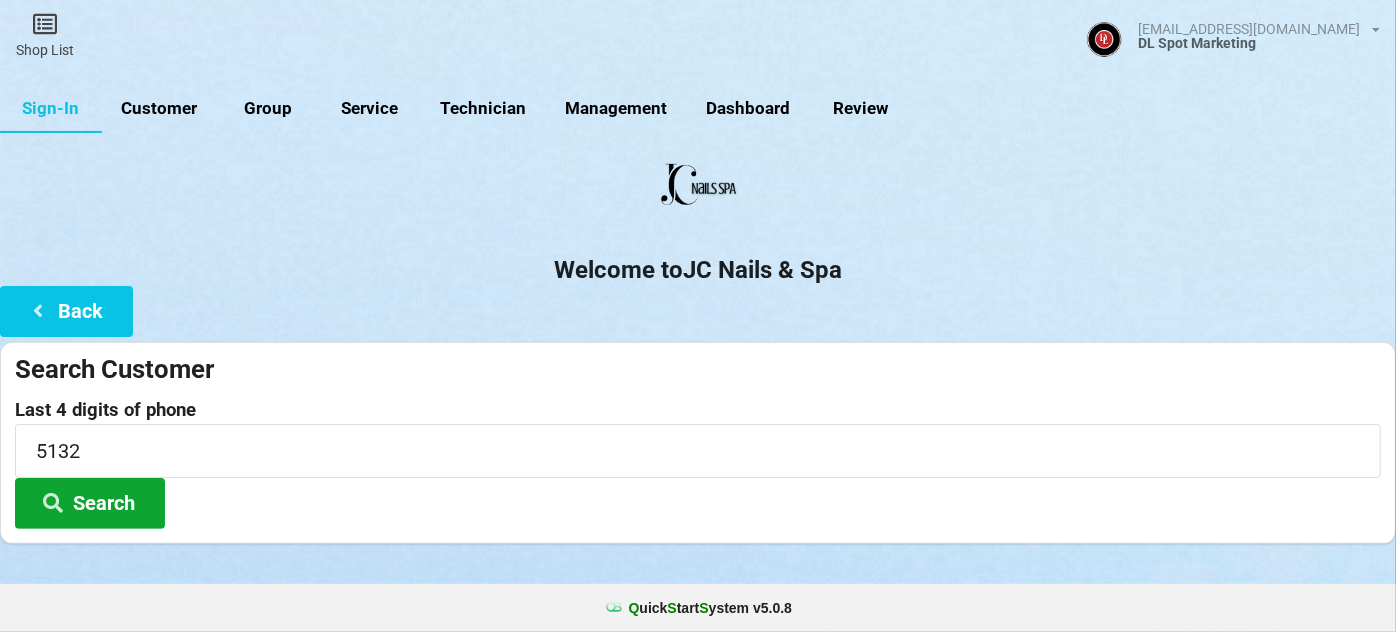 click on "Search" at bounding box center (90, 503) 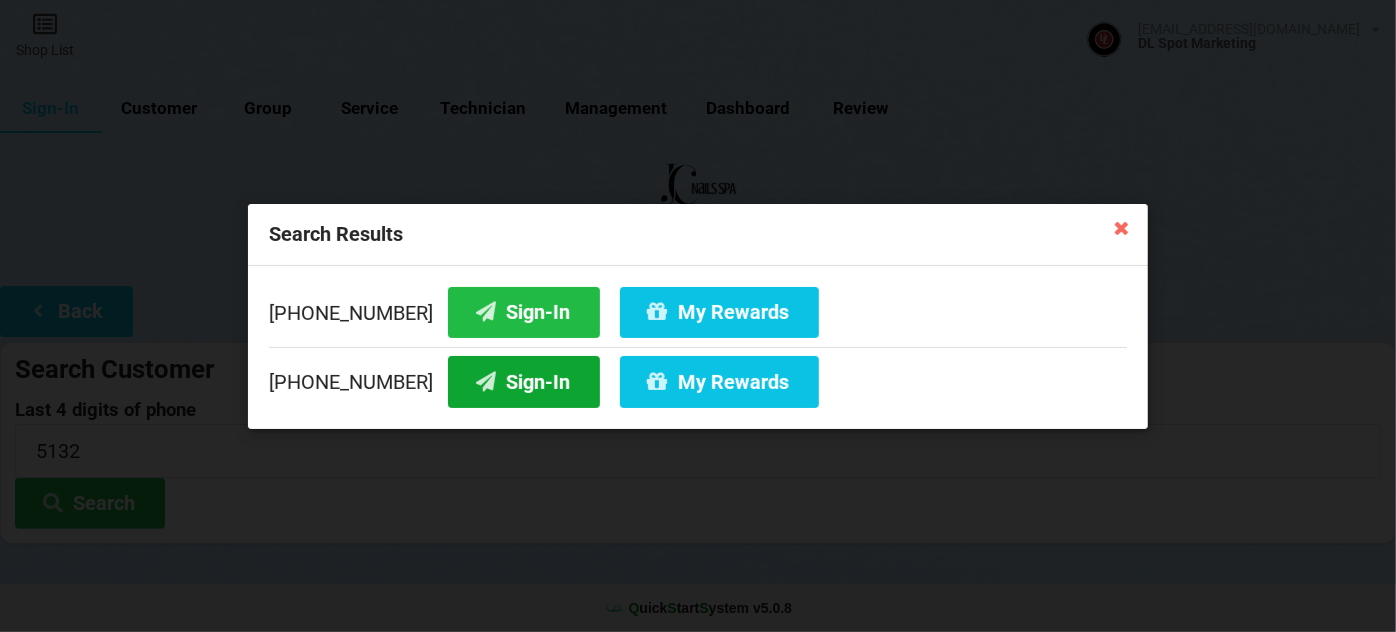 click on "Sign-In" at bounding box center [524, 381] 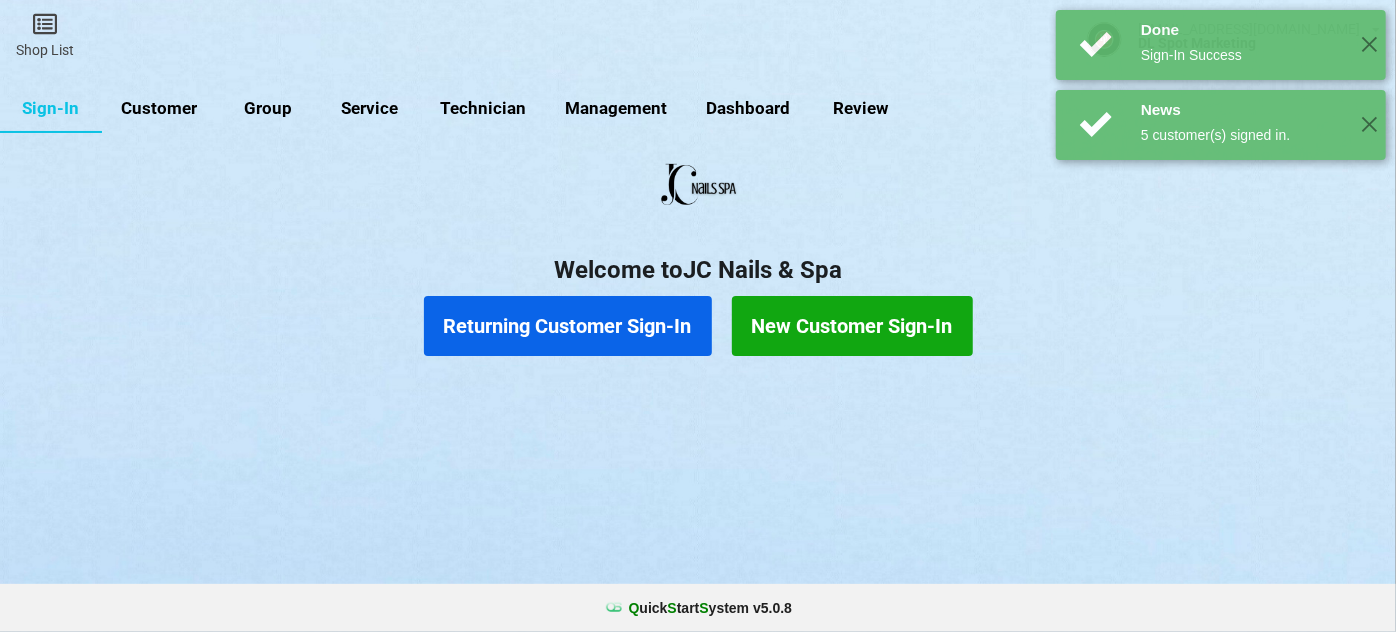 click on "Returning Customer Sign-In" at bounding box center [568, 326] 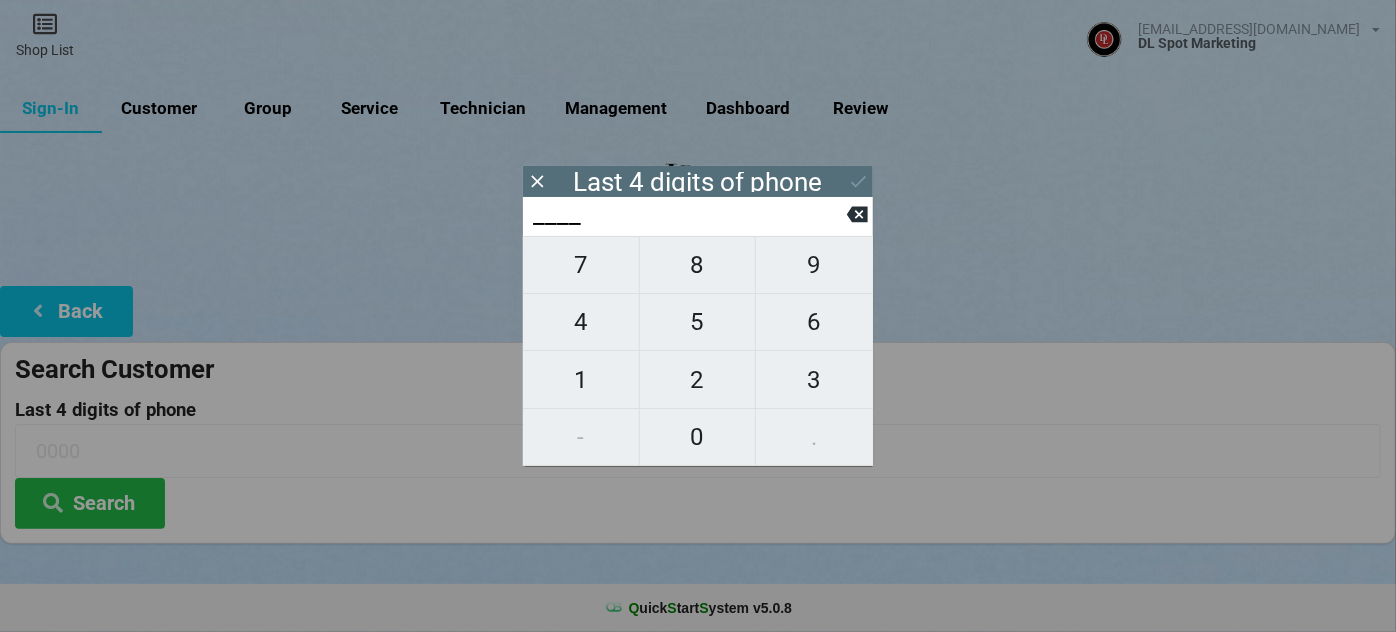 type on "1___" 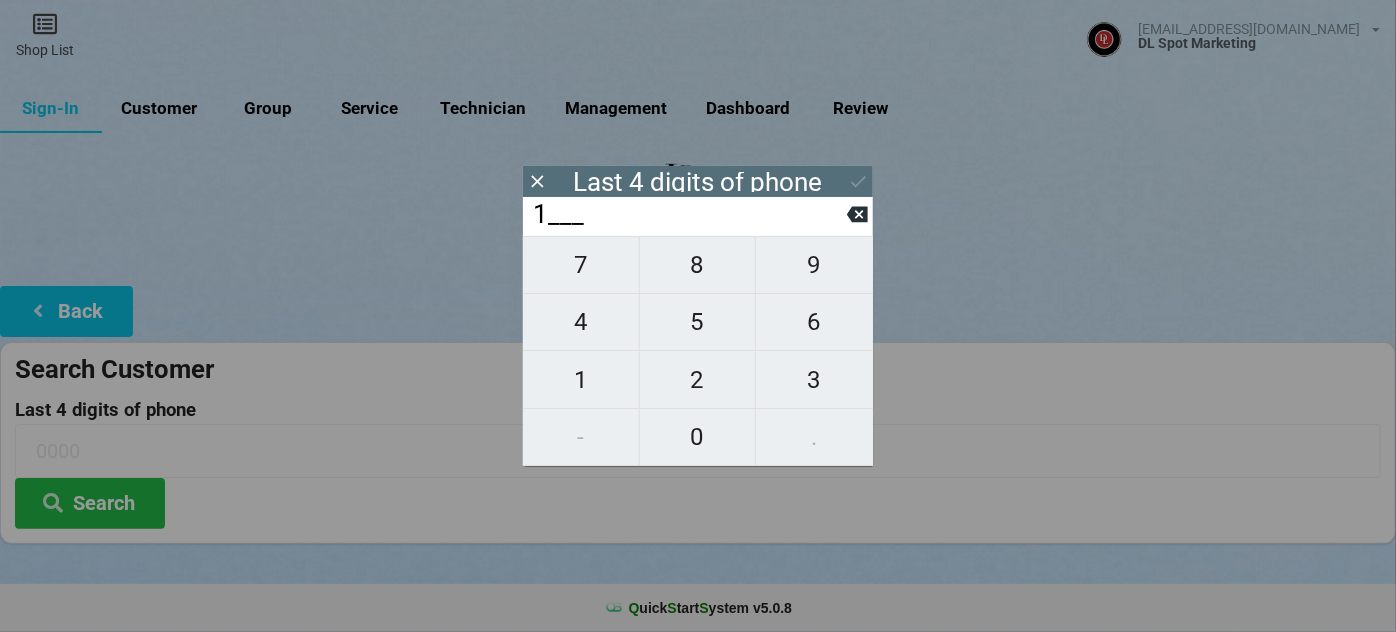 type on "1___" 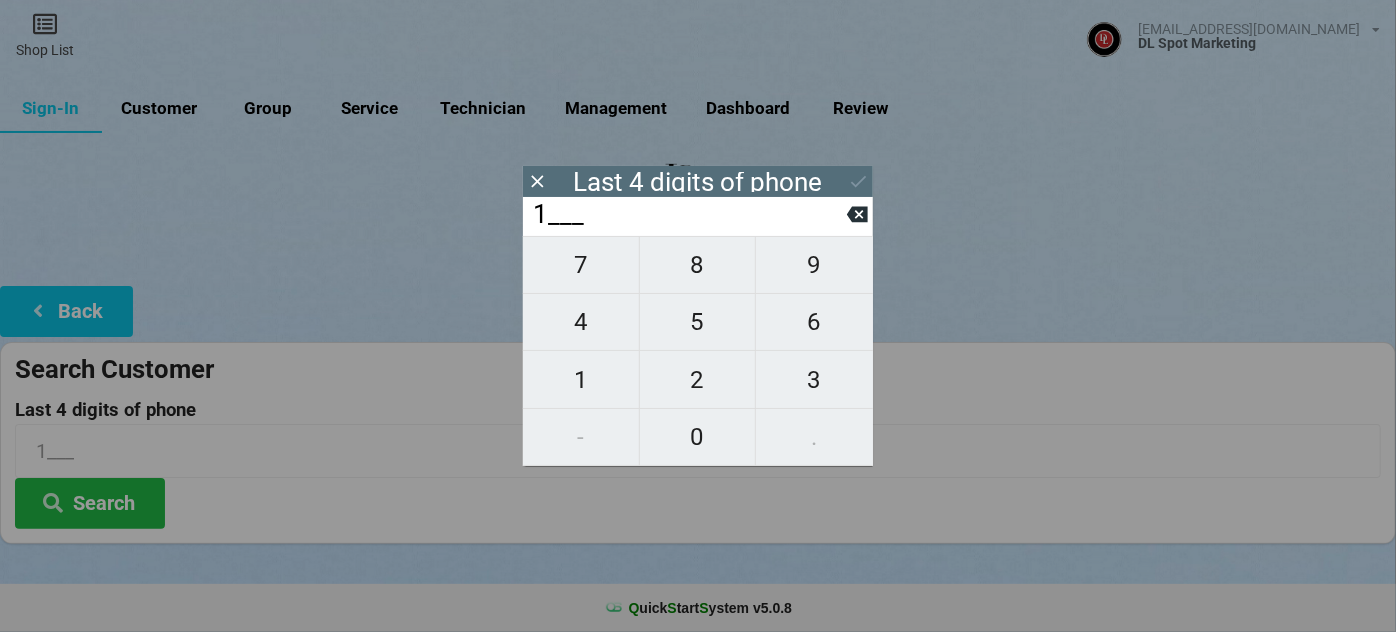 type on "13__" 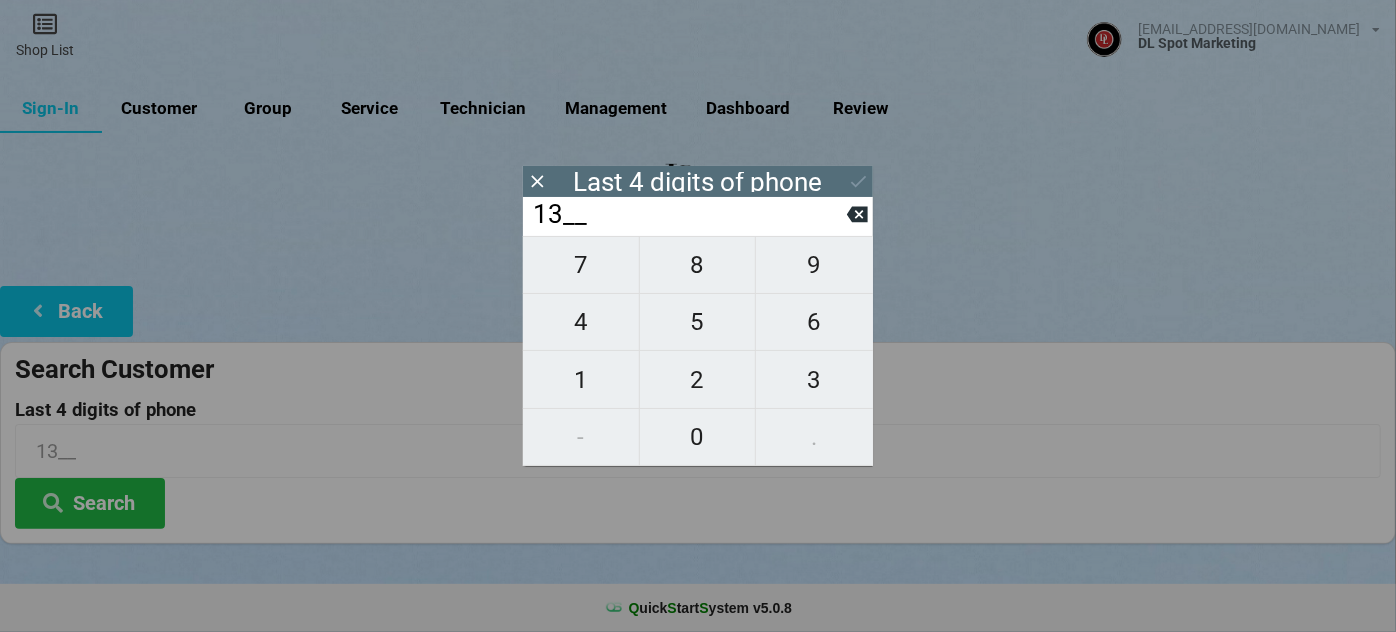 type on "136_" 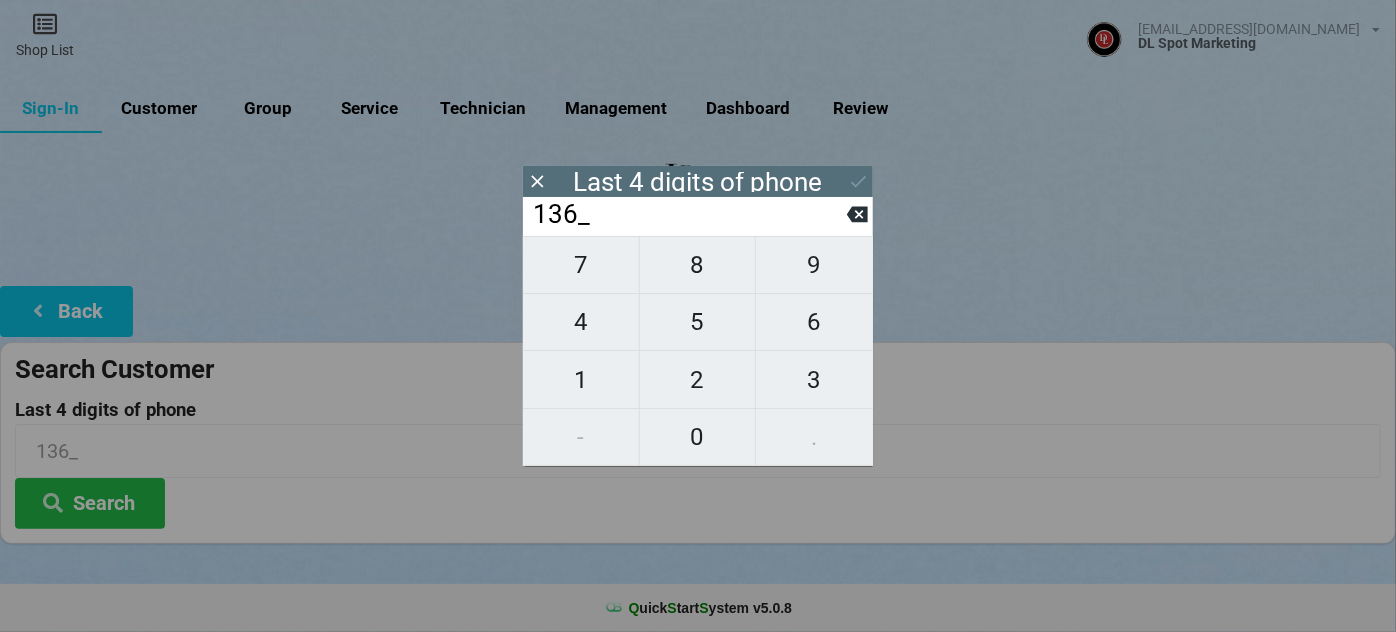 type on "1364" 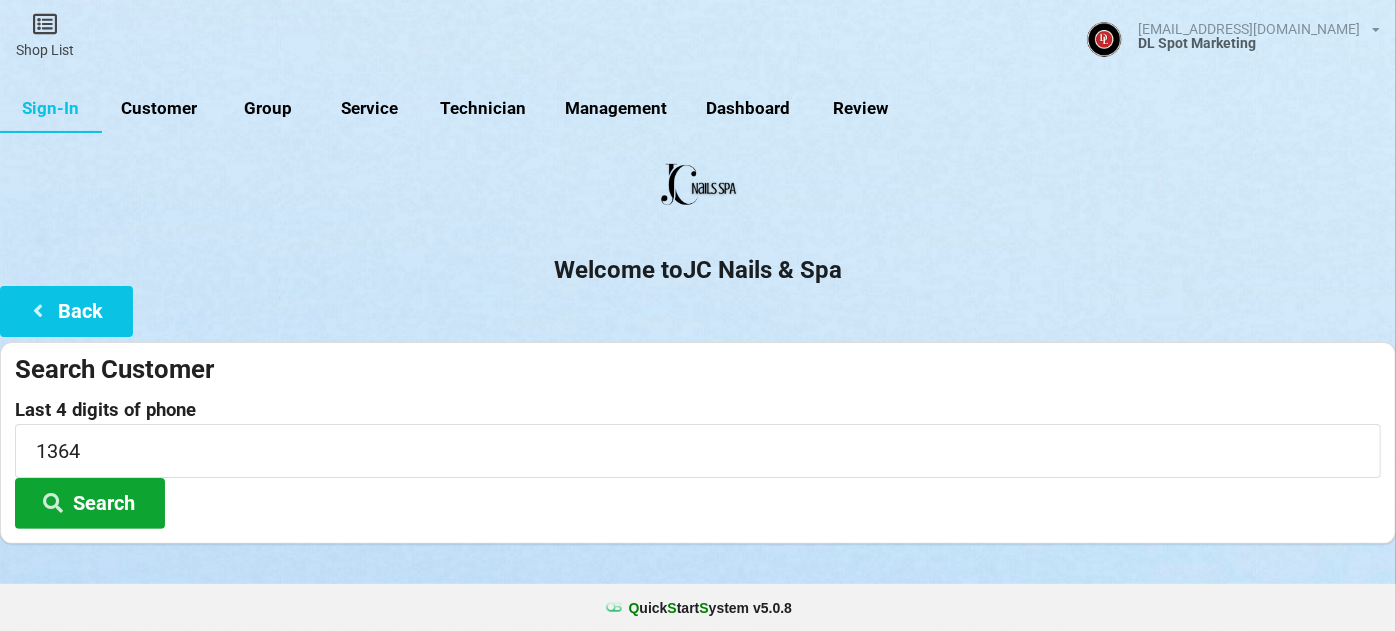 click on "Search" at bounding box center [90, 503] 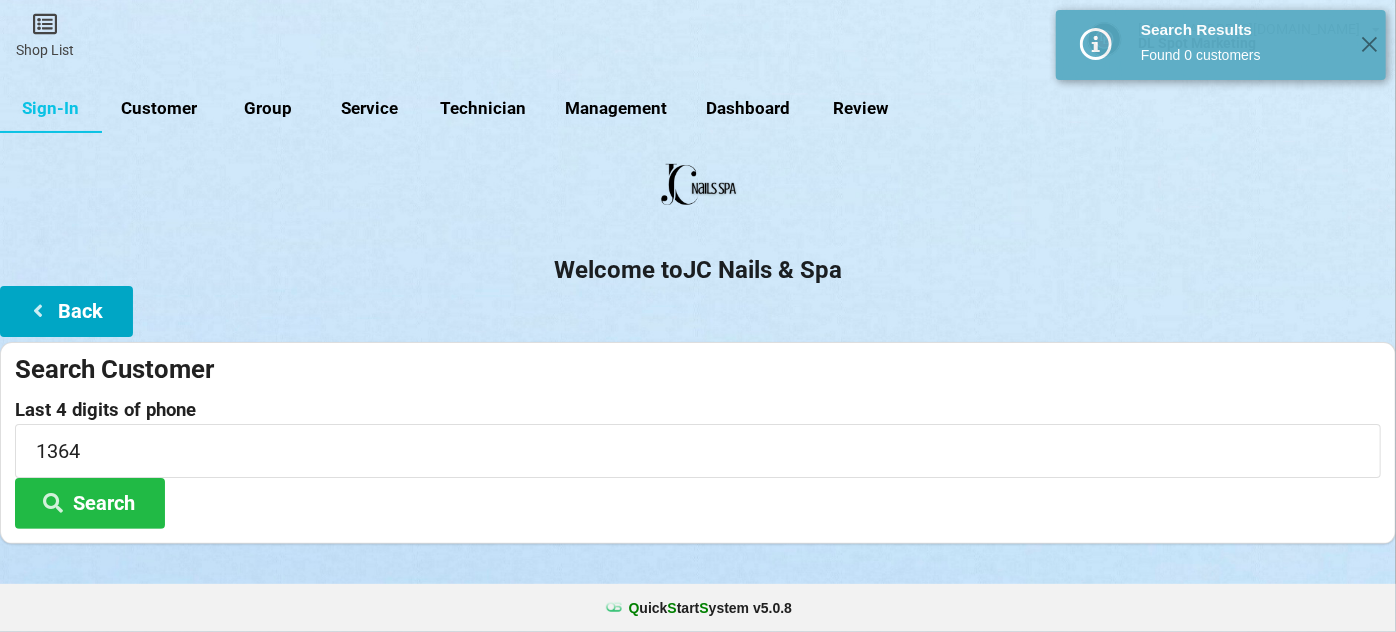 click on "Back" at bounding box center [66, 311] 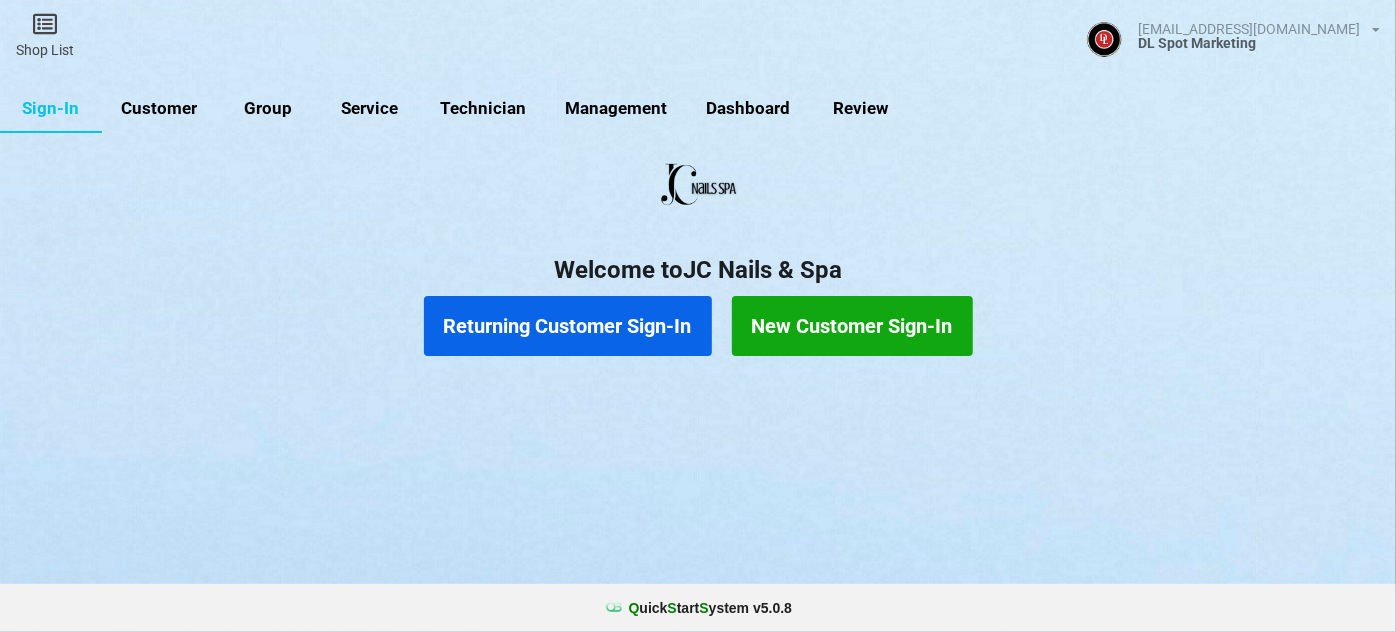 click on "New Customer Sign-In" at bounding box center [852, 326] 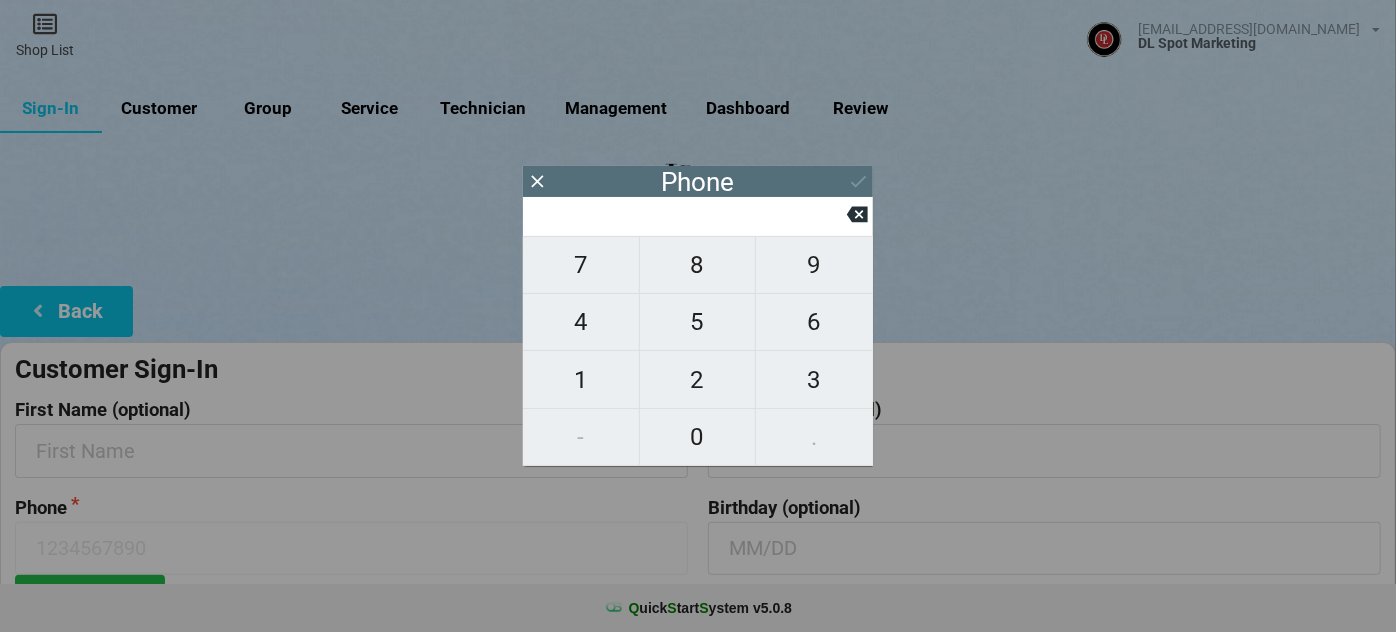 type on "9" 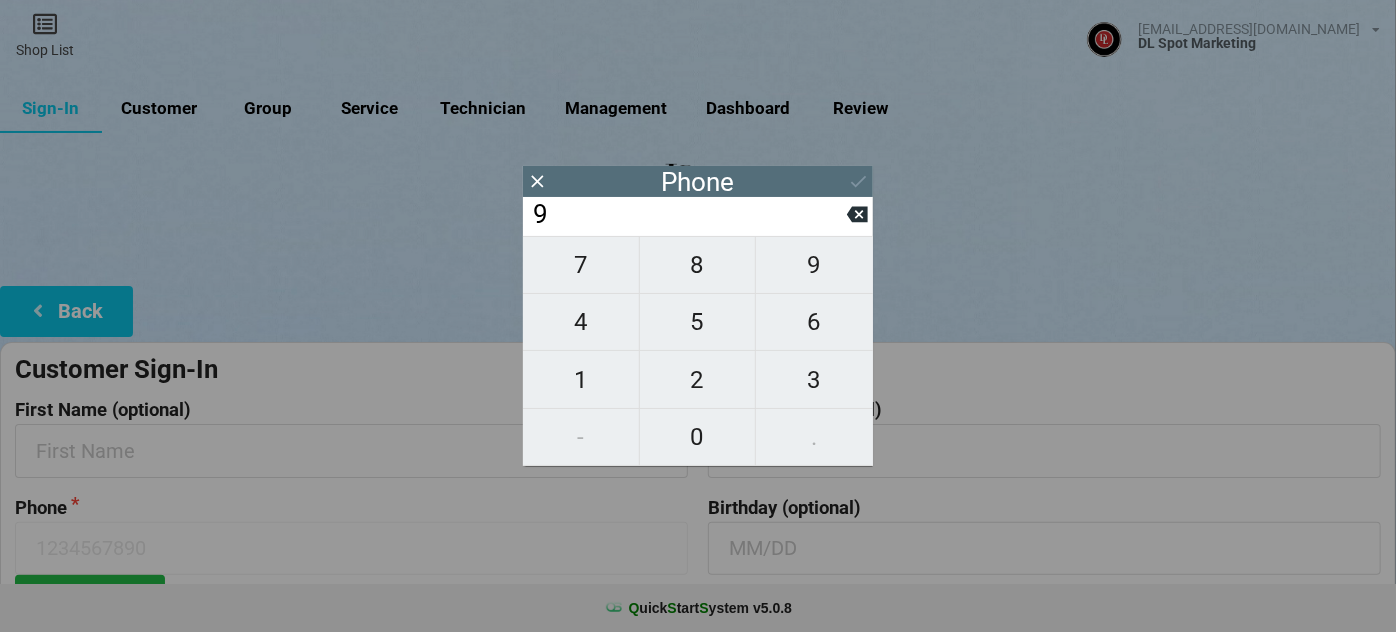 type on "9" 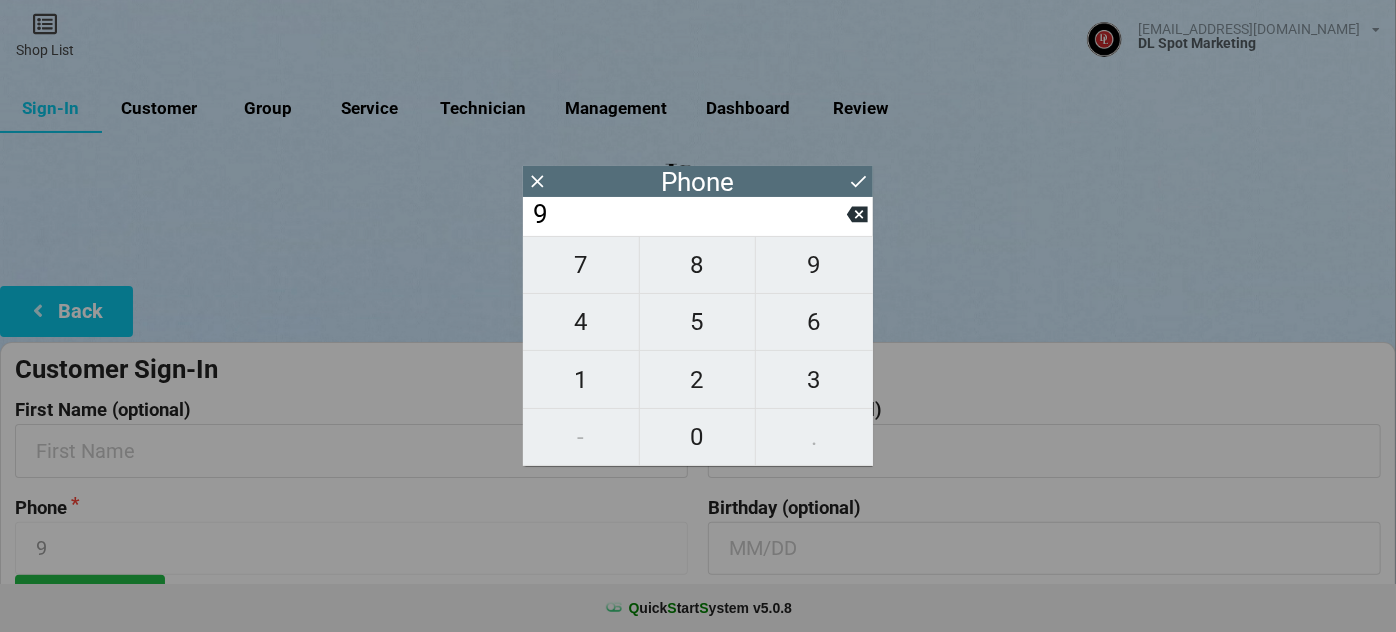 type on "92" 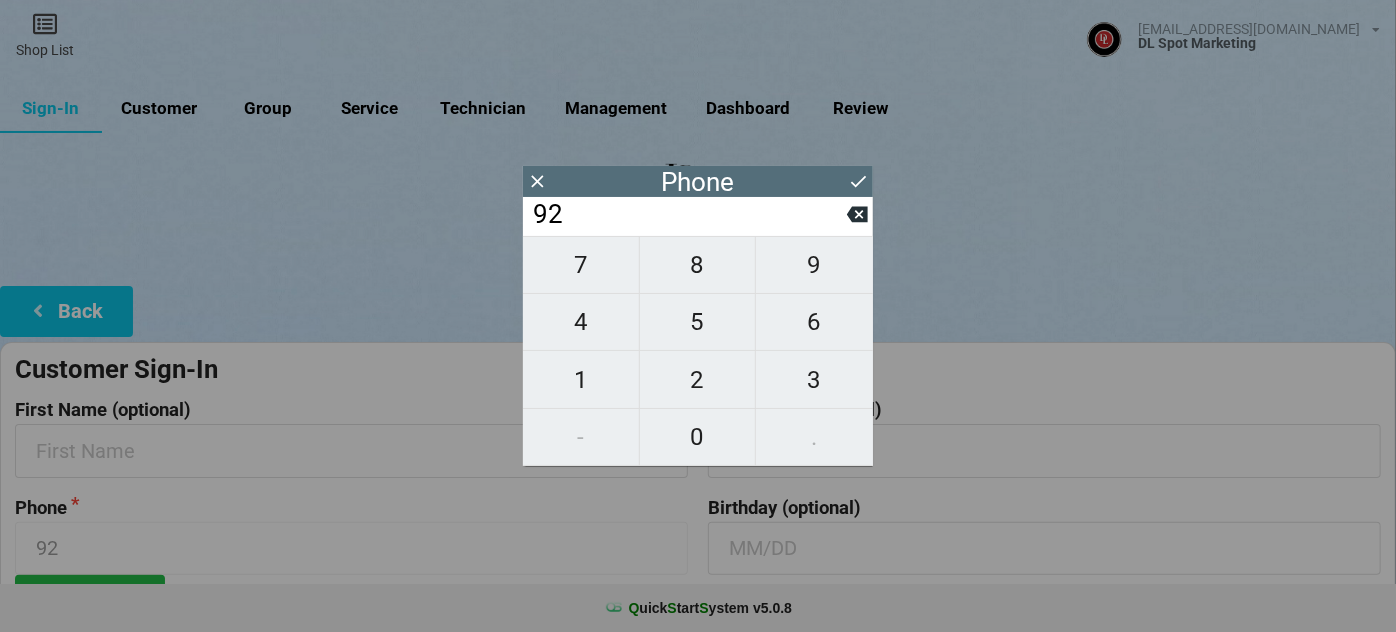 type on "925" 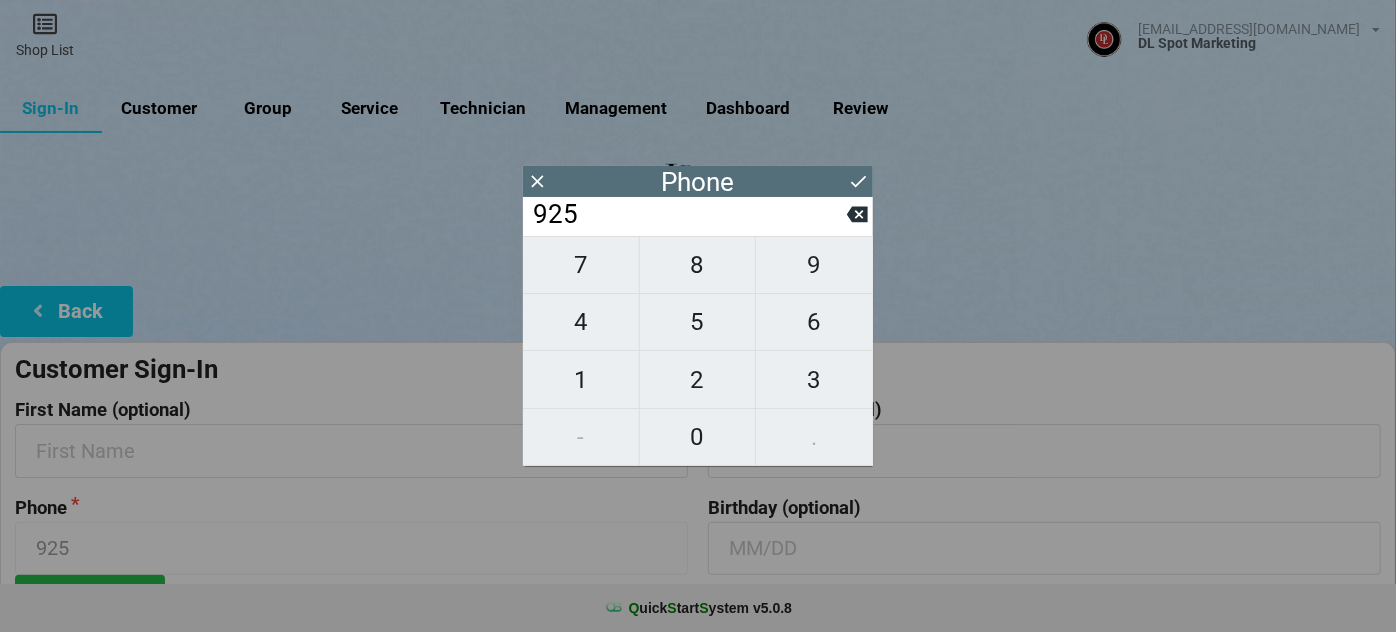 type on "9258" 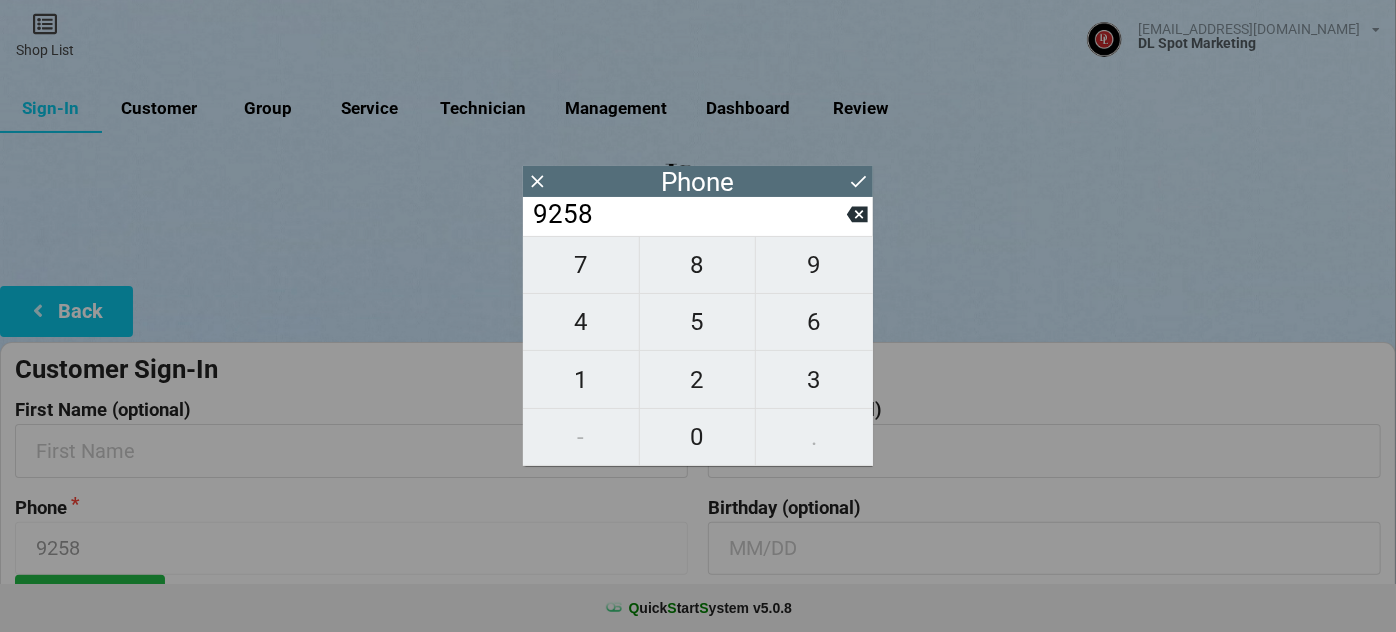 type on "92585" 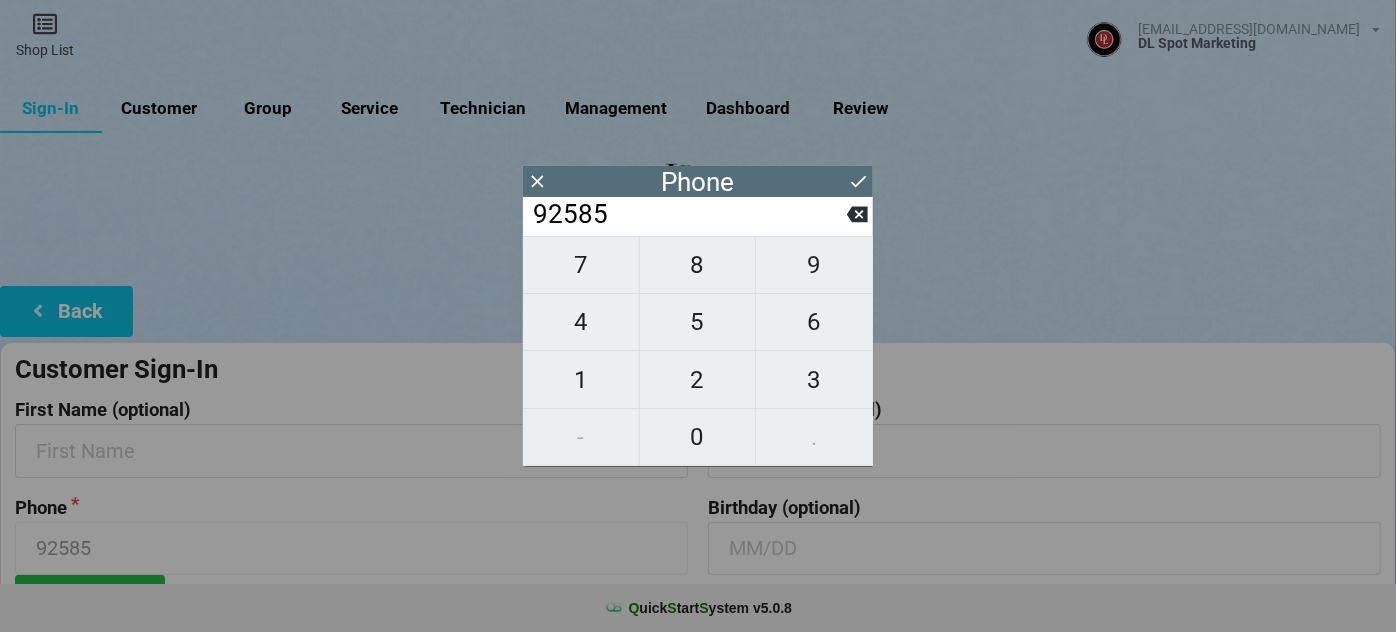 type on "925858" 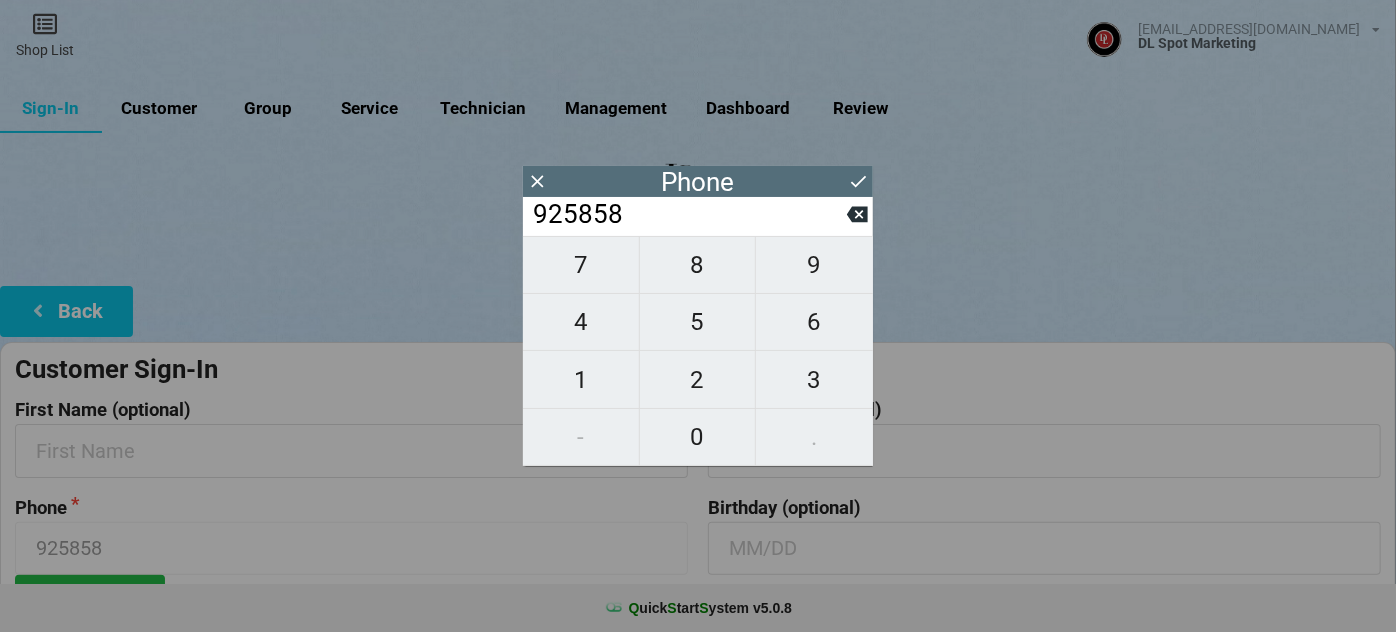 type on "9258581" 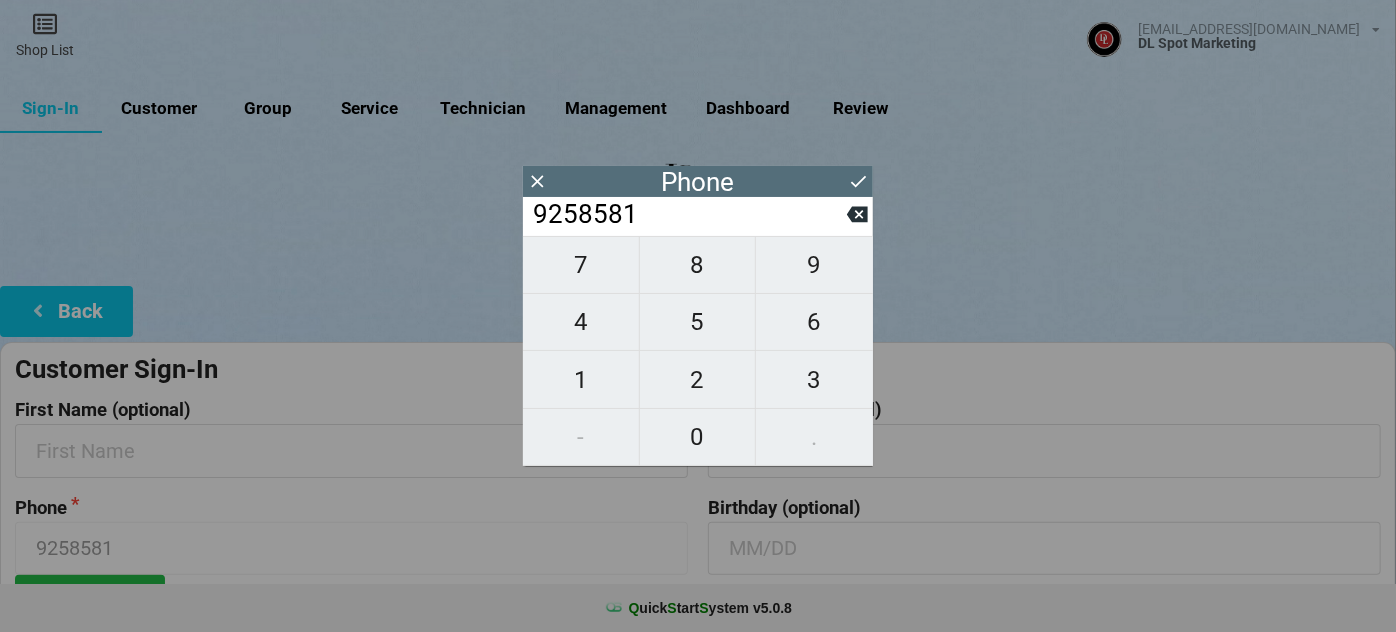 type on "92585813" 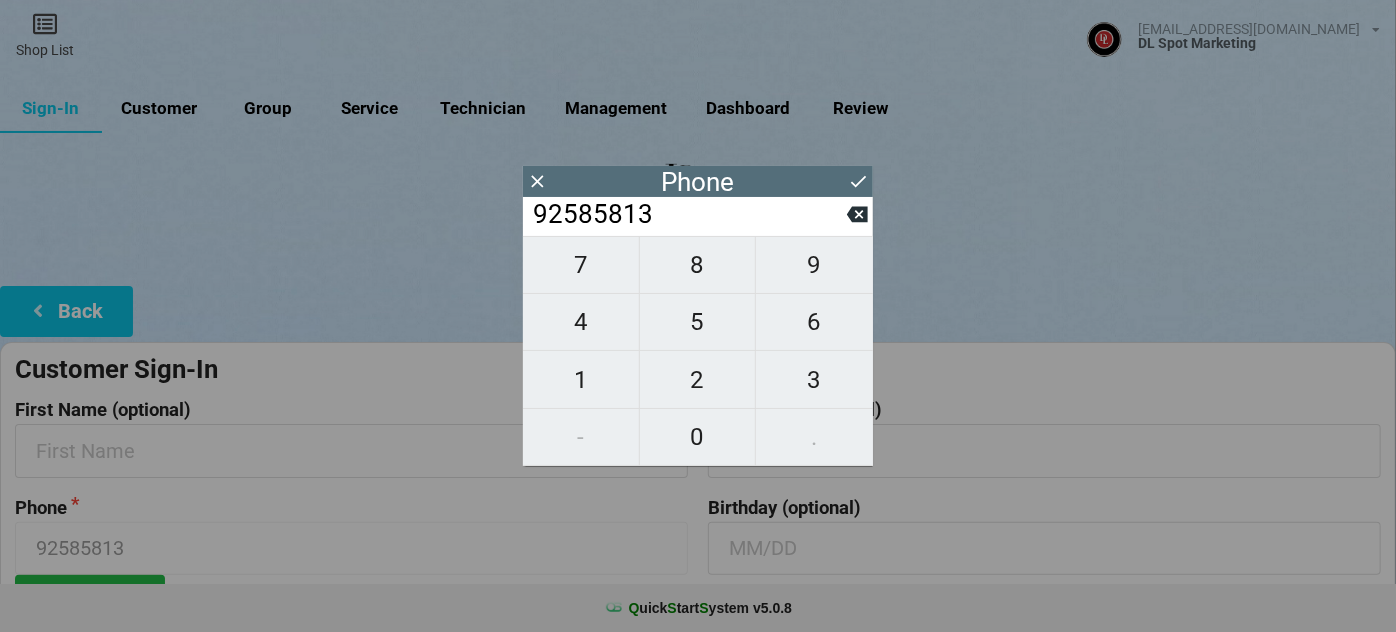 type on "925858134" 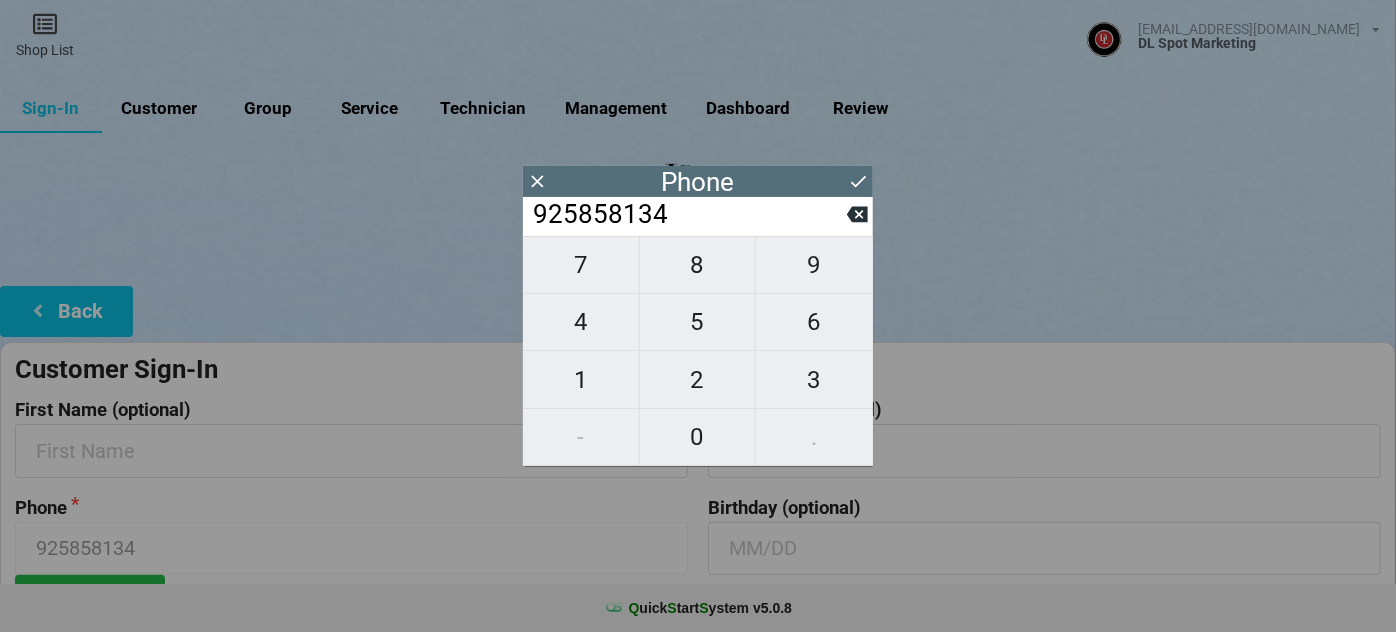 type on "9258581346" 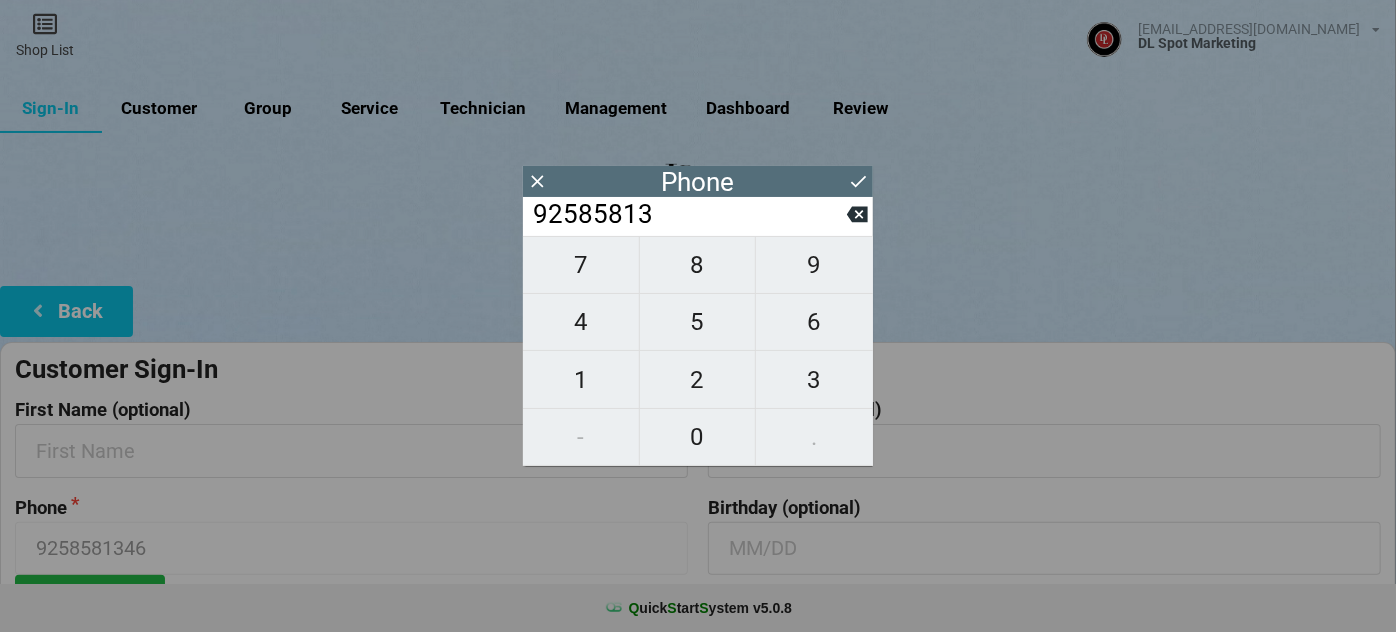 type on "925858136" 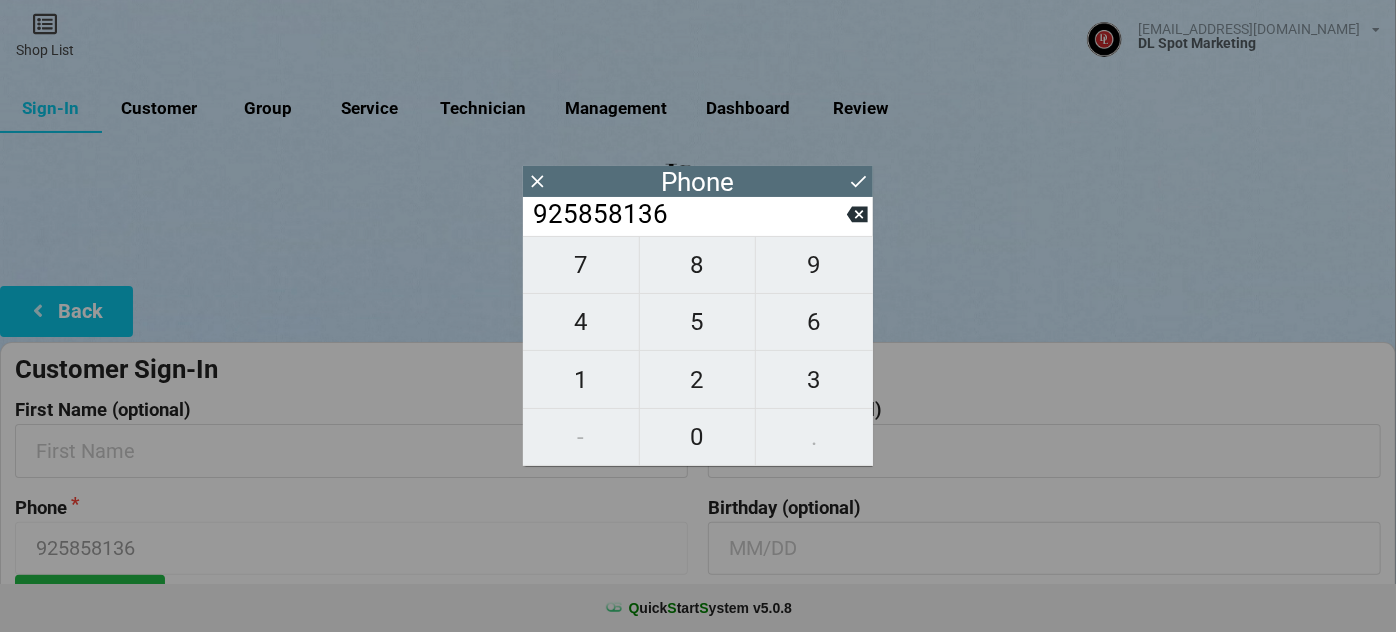 type on "9258581364" 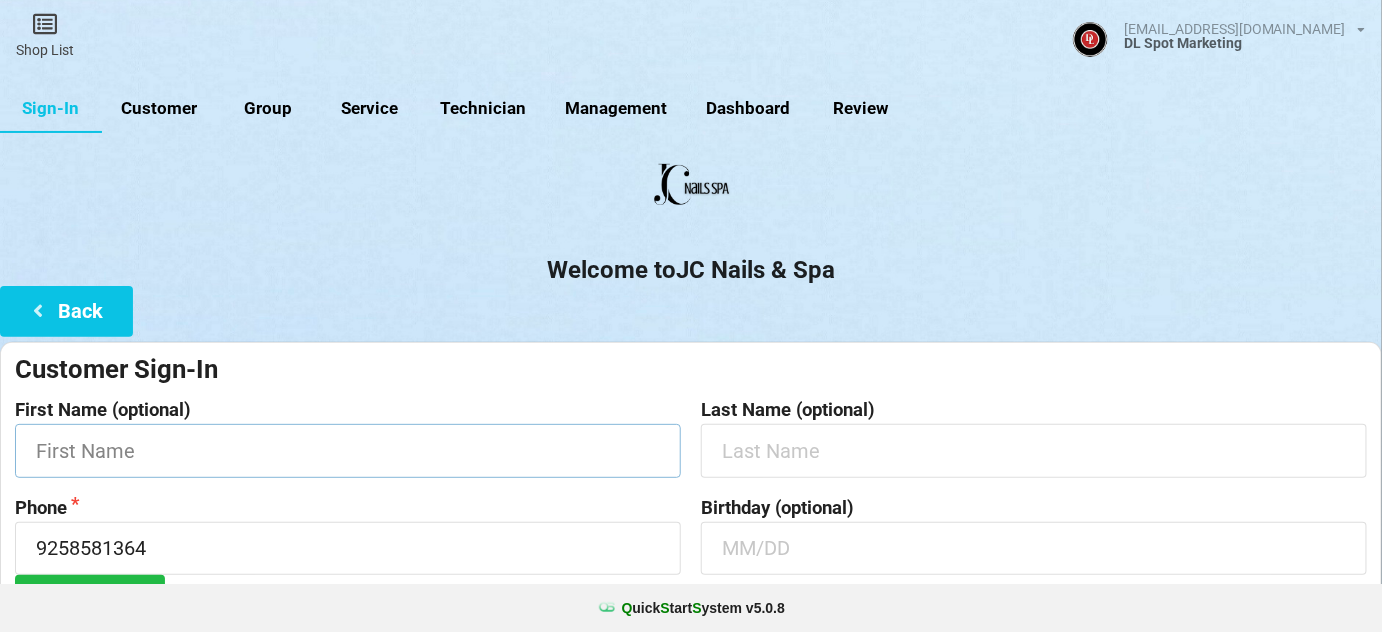 click at bounding box center [348, 450] 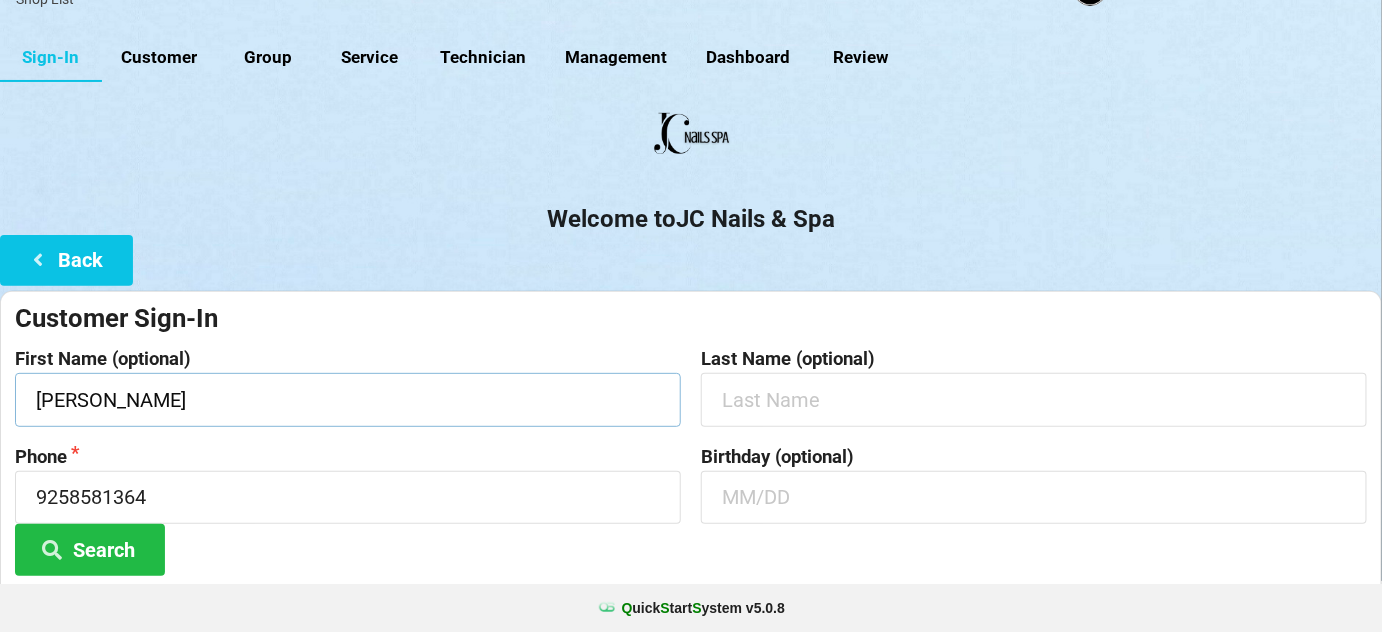 scroll, scrollTop: 191, scrollLeft: 0, axis: vertical 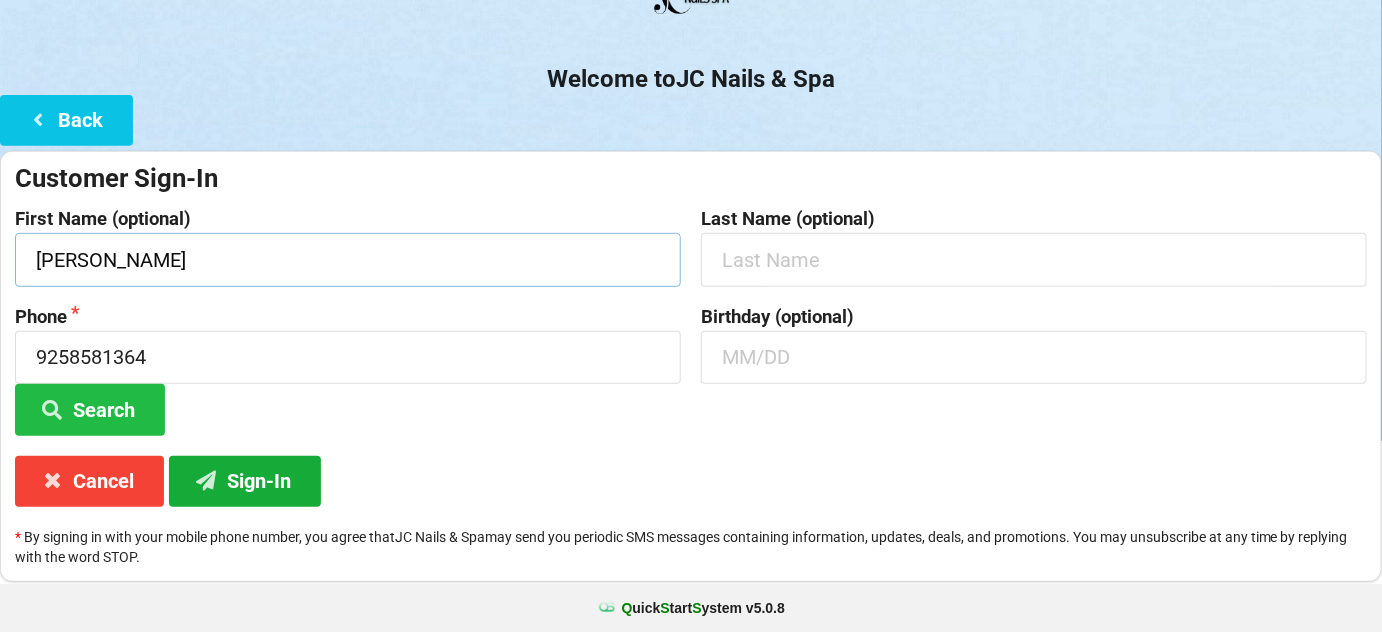 type on "[PERSON_NAME]" 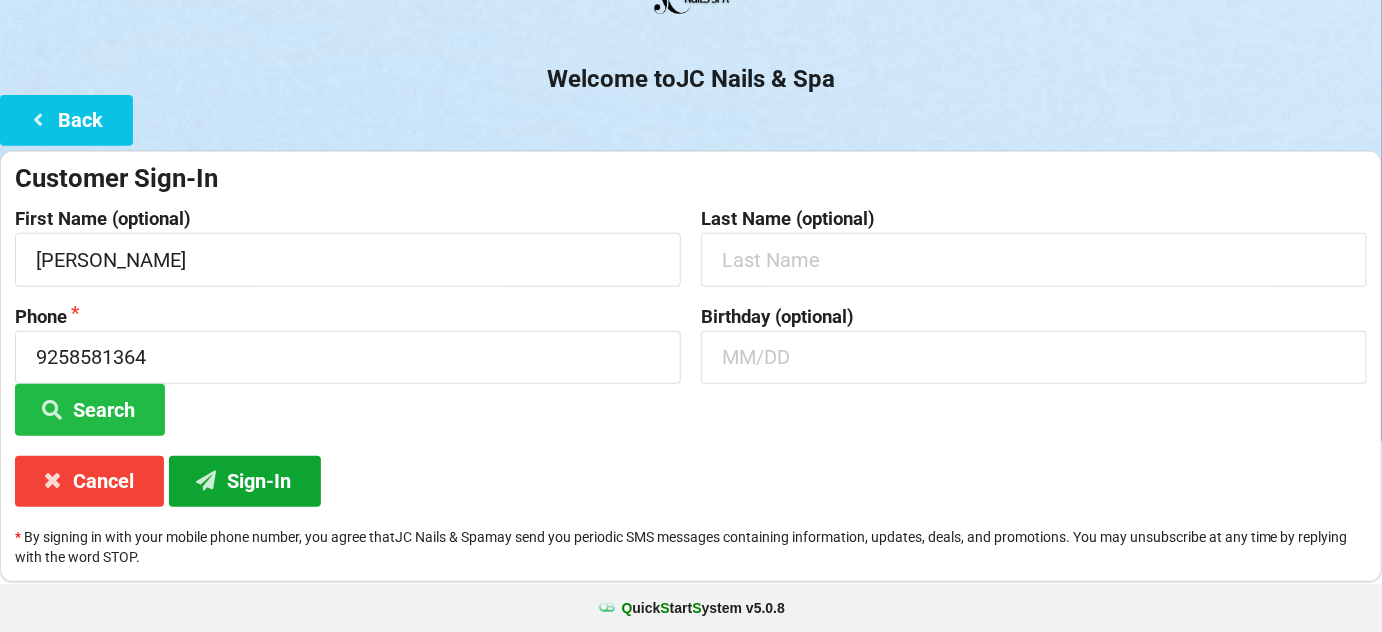 click on "Sign-In" at bounding box center [245, 481] 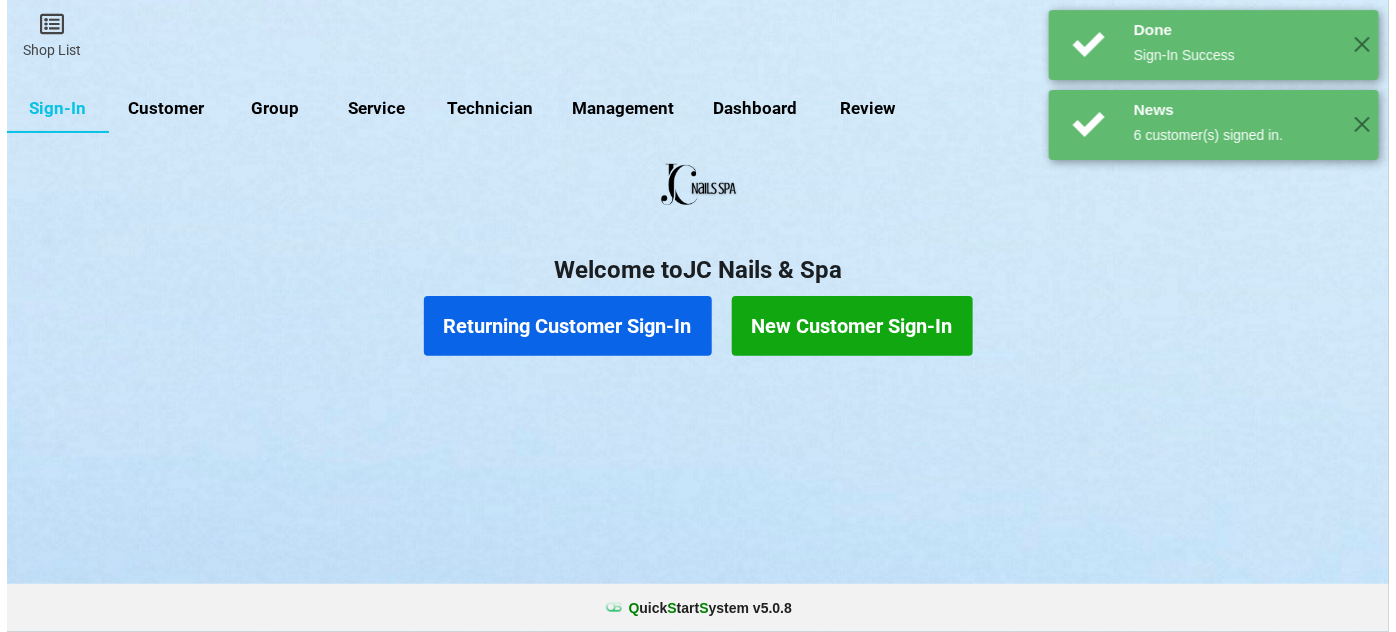 scroll, scrollTop: 0, scrollLeft: 0, axis: both 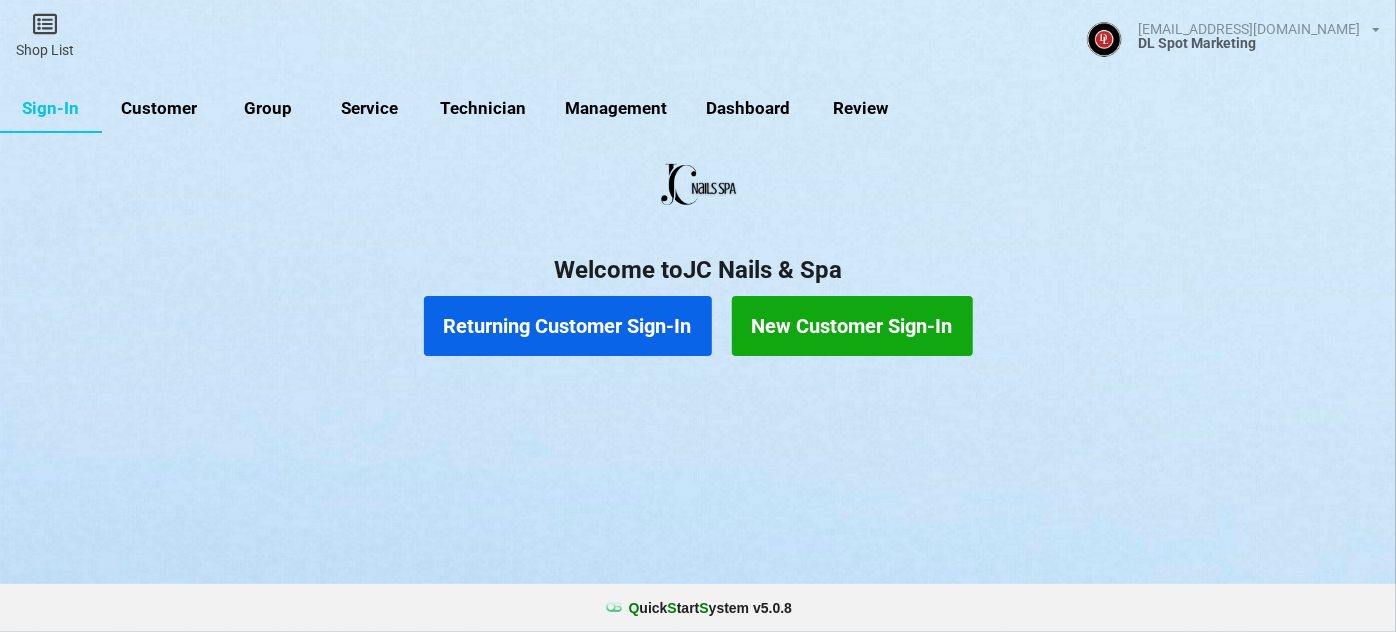 click on "Customer" at bounding box center (159, 109) 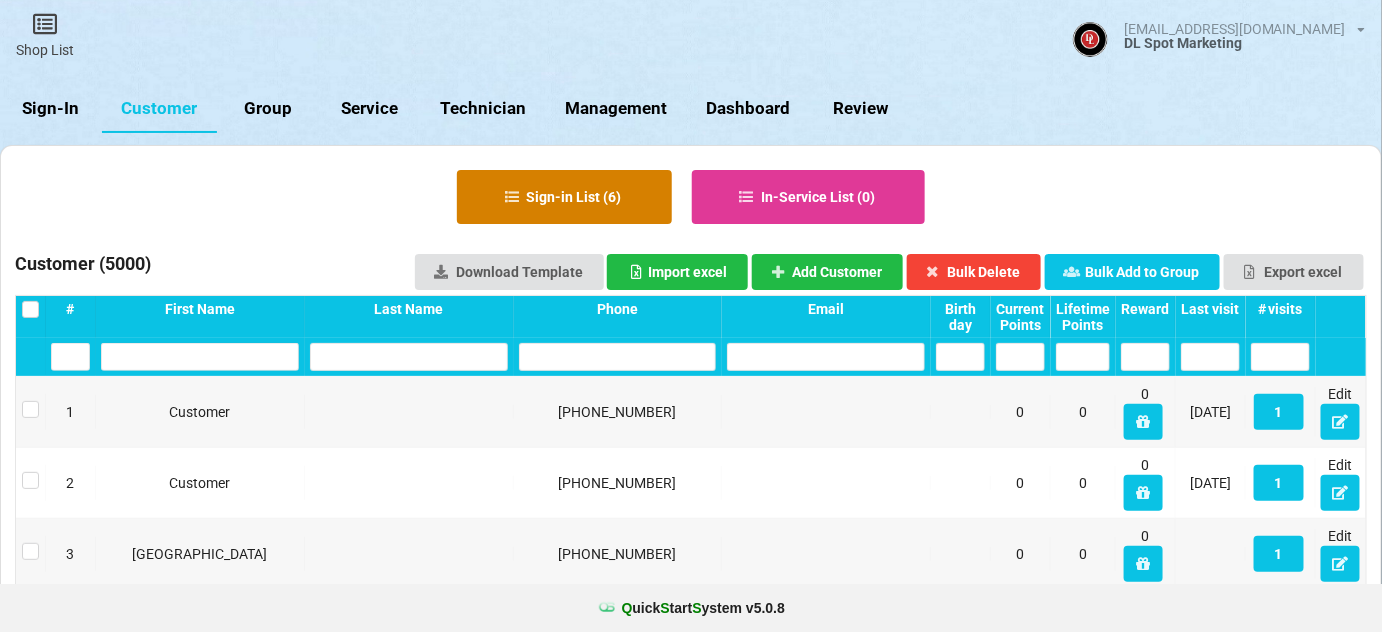 click on "Sign-in List ( 6 )" at bounding box center (564, 197) 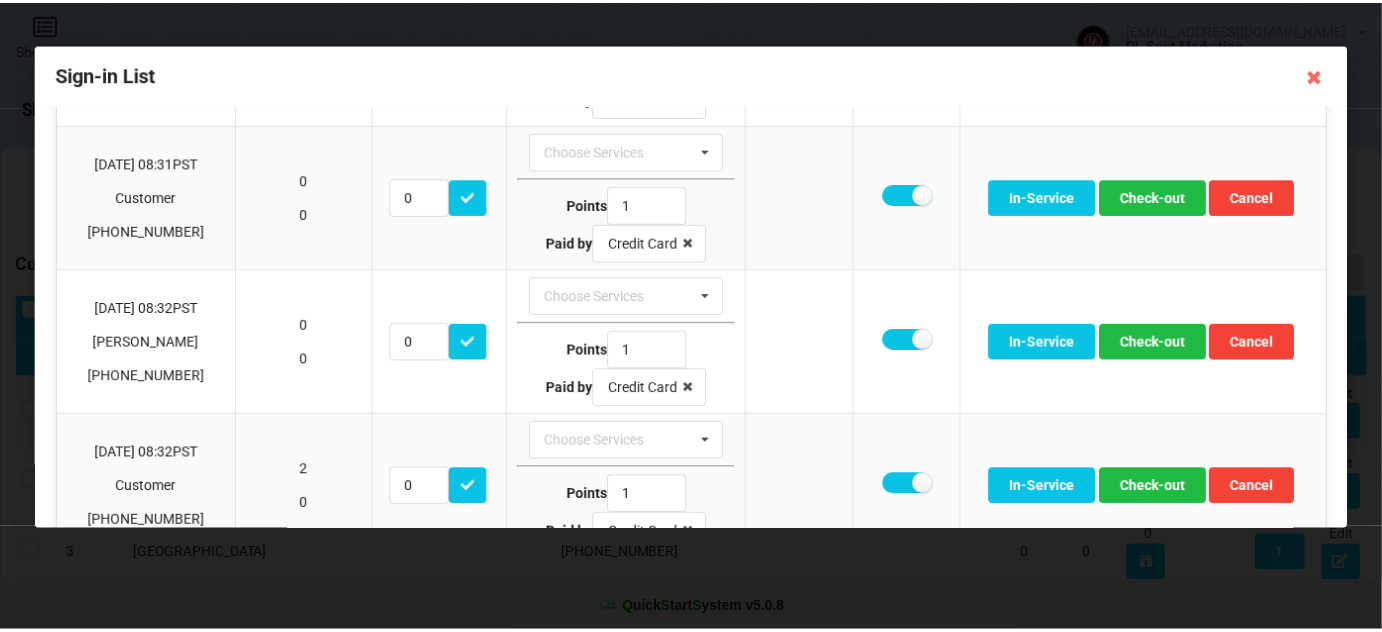 scroll, scrollTop: 0, scrollLeft: 0, axis: both 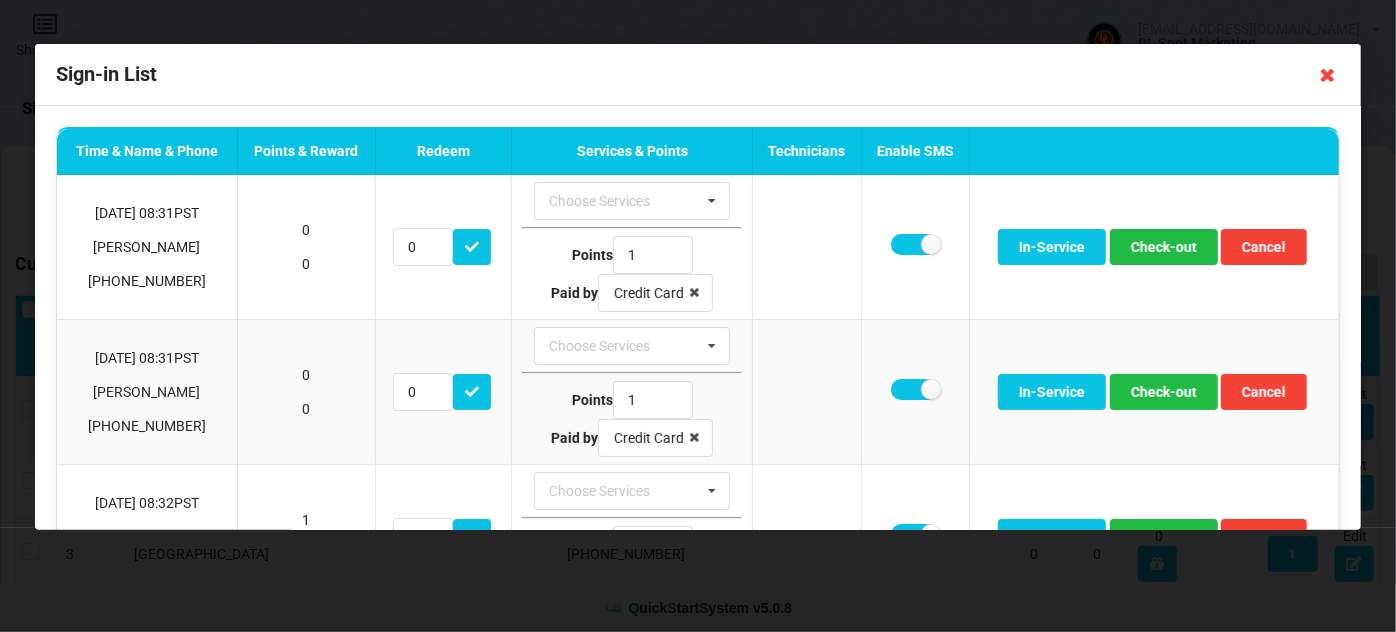 click at bounding box center (1328, 75) 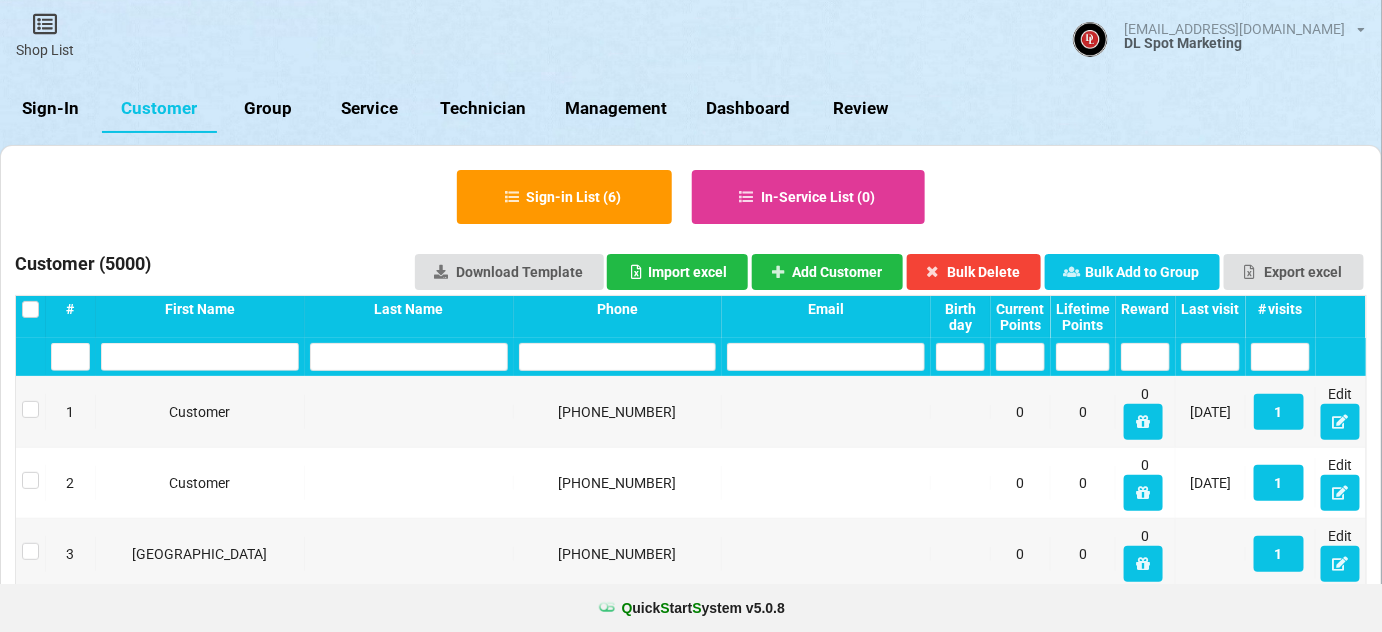 click on "Sign-In" at bounding box center [51, 109] 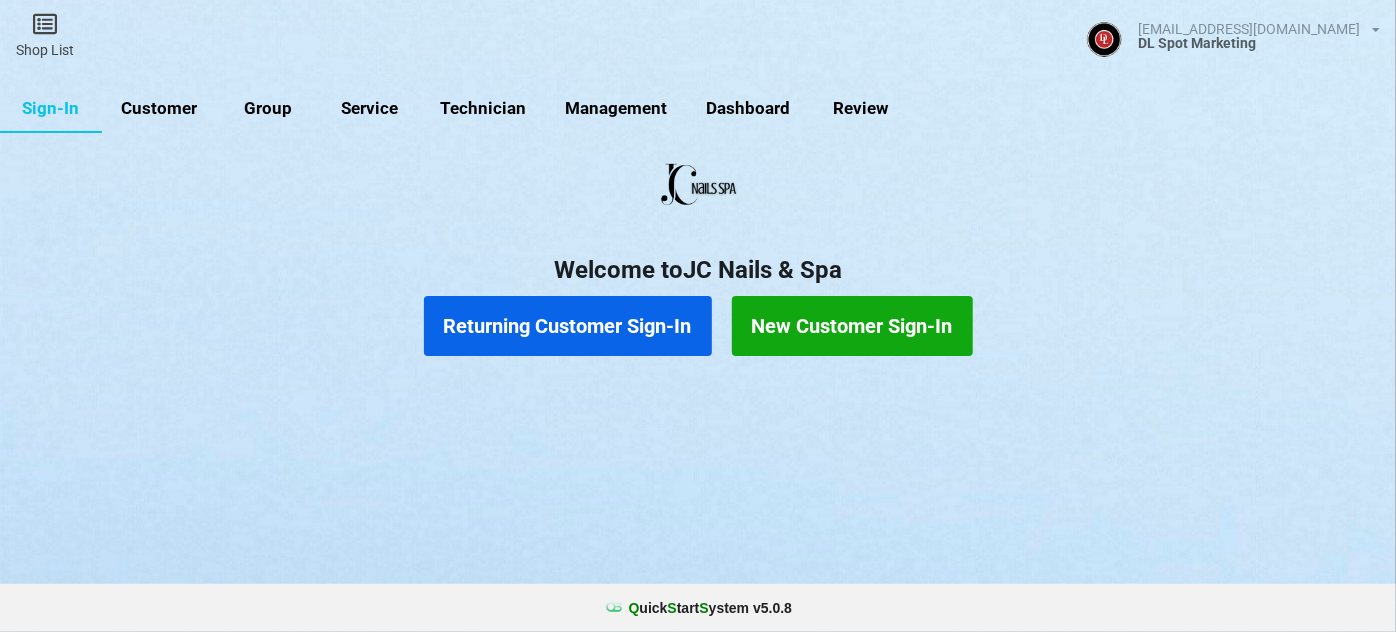 click on "Returning Customer Sign-In" at bounding box center [568, 326] 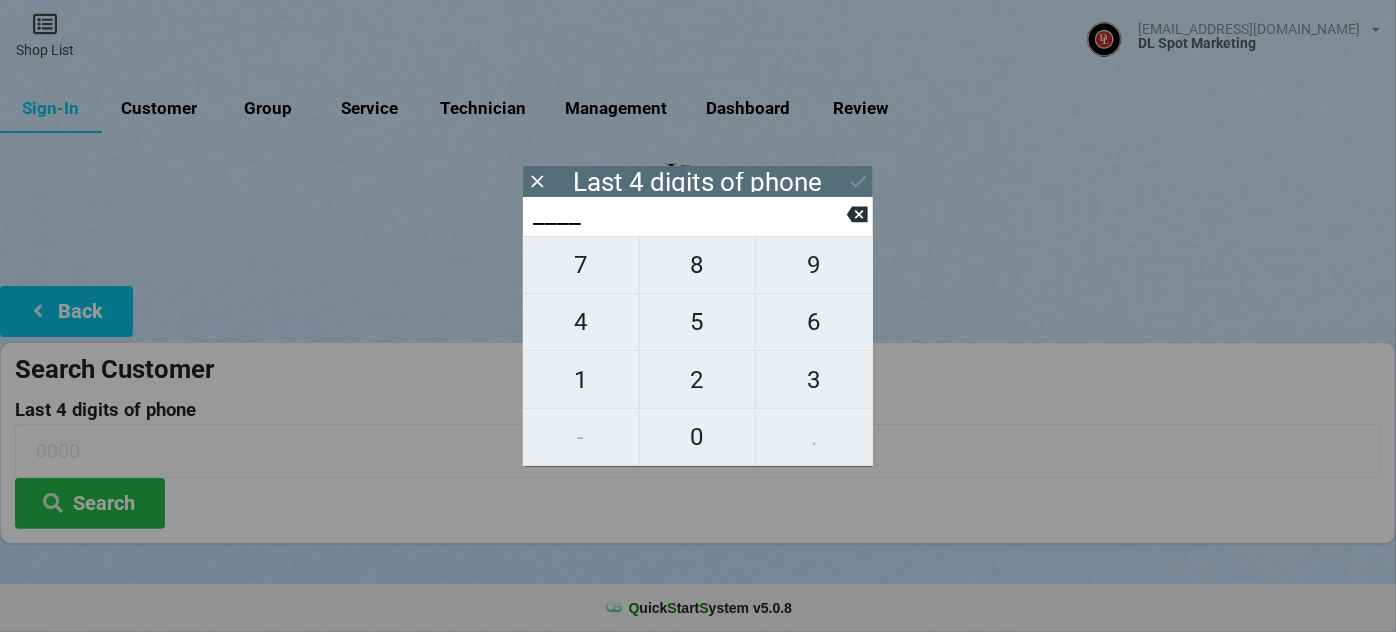 type on "9___" 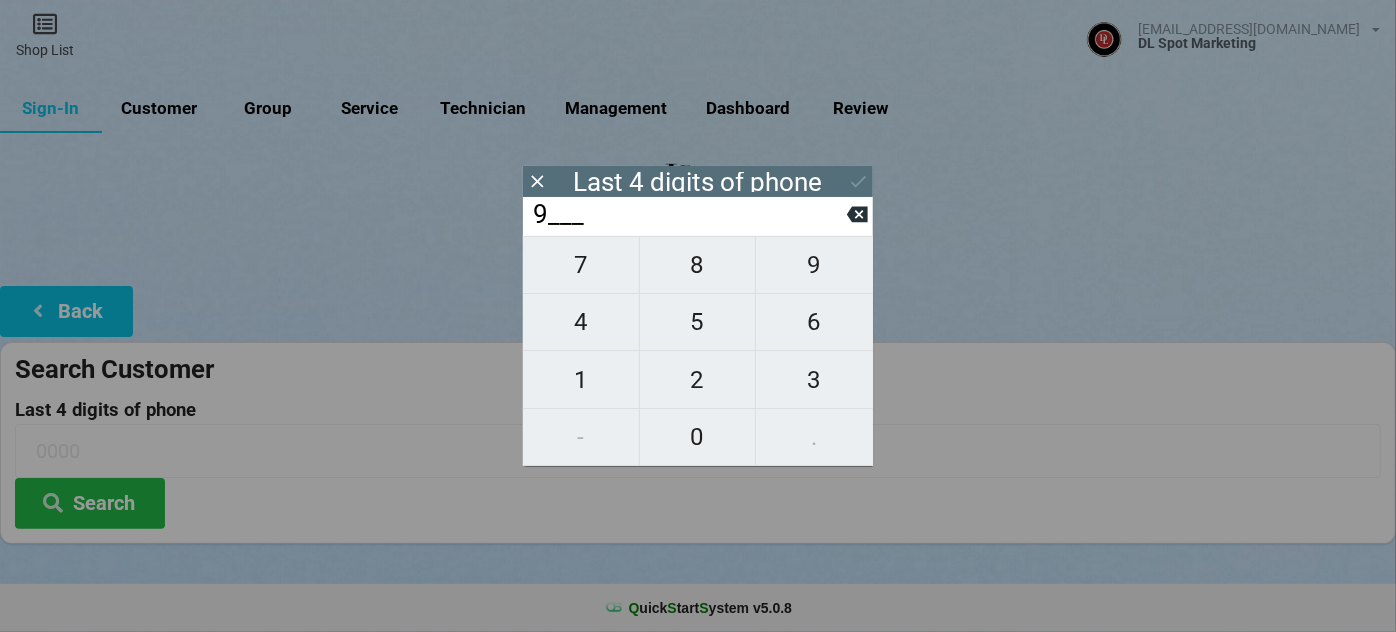type on "9___" 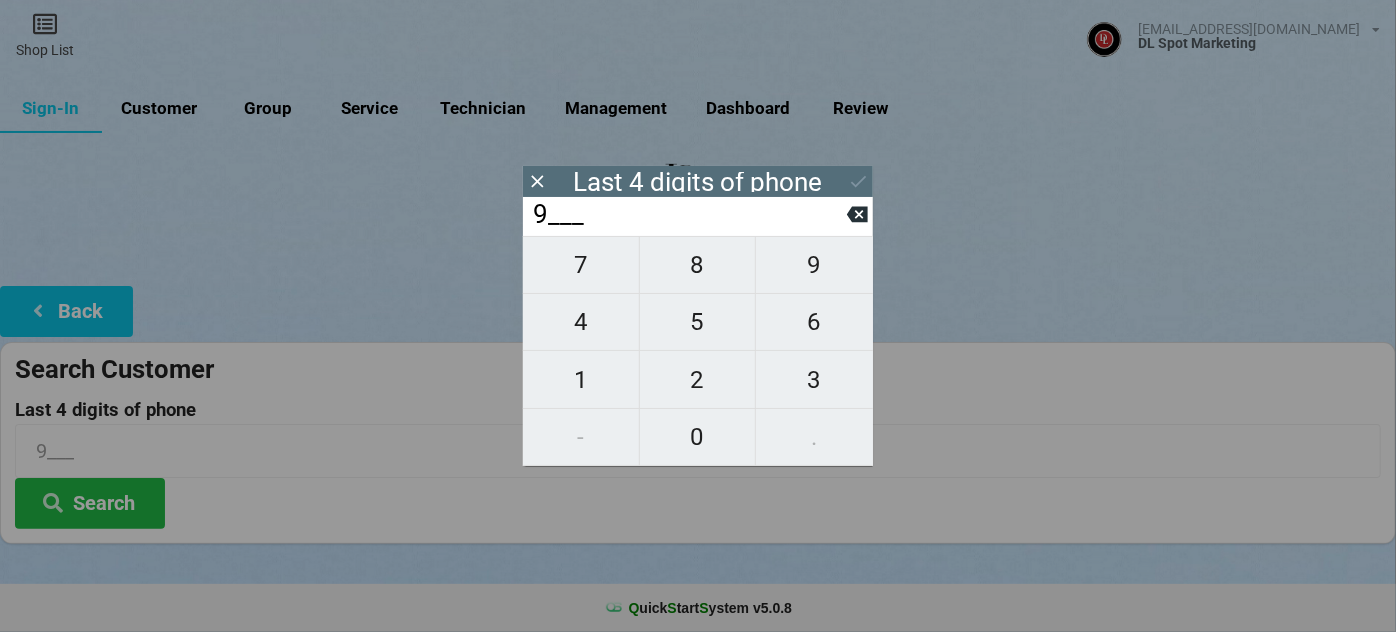 type on "91__" 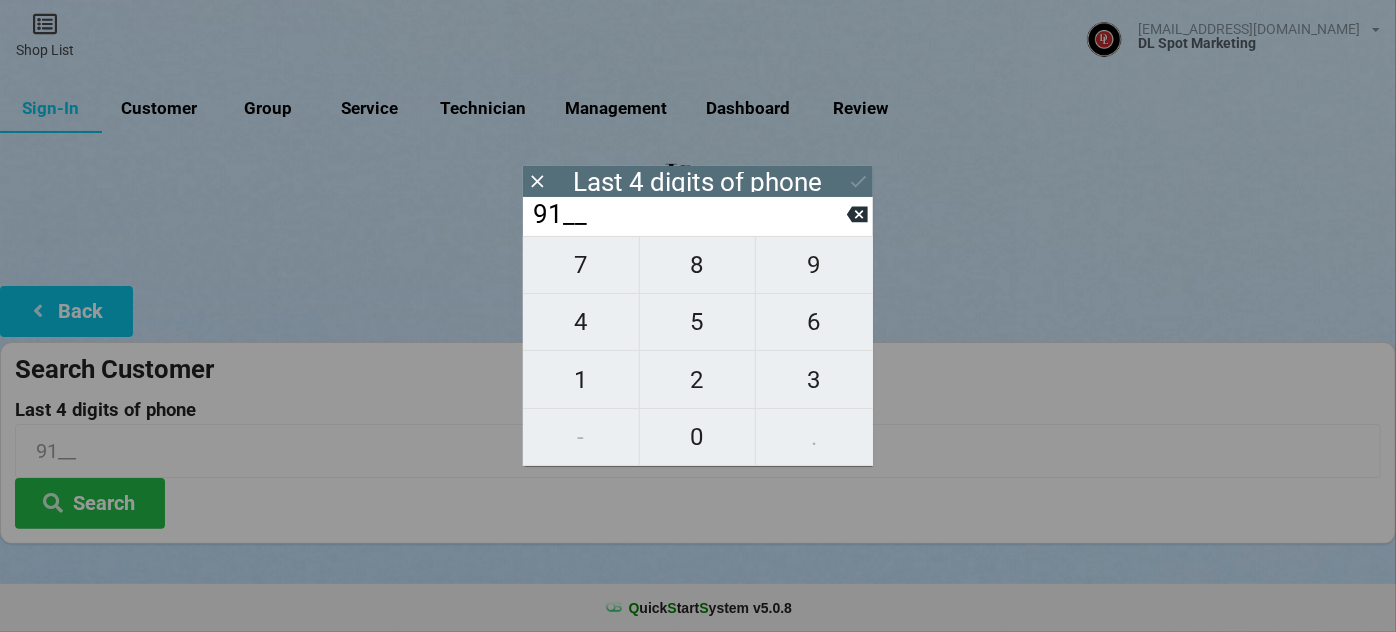 type on "915_" 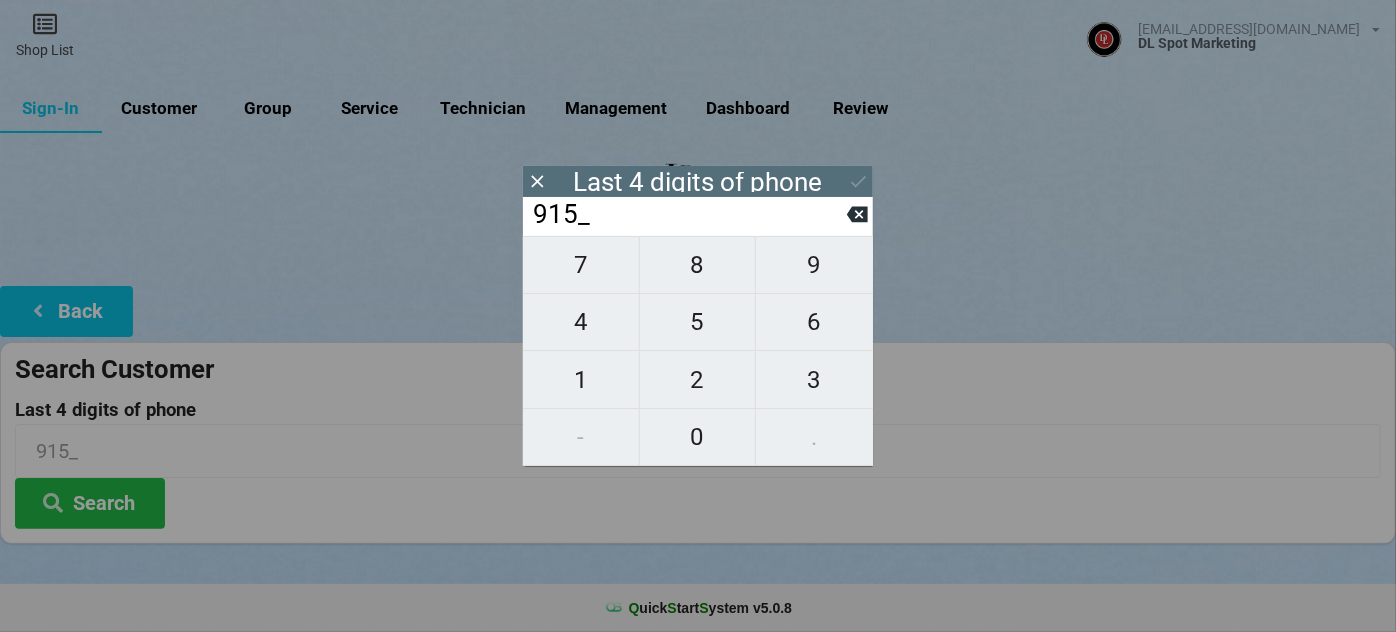 type on "9150" 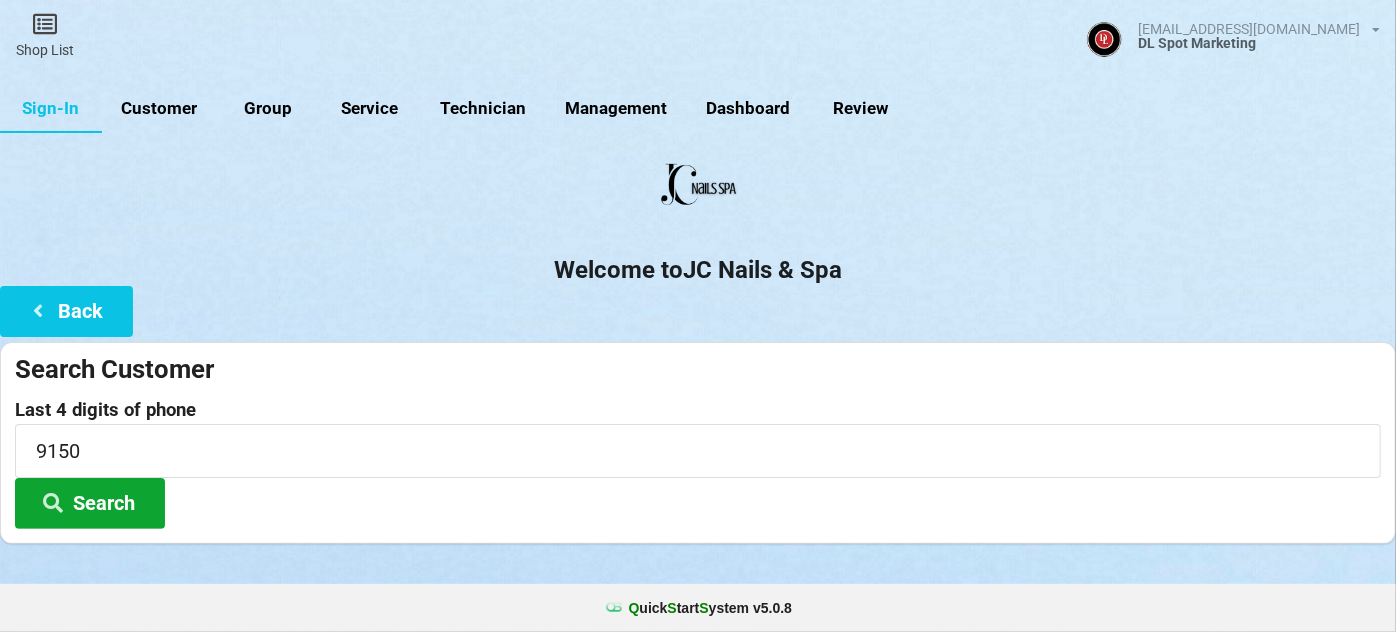 click on "Search" at bounding box center [90, 503] 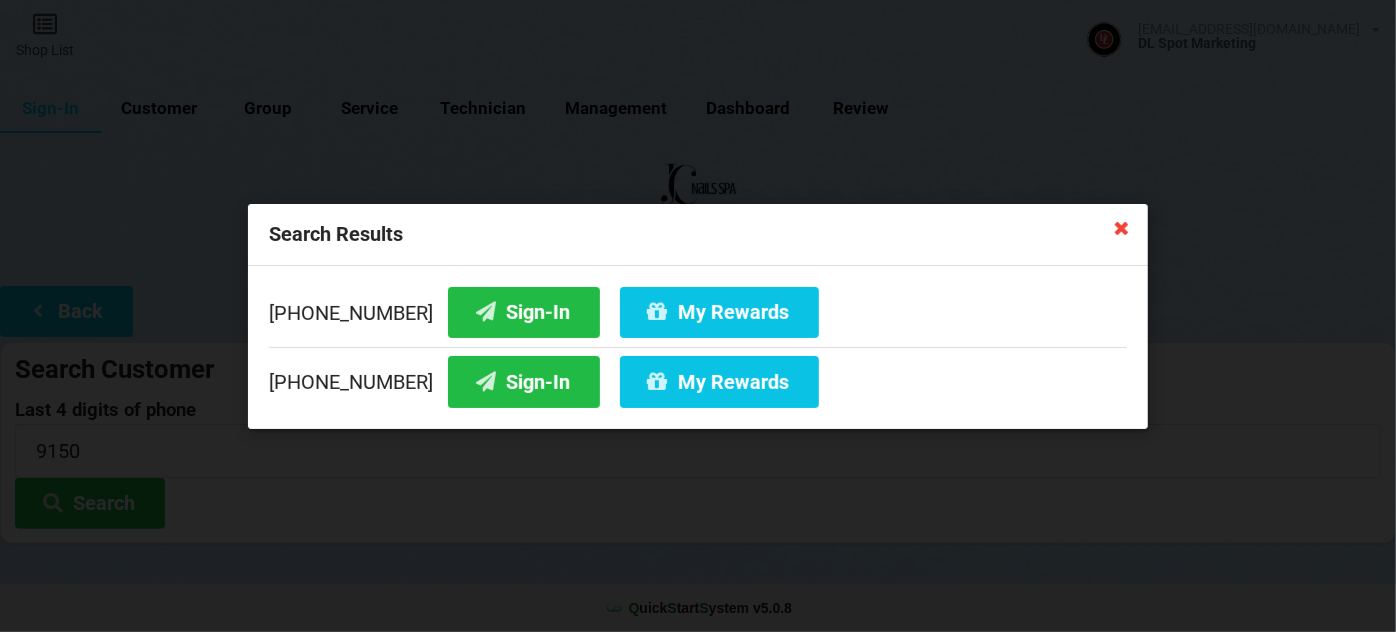 click at bounding box center [1122, 227] 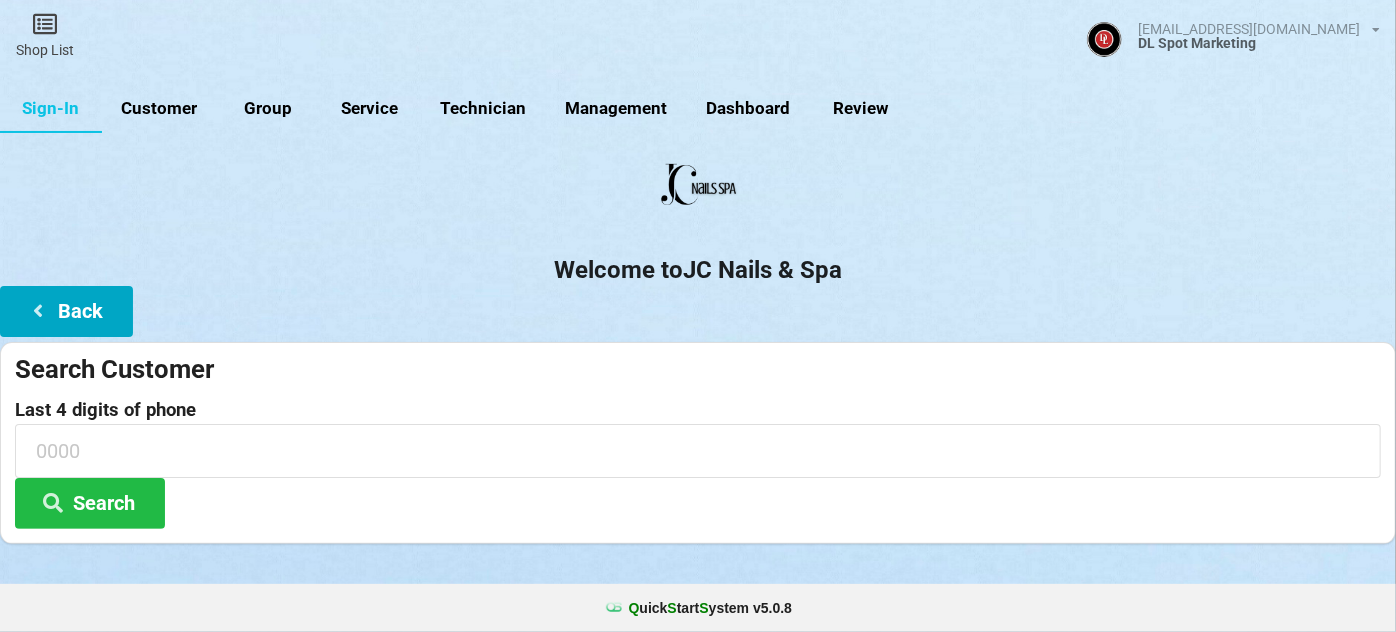 click at bounding box center (38, 309) 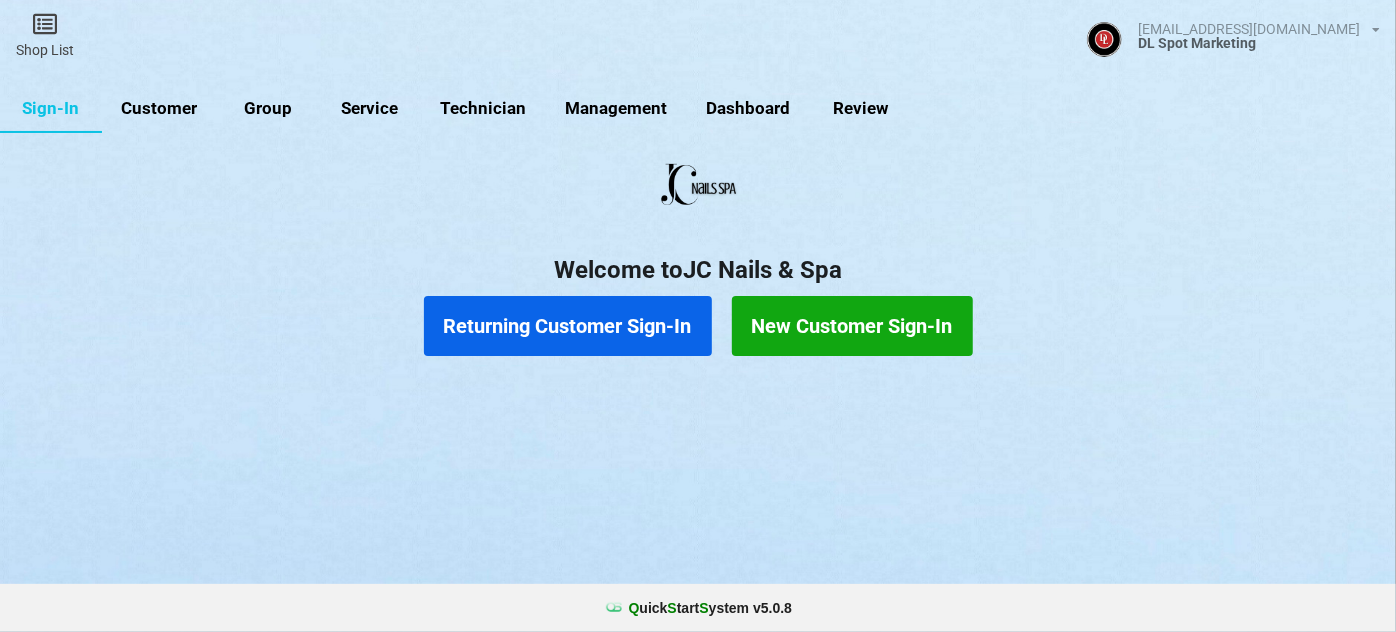 click on "New Customer Sign-In" at bounding box center (852, 326) 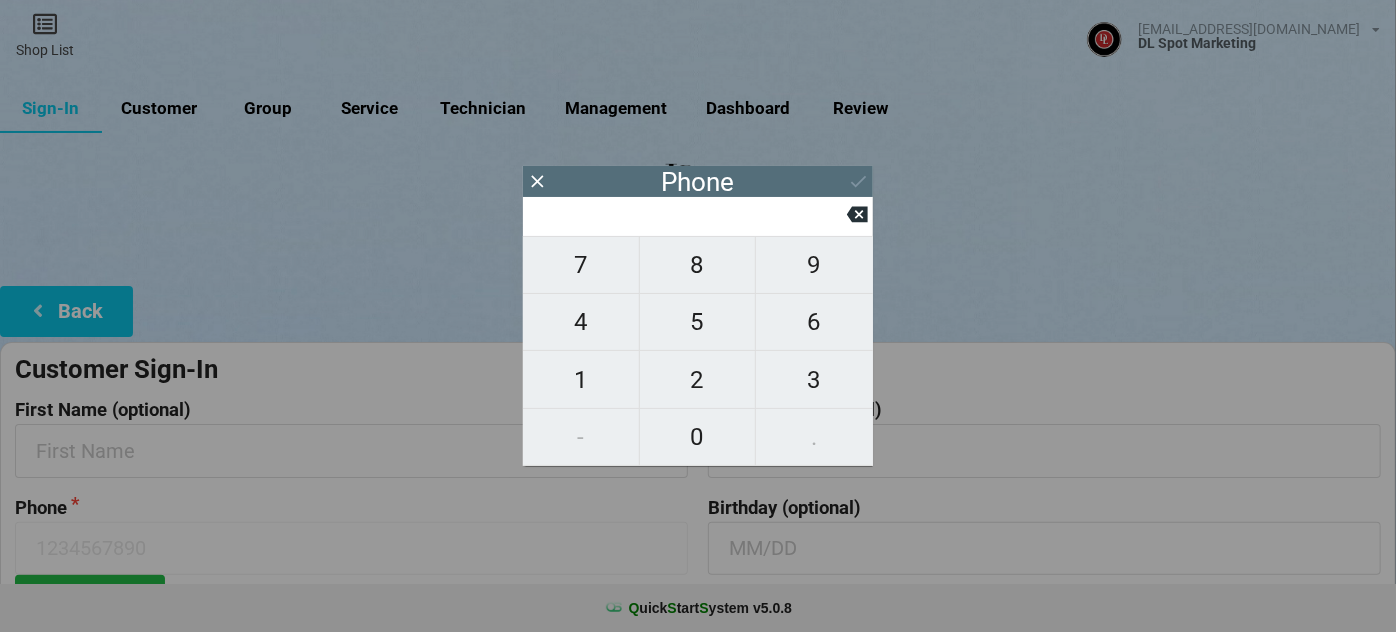 type on "9" 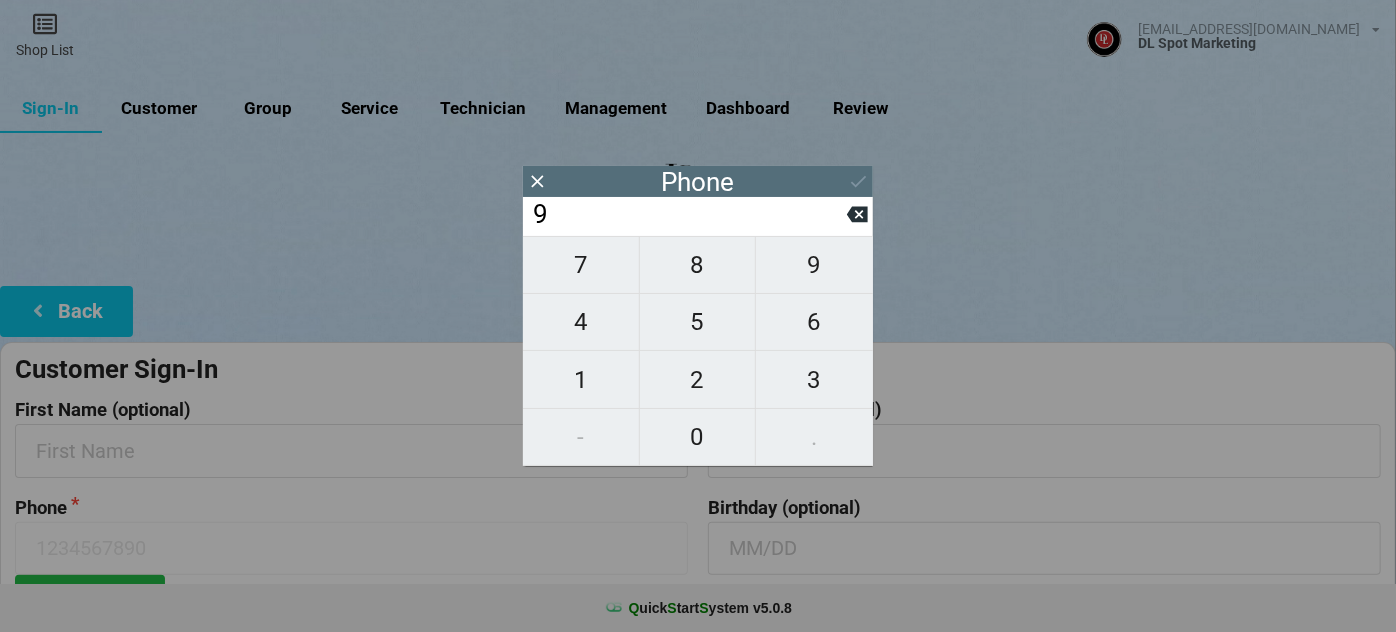 type on "9" 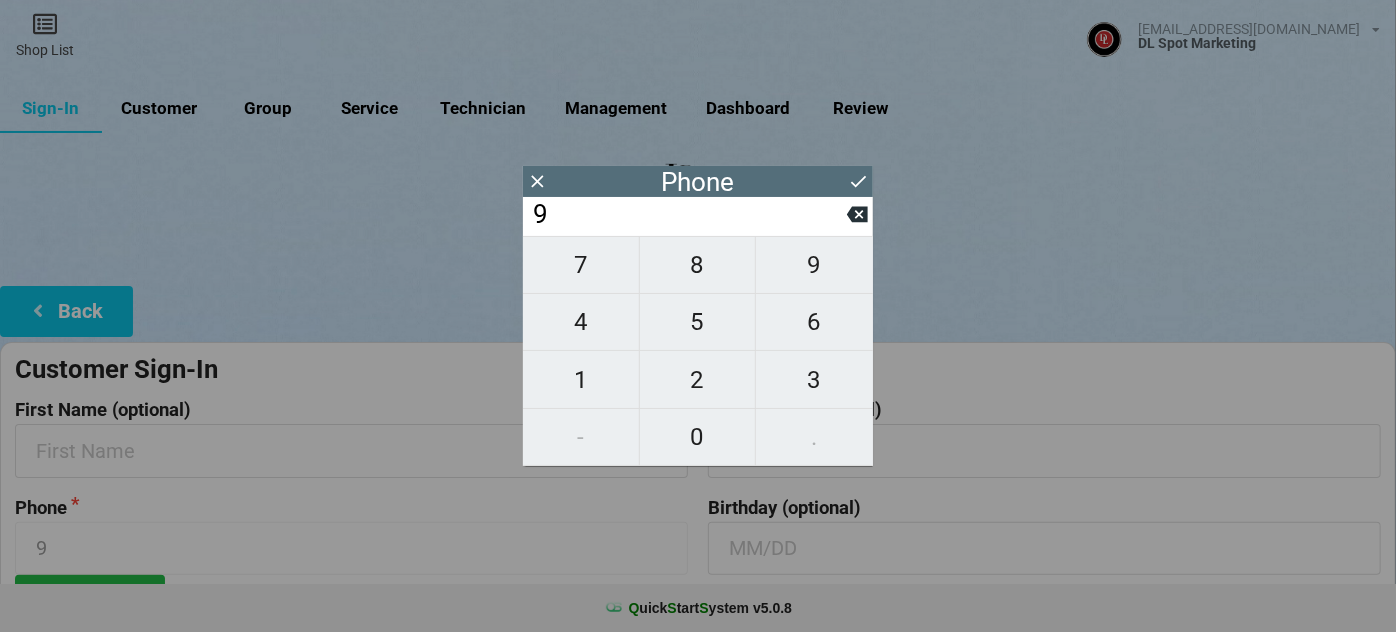 type on "92" 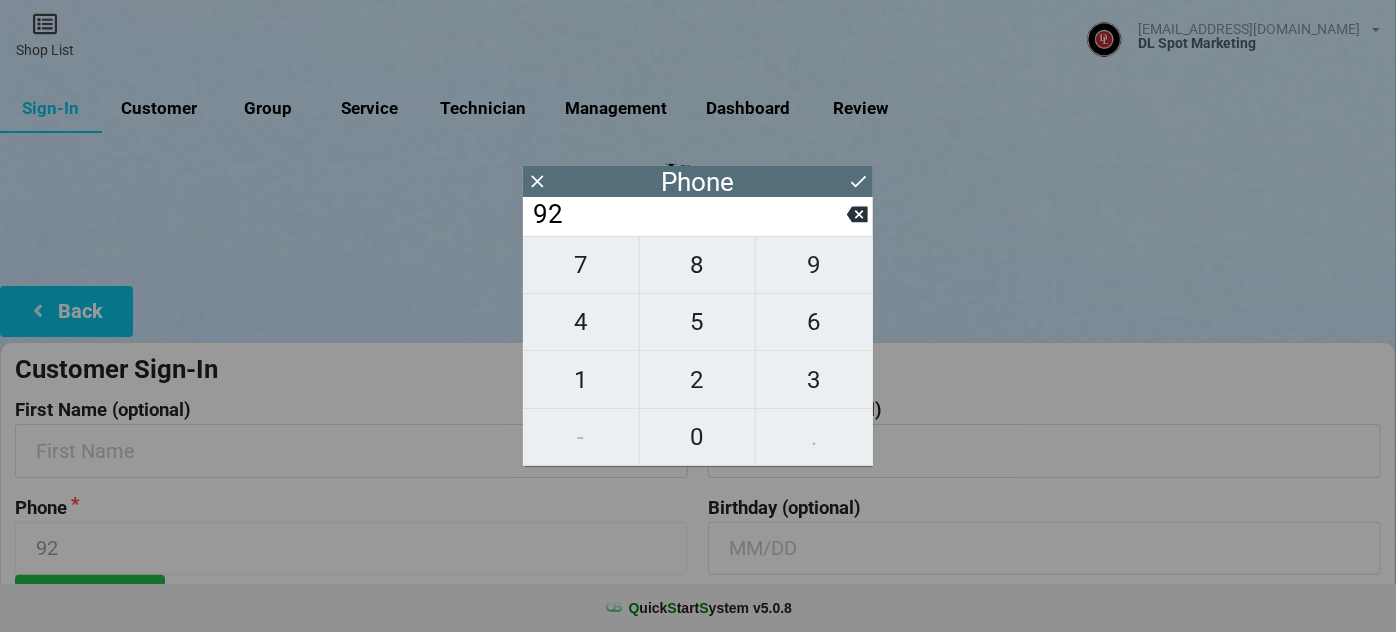 type on "925" 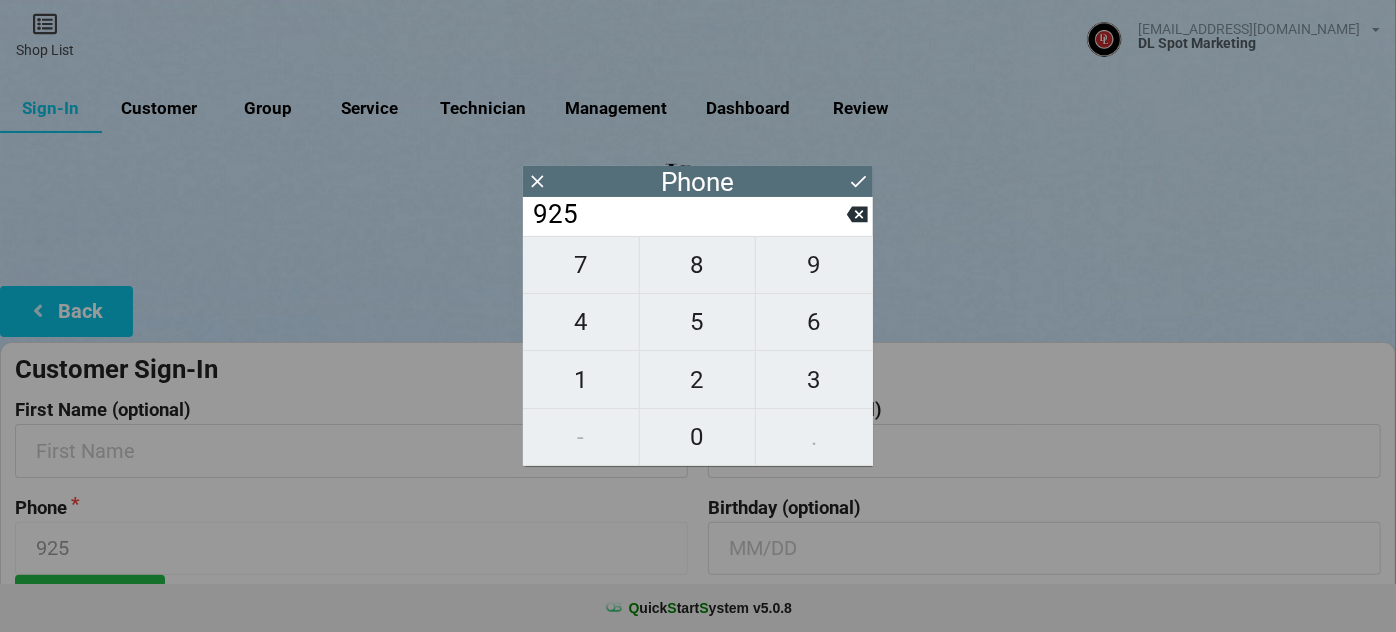 type on "9258" 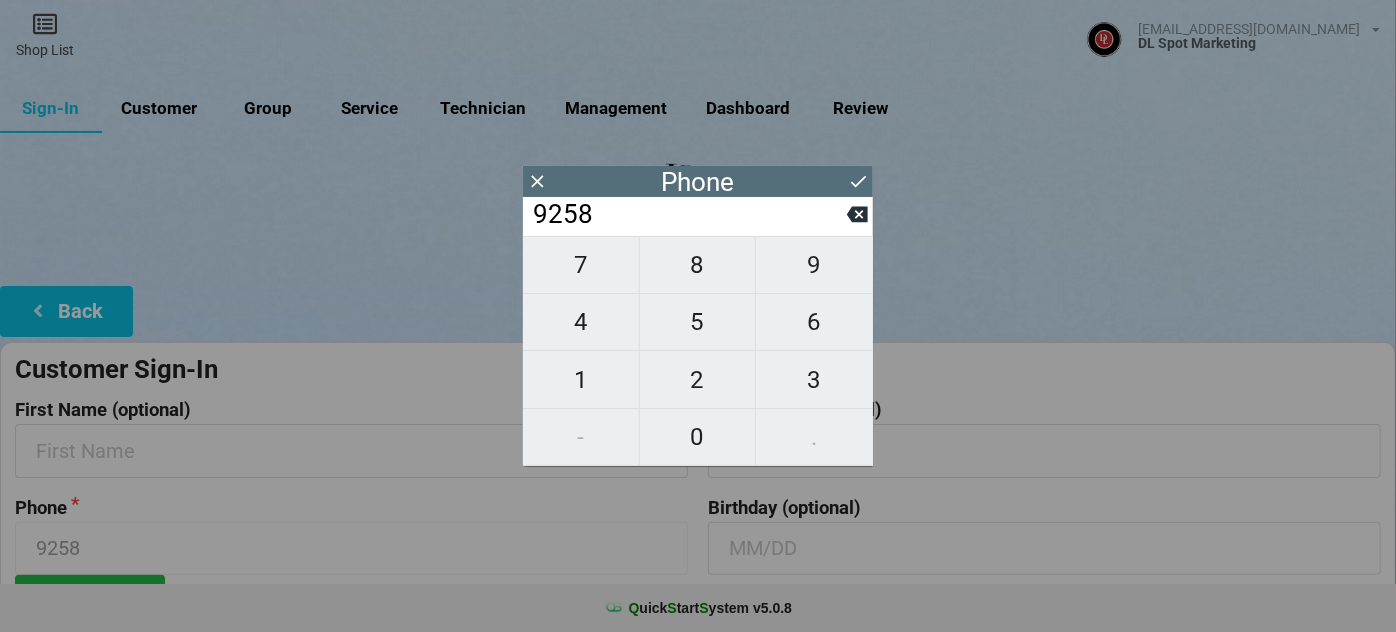 type on "92585" 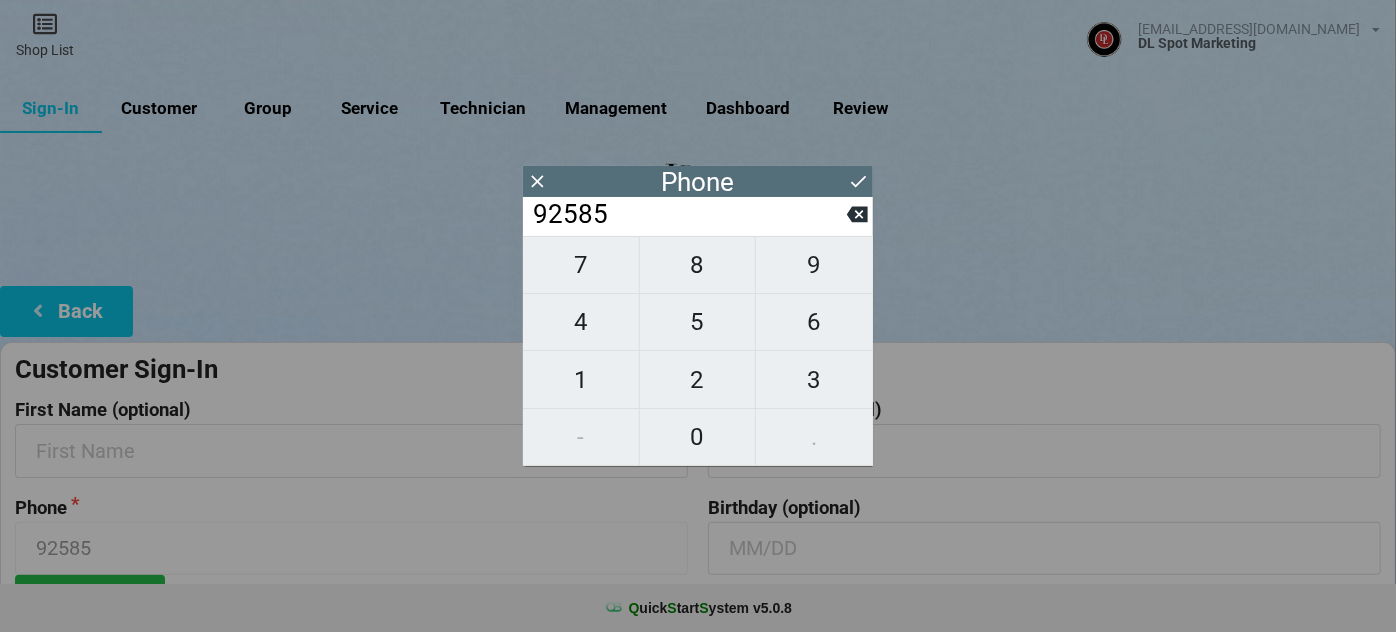type on "925854" 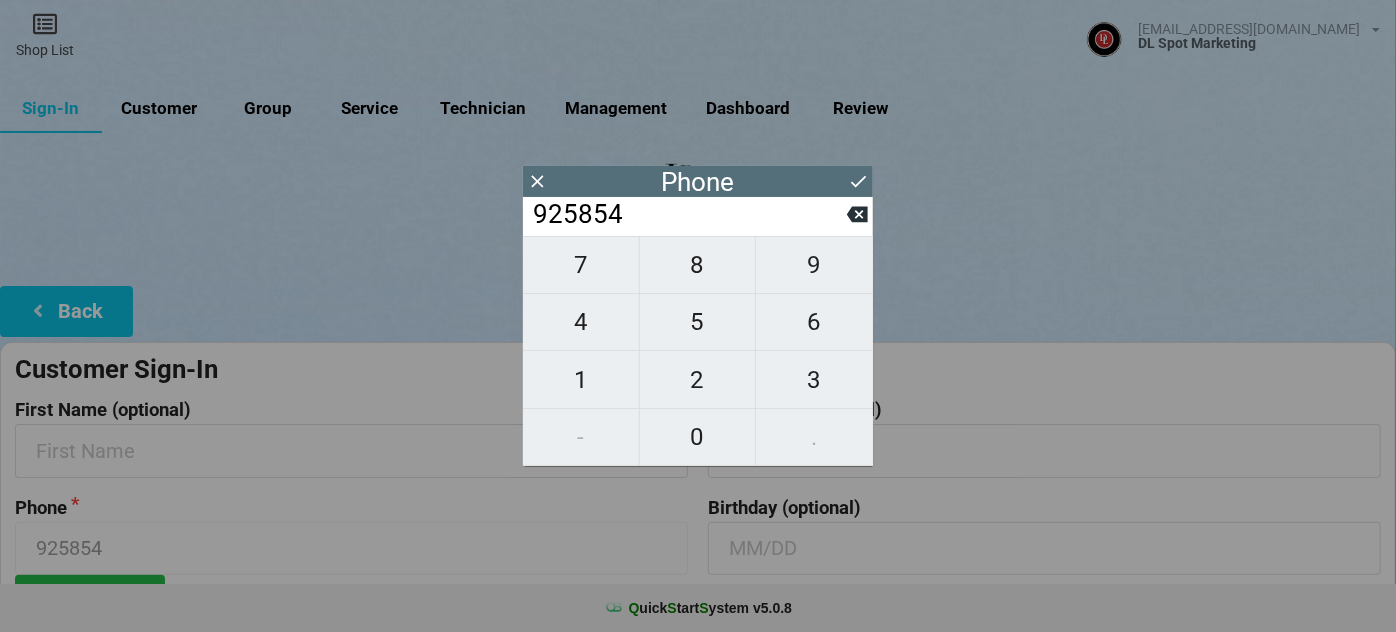 type on "9258549" 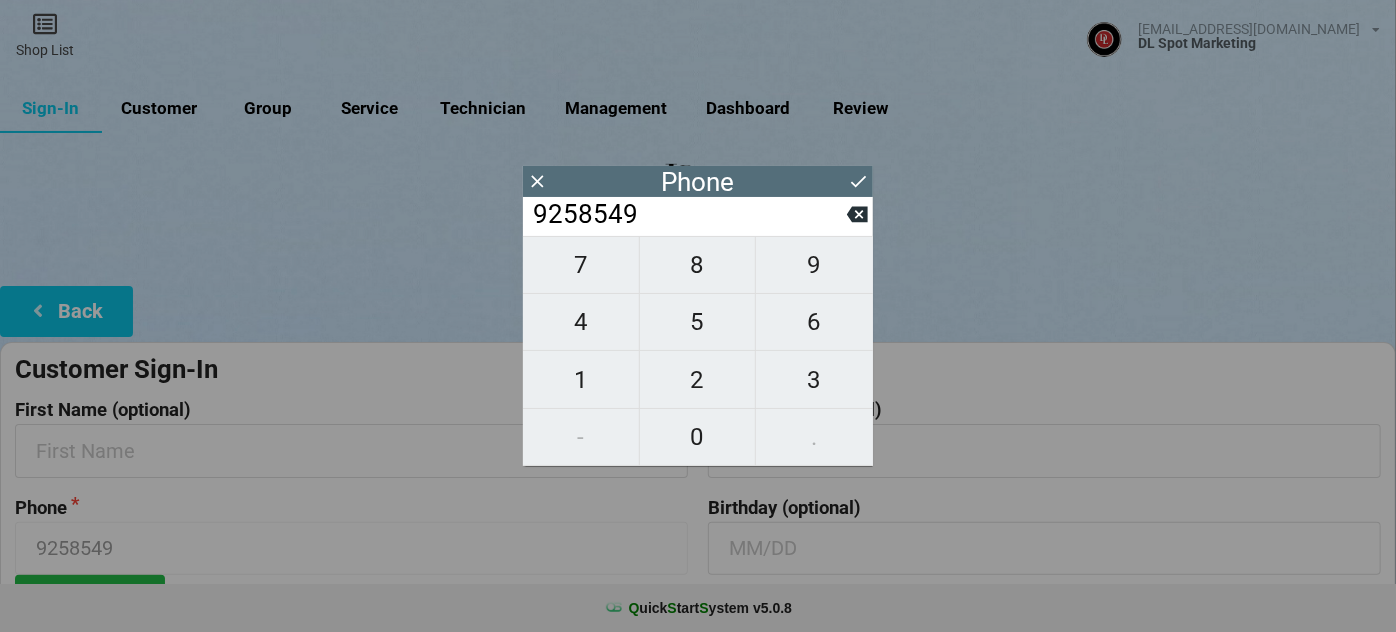 type on "92585491" 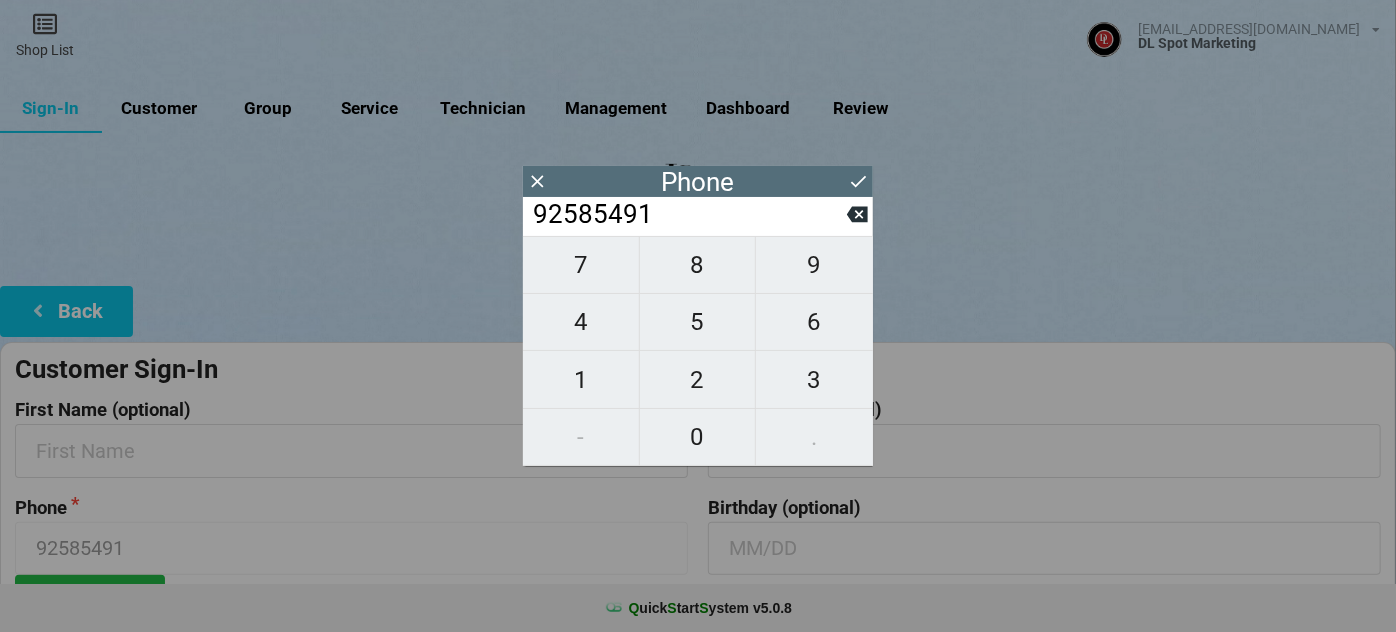 type on "925854915" 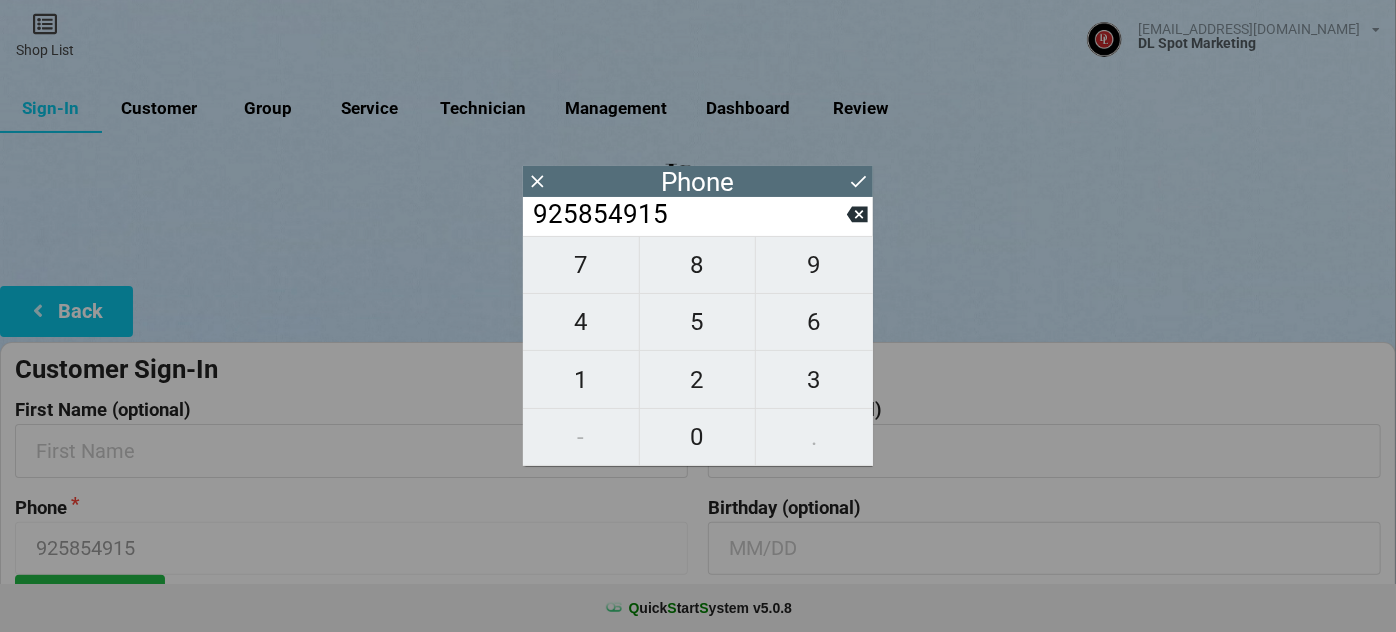 type on "9258549150" 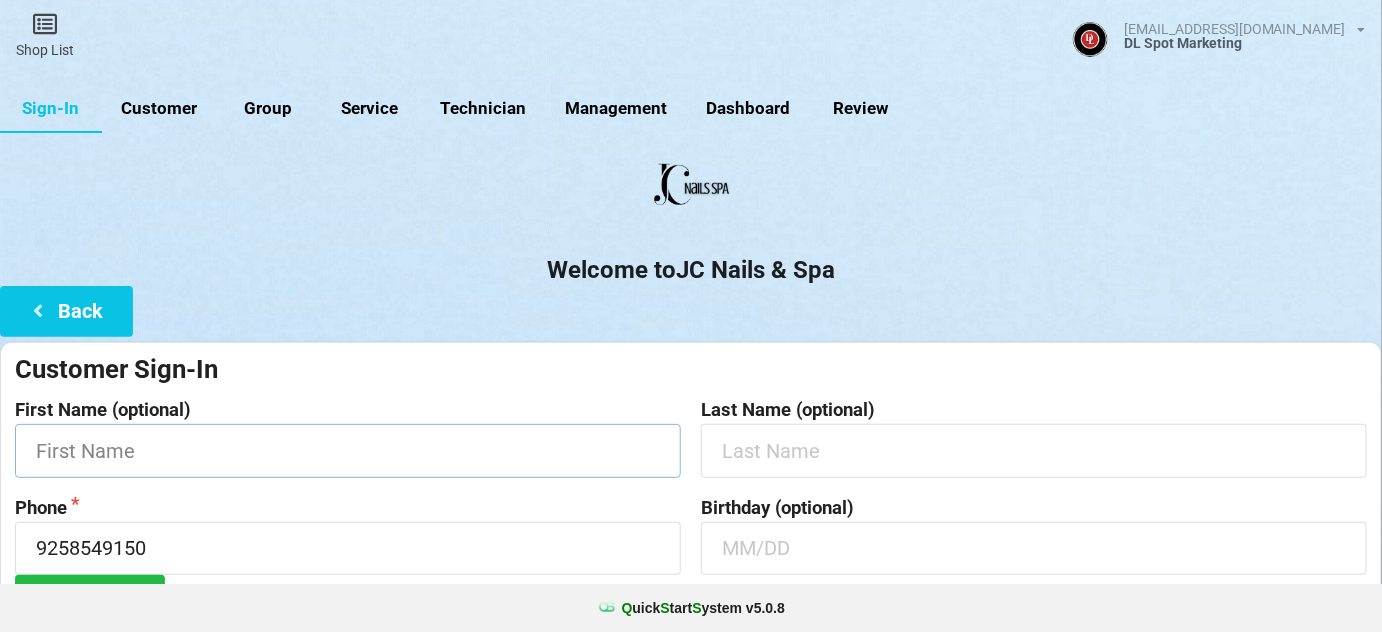 click at bounding box center [348, 450] 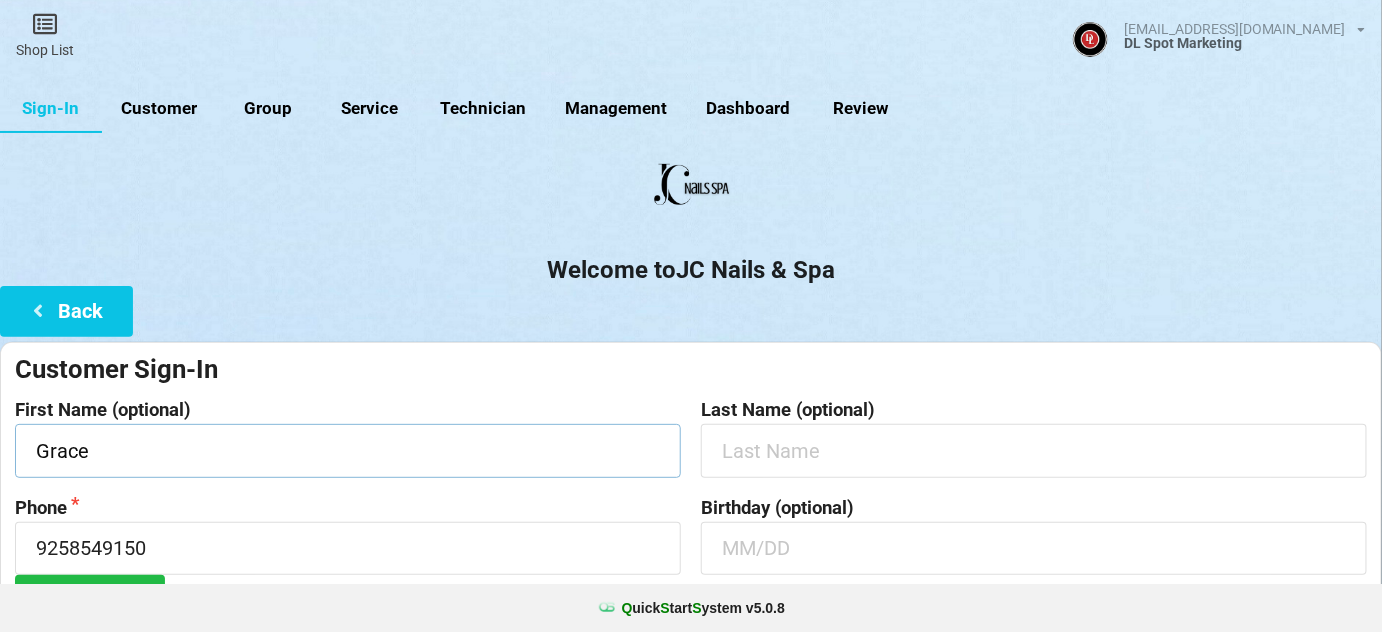 type on "Grace" 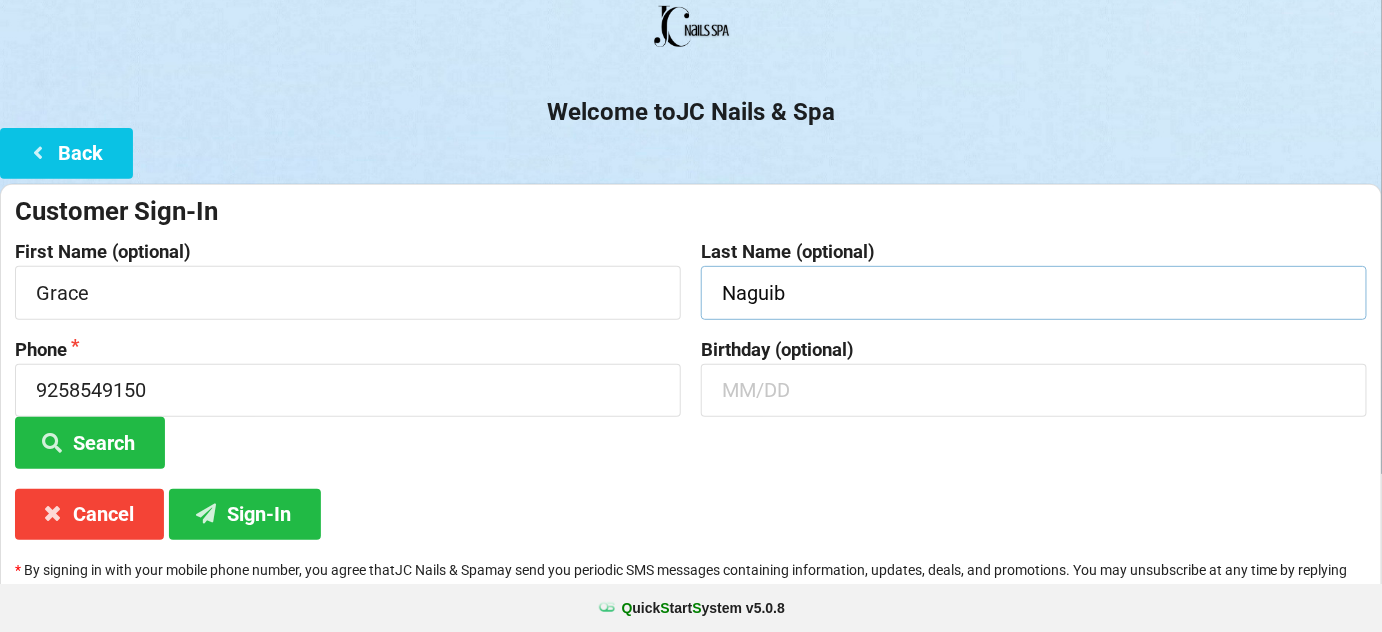 scroll, scrollTop: 191, scrollLeft: 0, axis: vertical 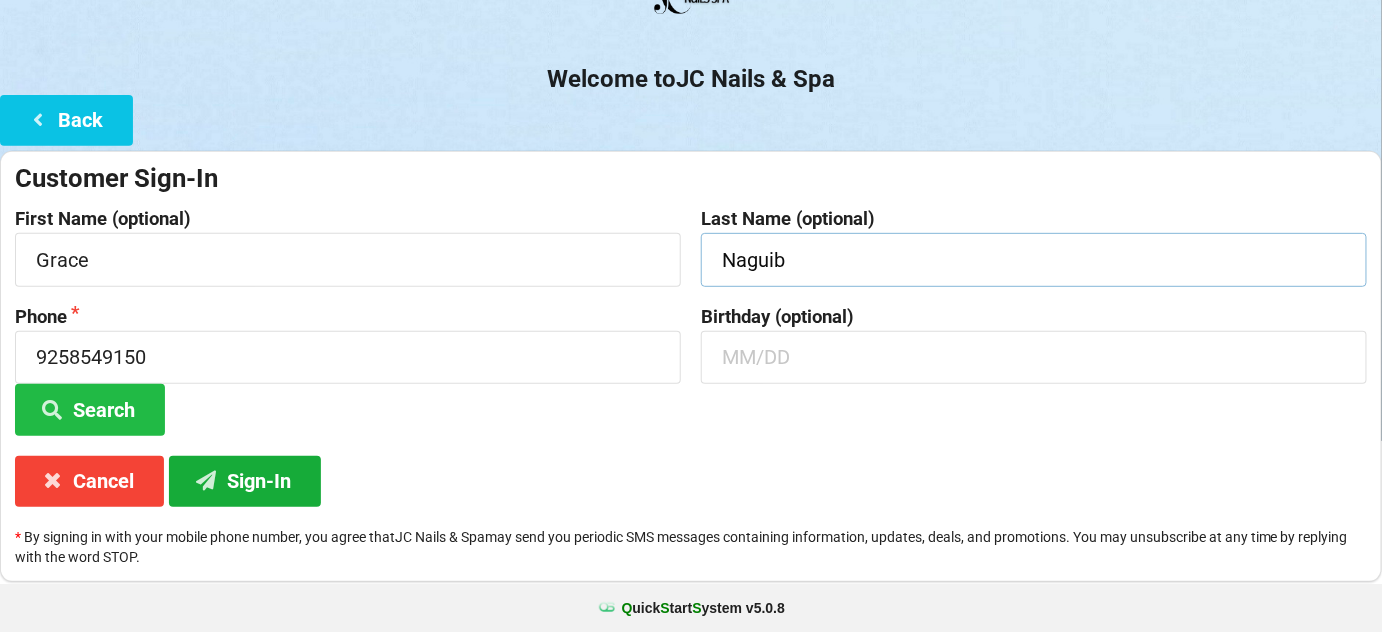 type on "Naguib" 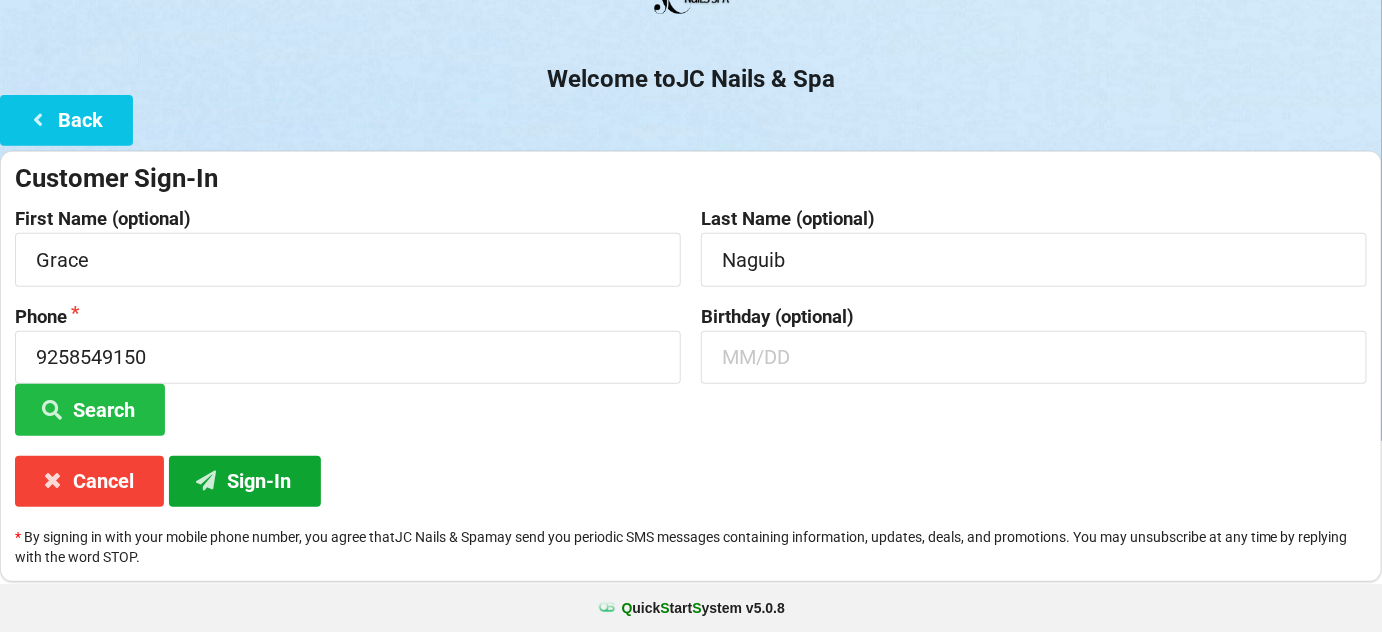 click on "Sign-In" at bounding box center [245, 481] 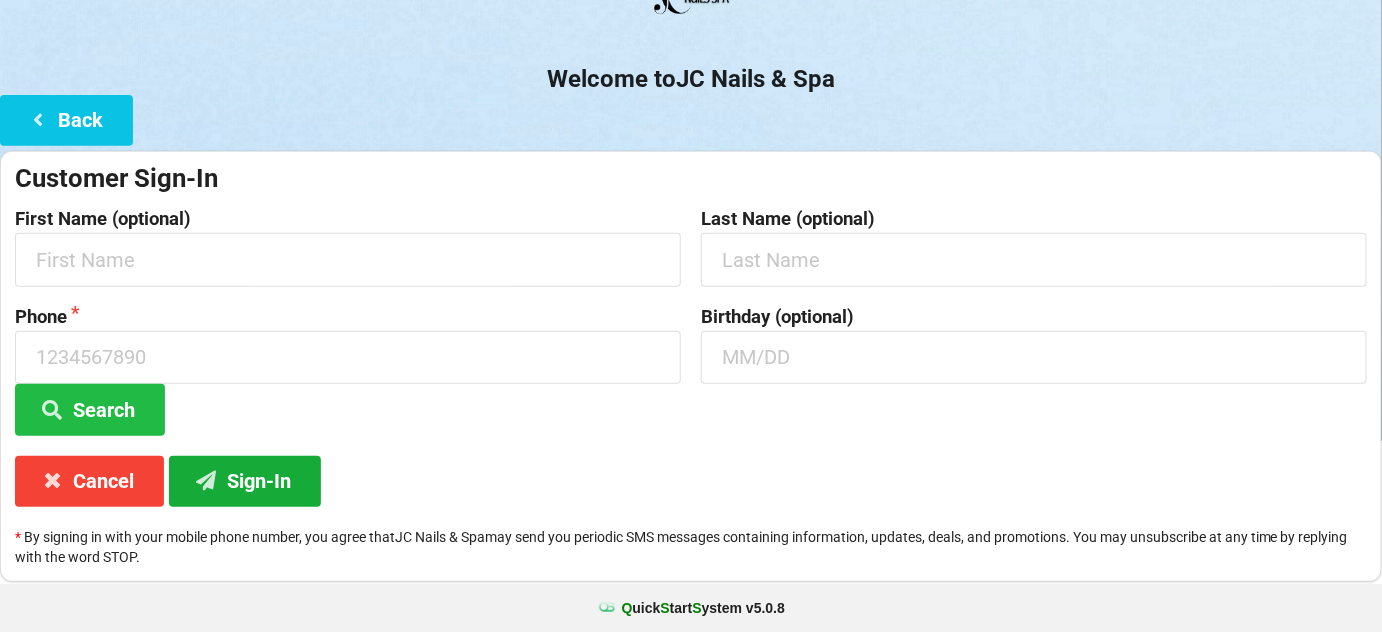 scroll, scrollTop: 0, scrollLeft: 0, axis: both 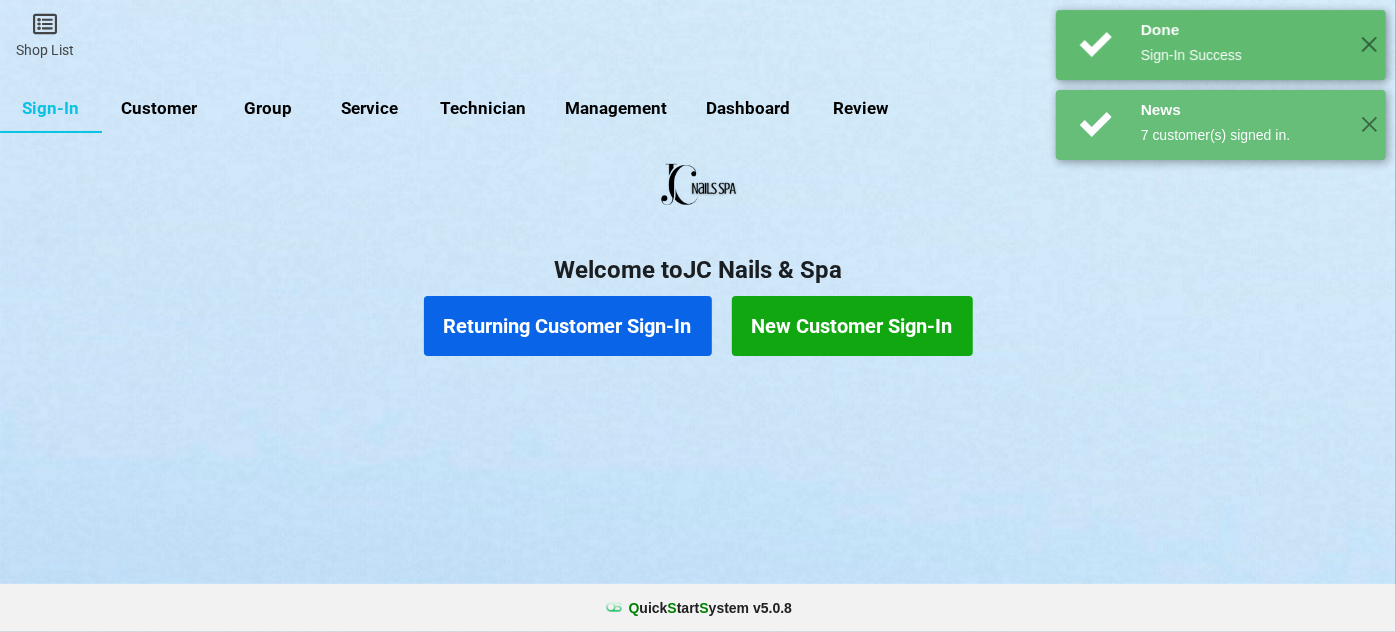 click on "Returning Customer Sign-In" at bounding box center (568, 326) 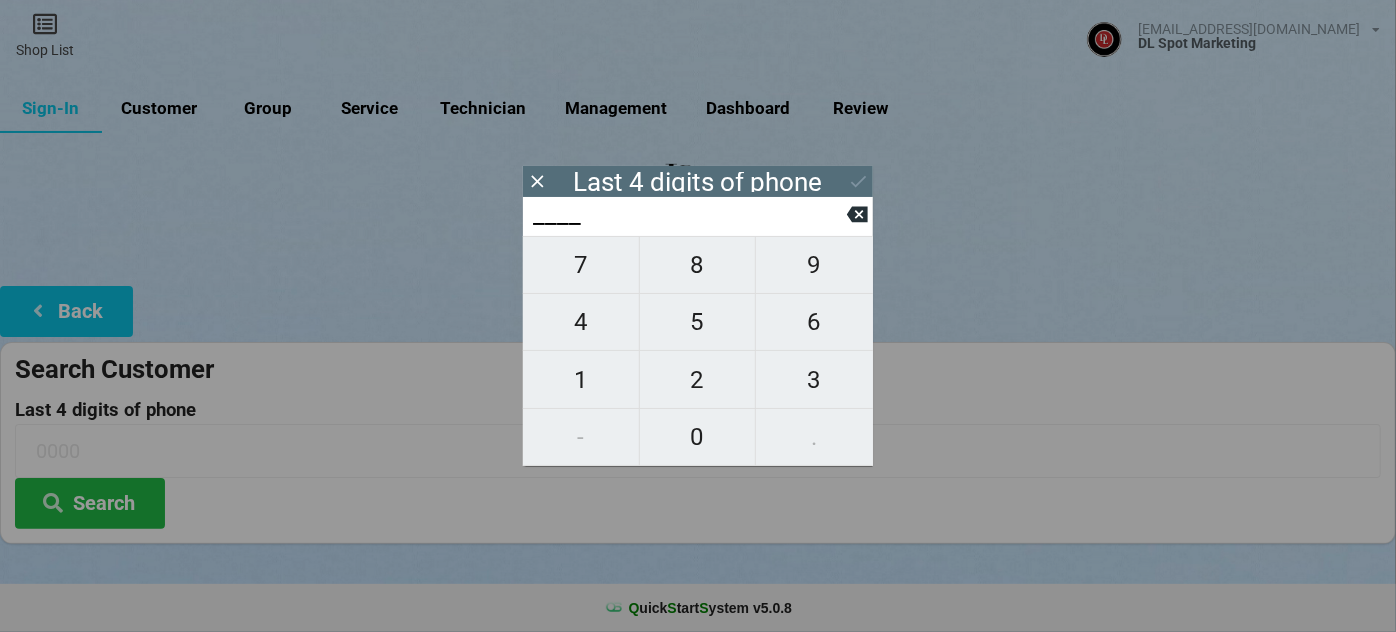 type on "0___" 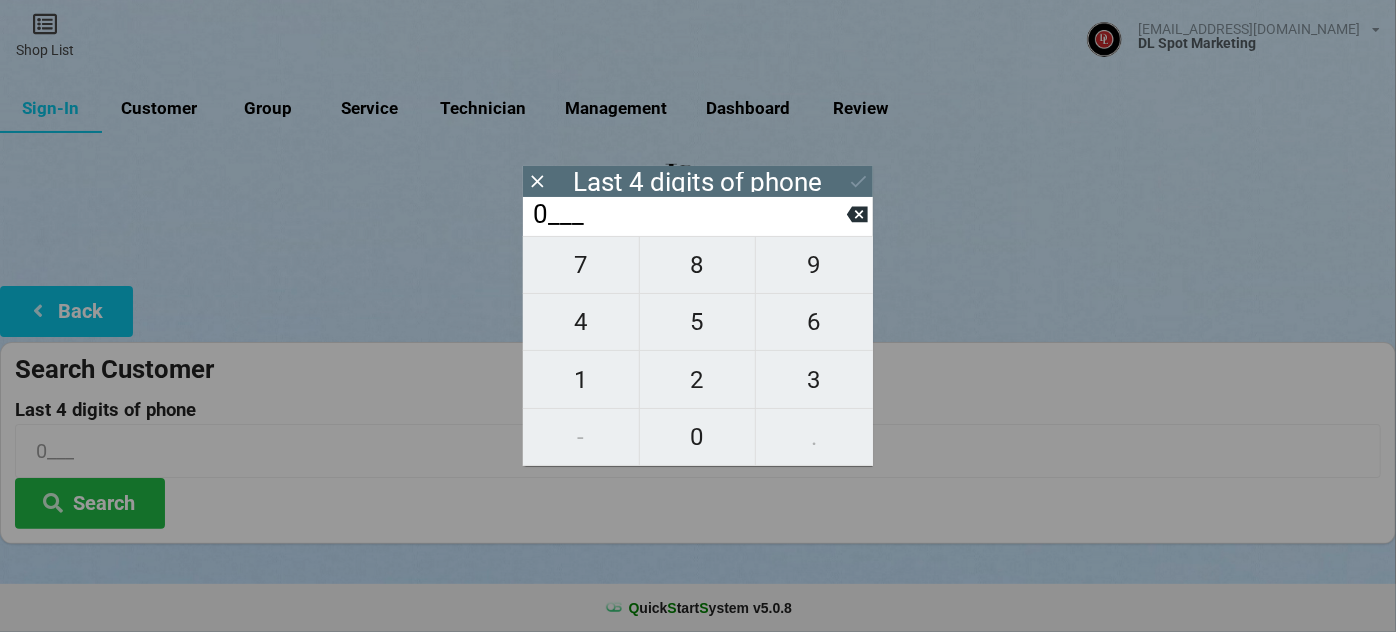 type on "06__" 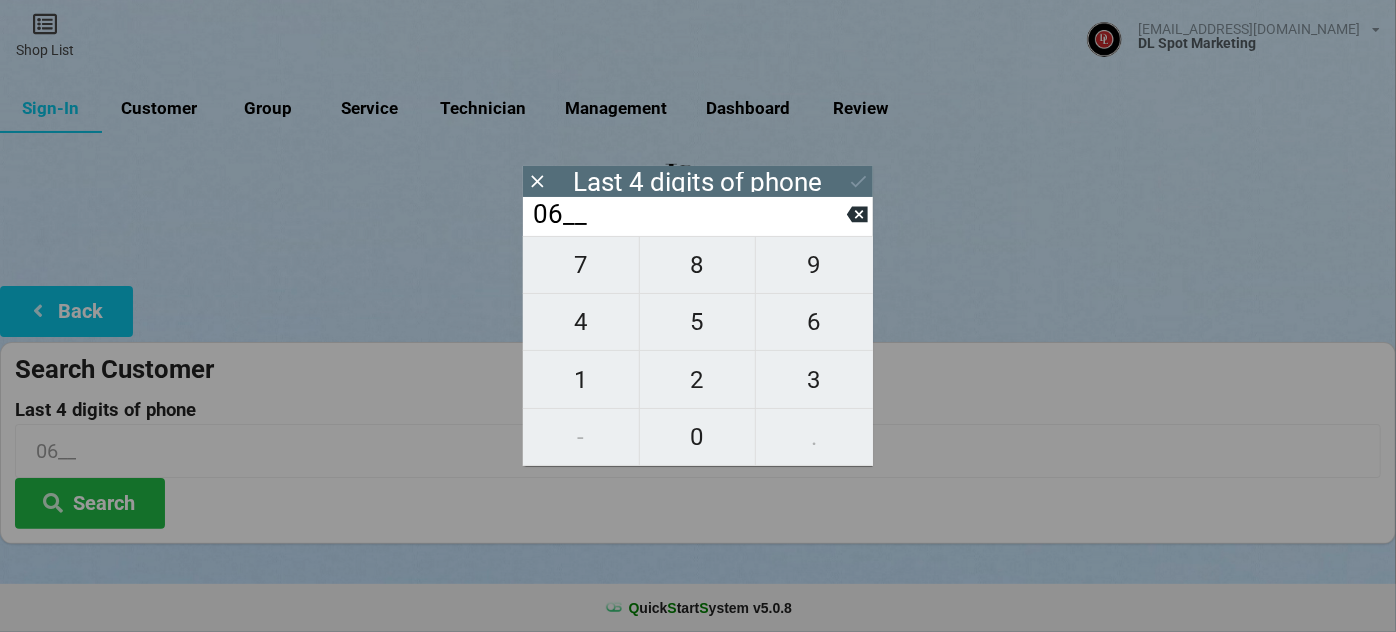 type on "066_" 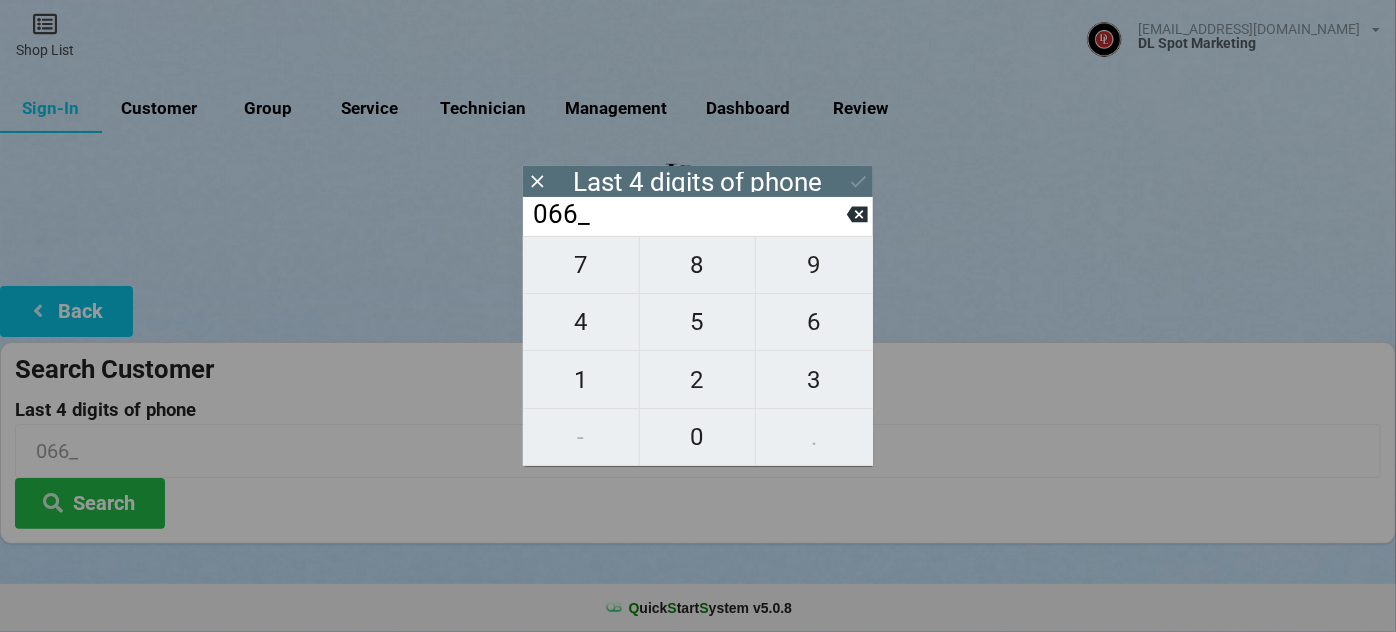 type on "0669" 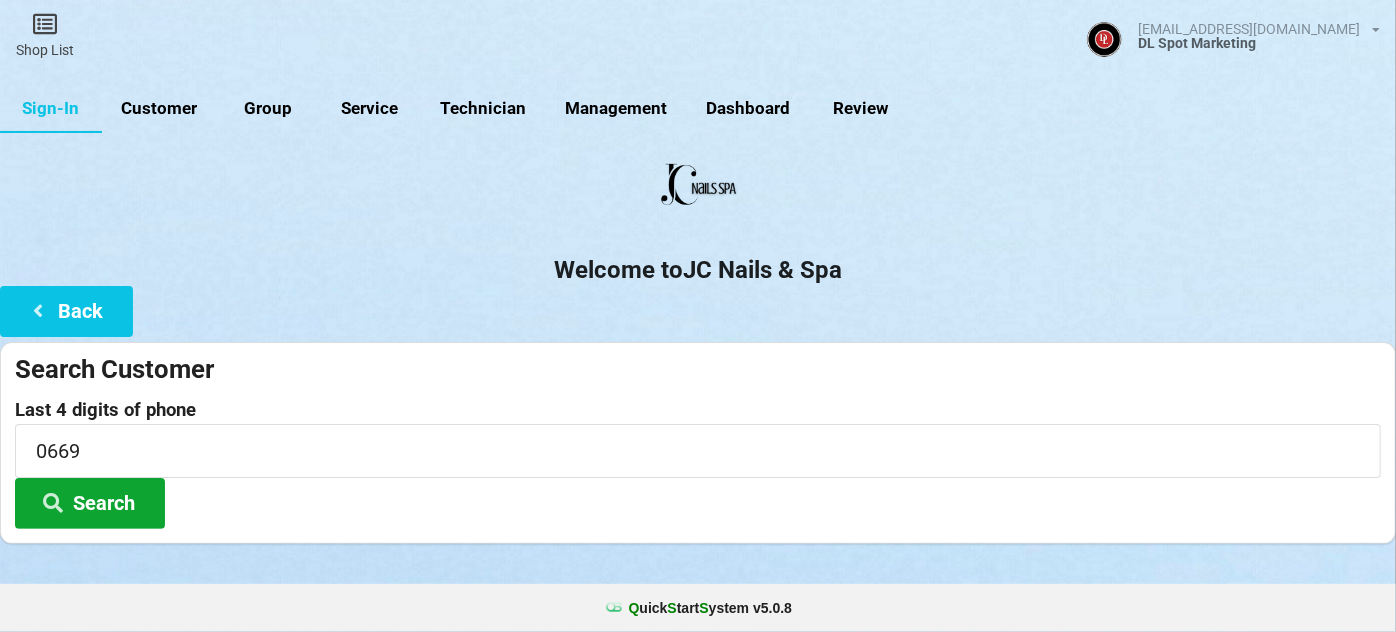 click on "Search" at bounding box center [90, 503] 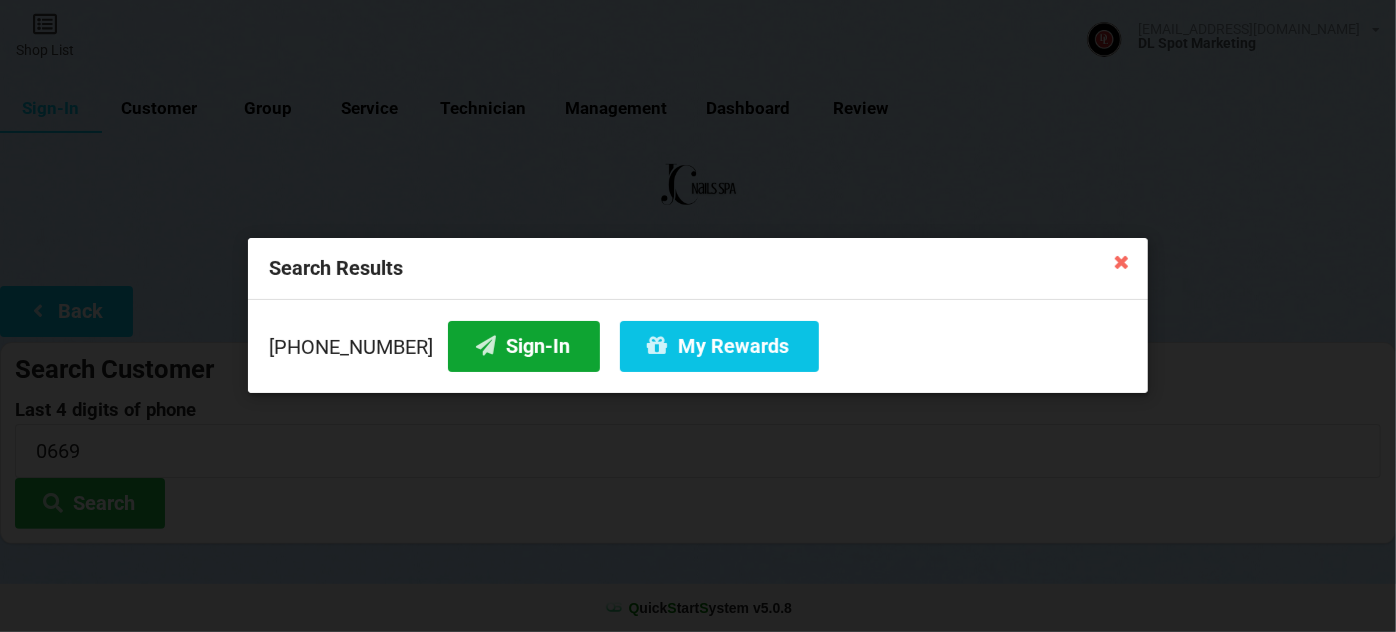 click on "Sign-In" at bounding box center (524, 346) 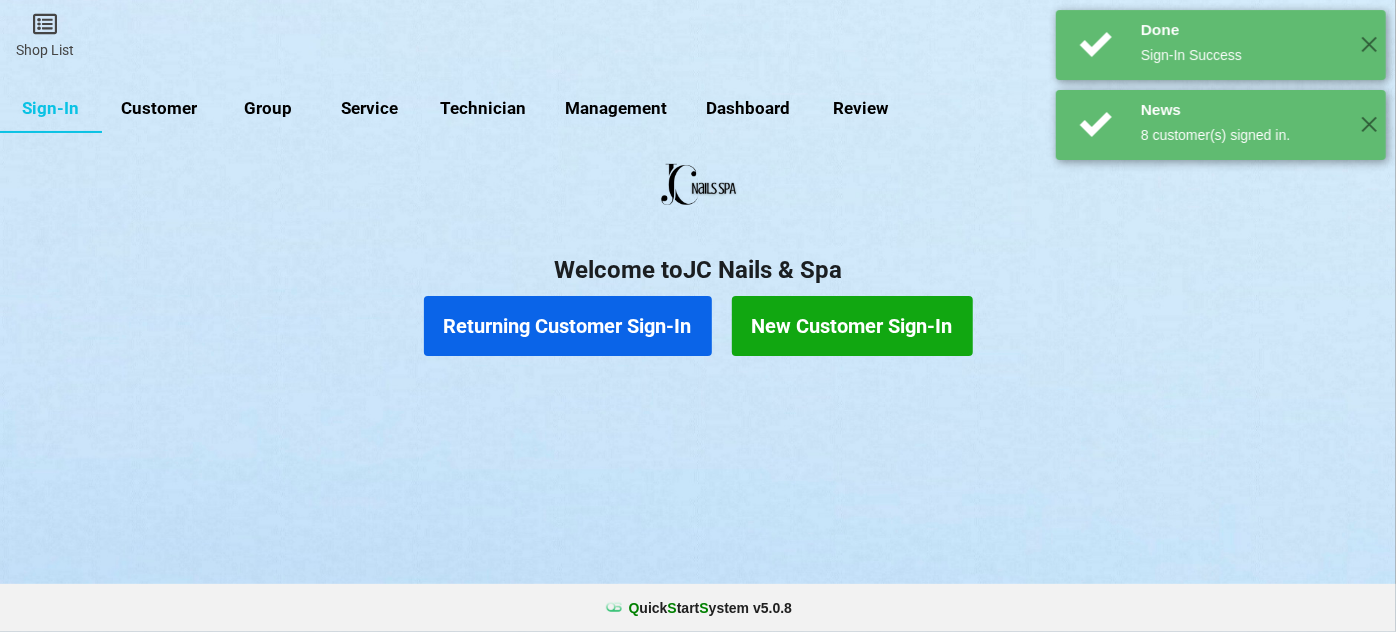 click on "Returning Customer Sign-In" at bounding box center [568, 326] 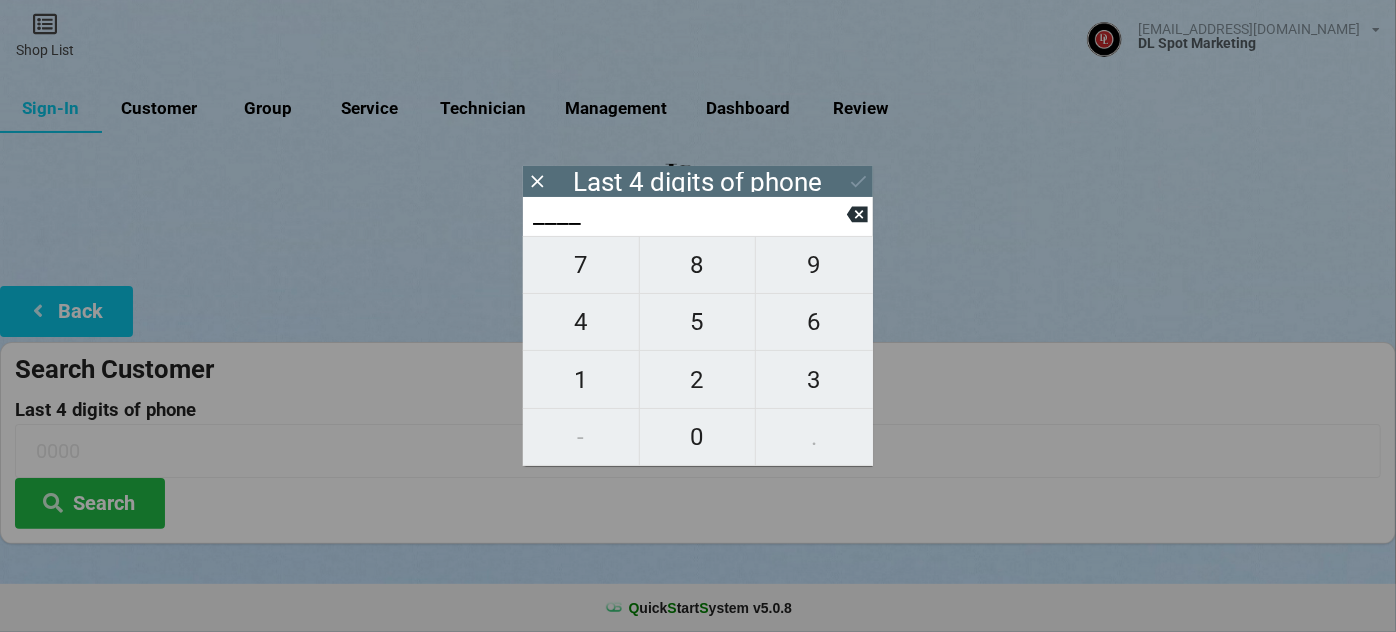 type on "9___" 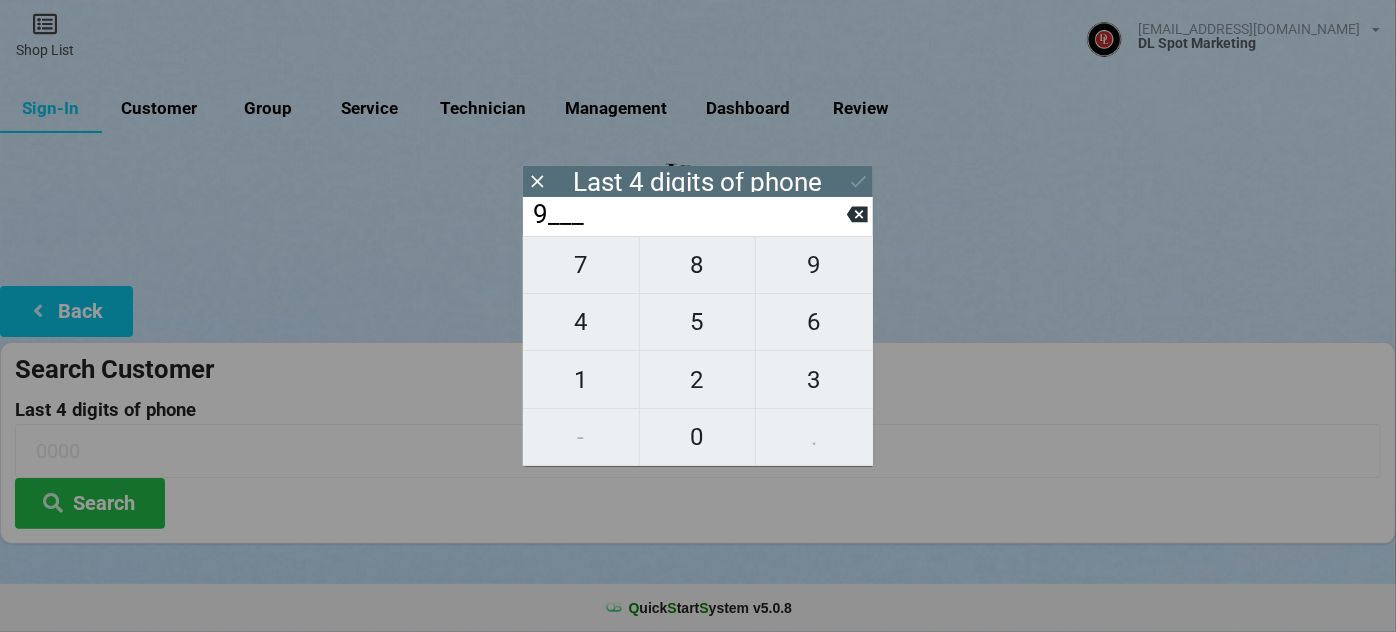 type on "9___" 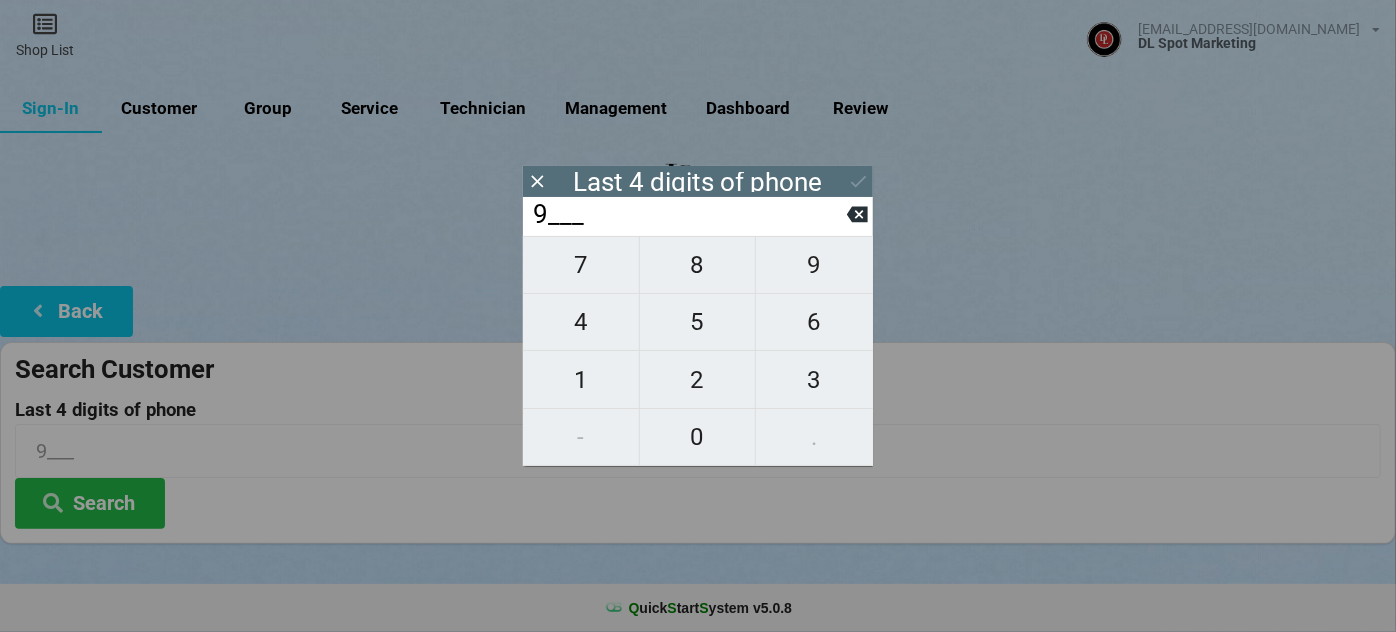 type on "95__" 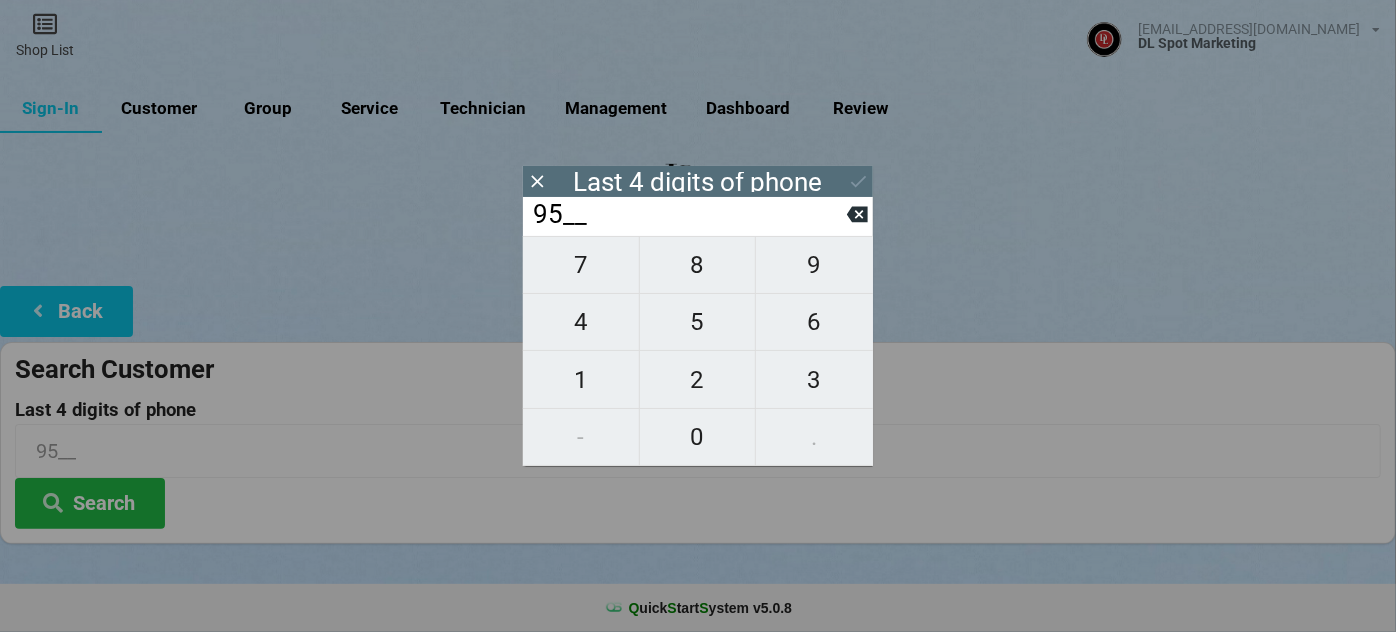 type on "956_" 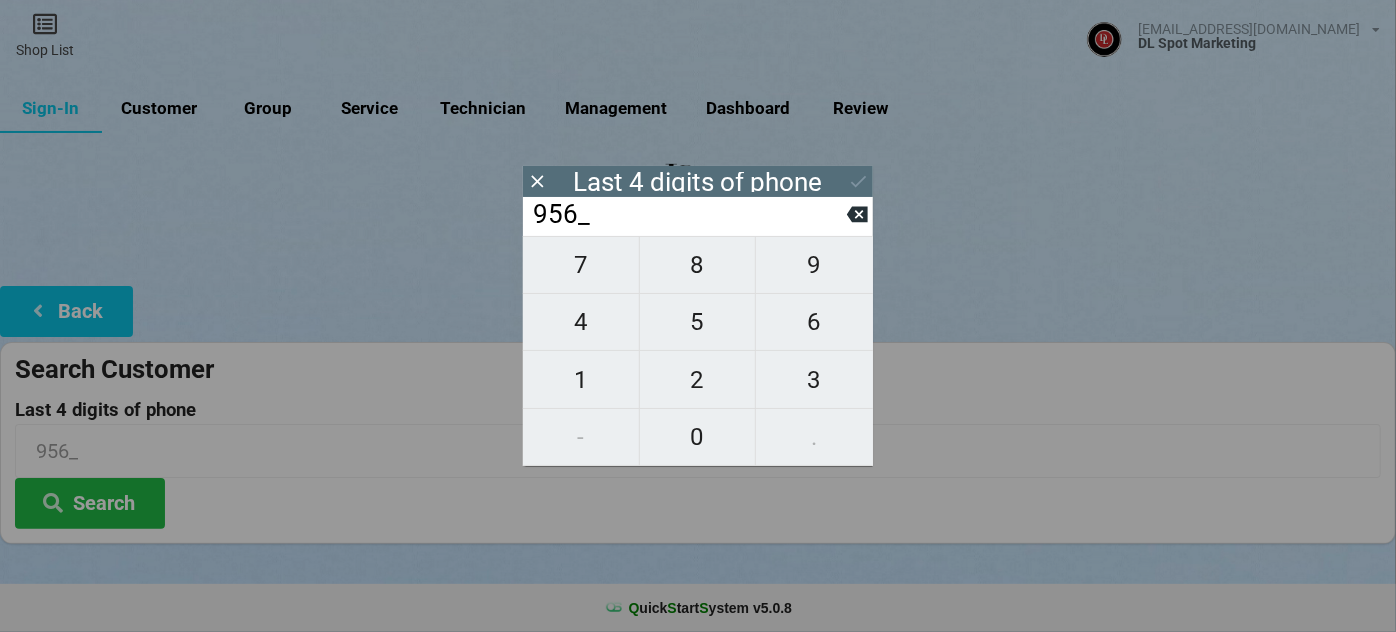 type on "9565" 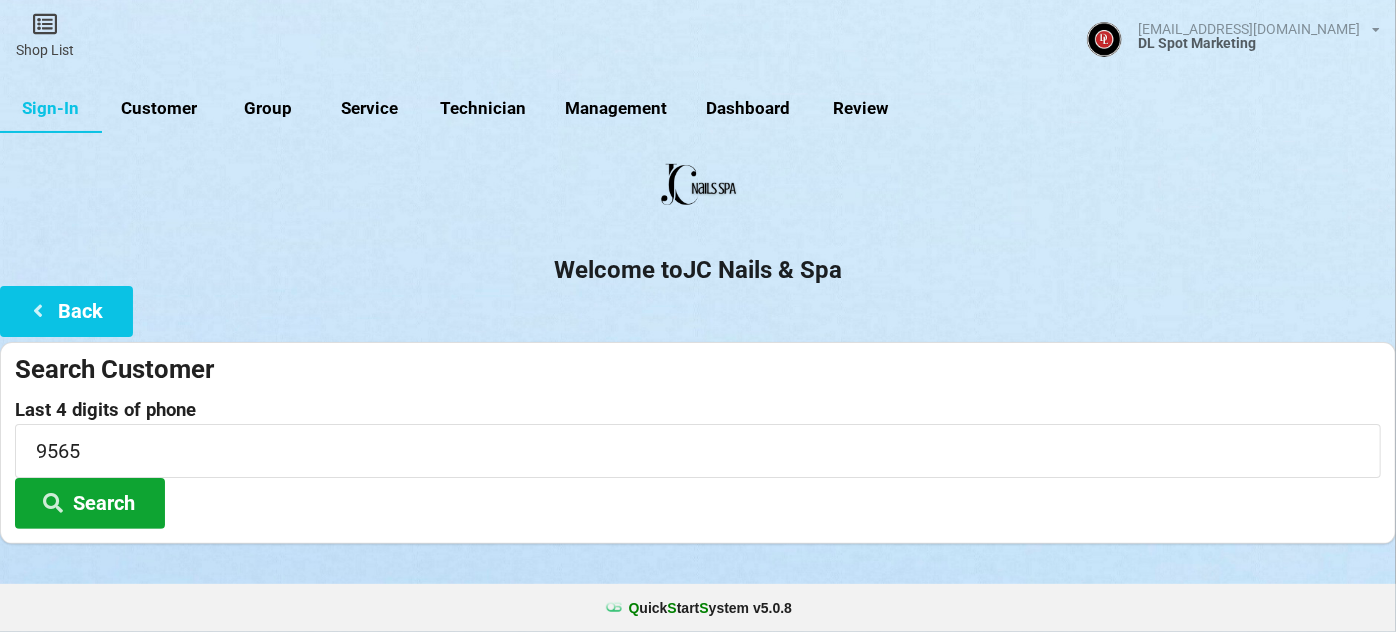 click on "Search" at bounding box center [90, 503] 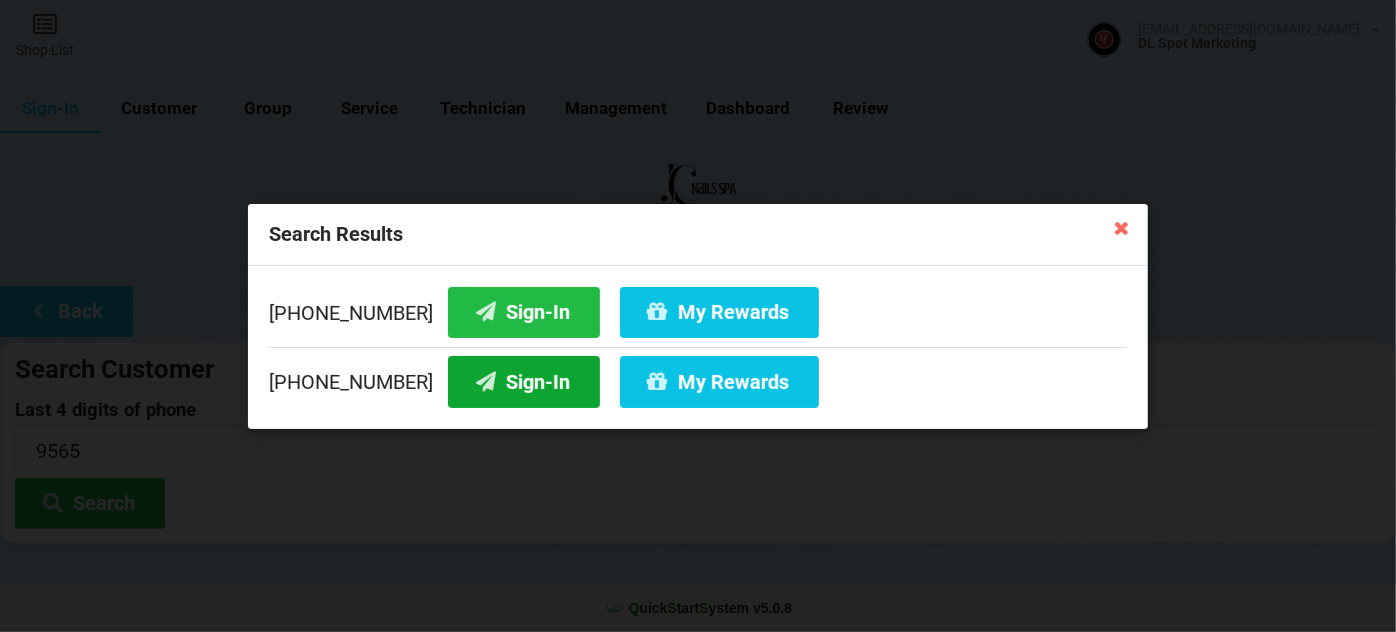 click on "Sign-In" at bounding box center [524, 381] 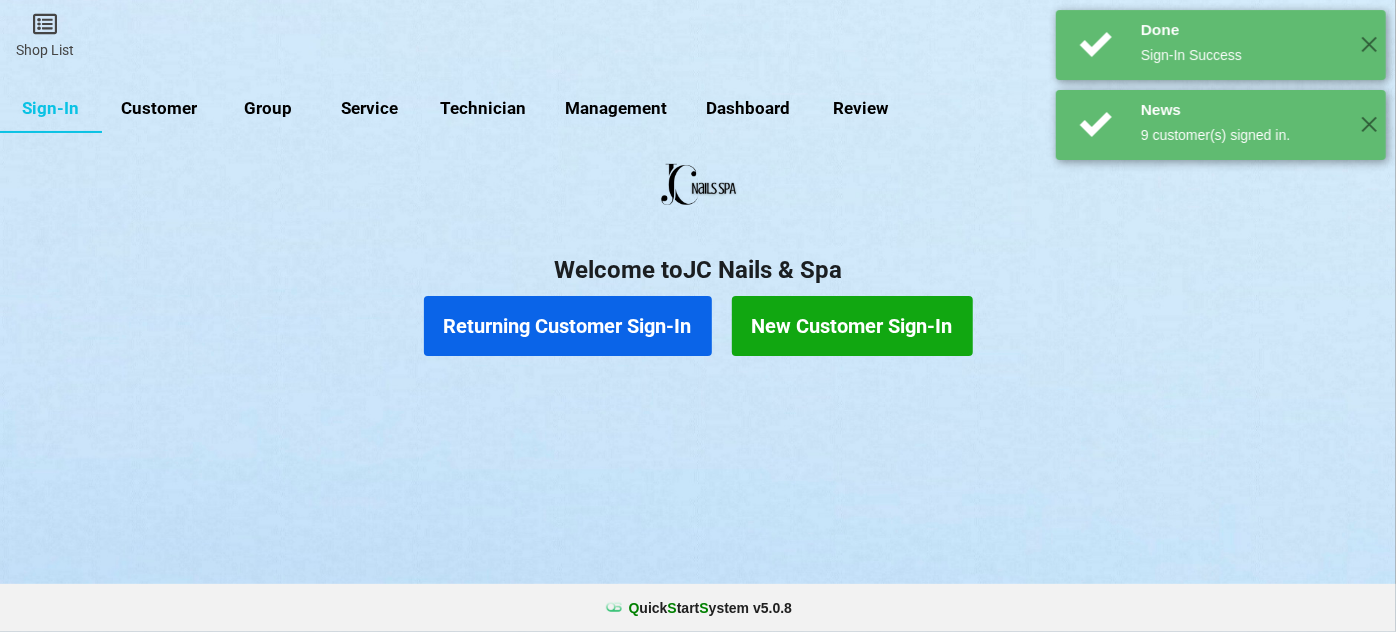 click on "Returning Customer Sign-In" at bounding box center [568, 326] 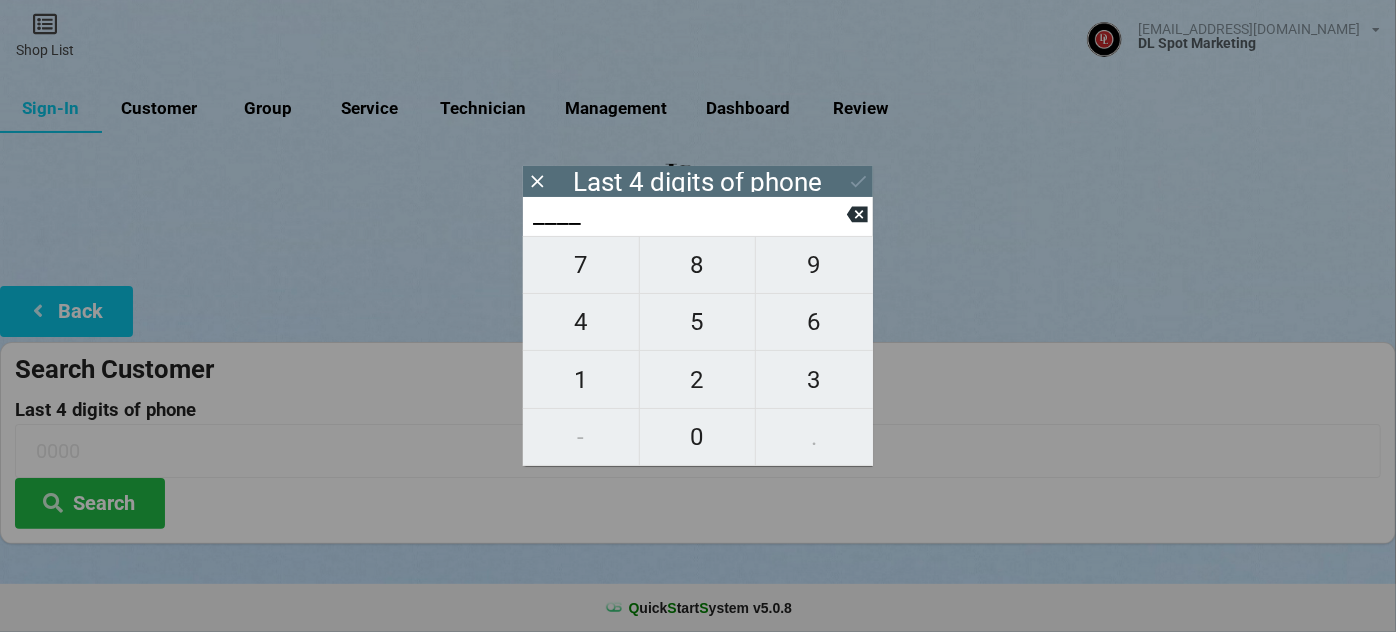 type on "2___" 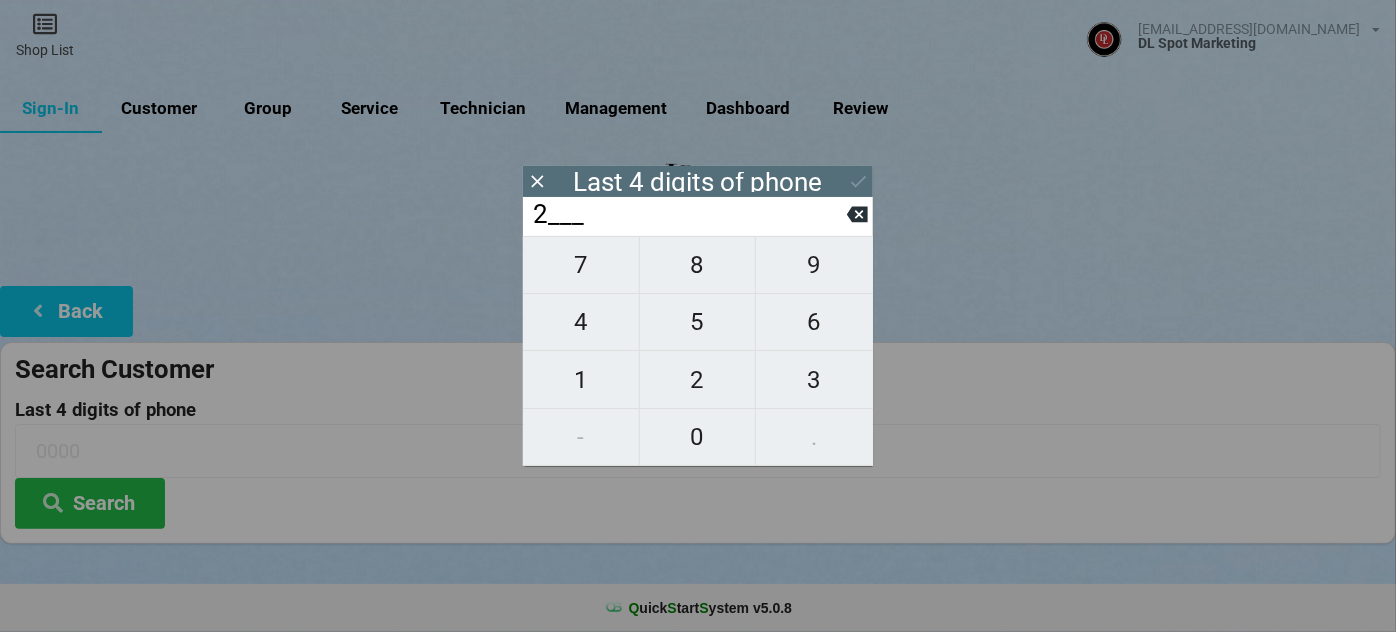 type on "2___" 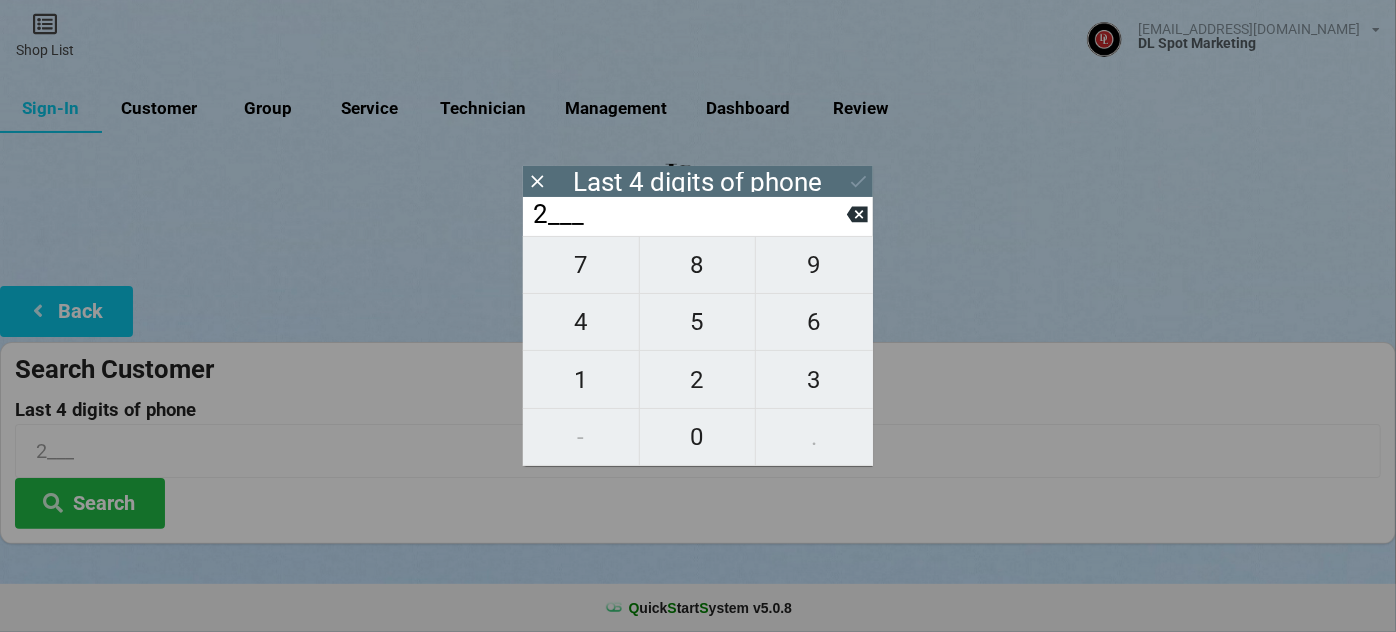 type on "22__" 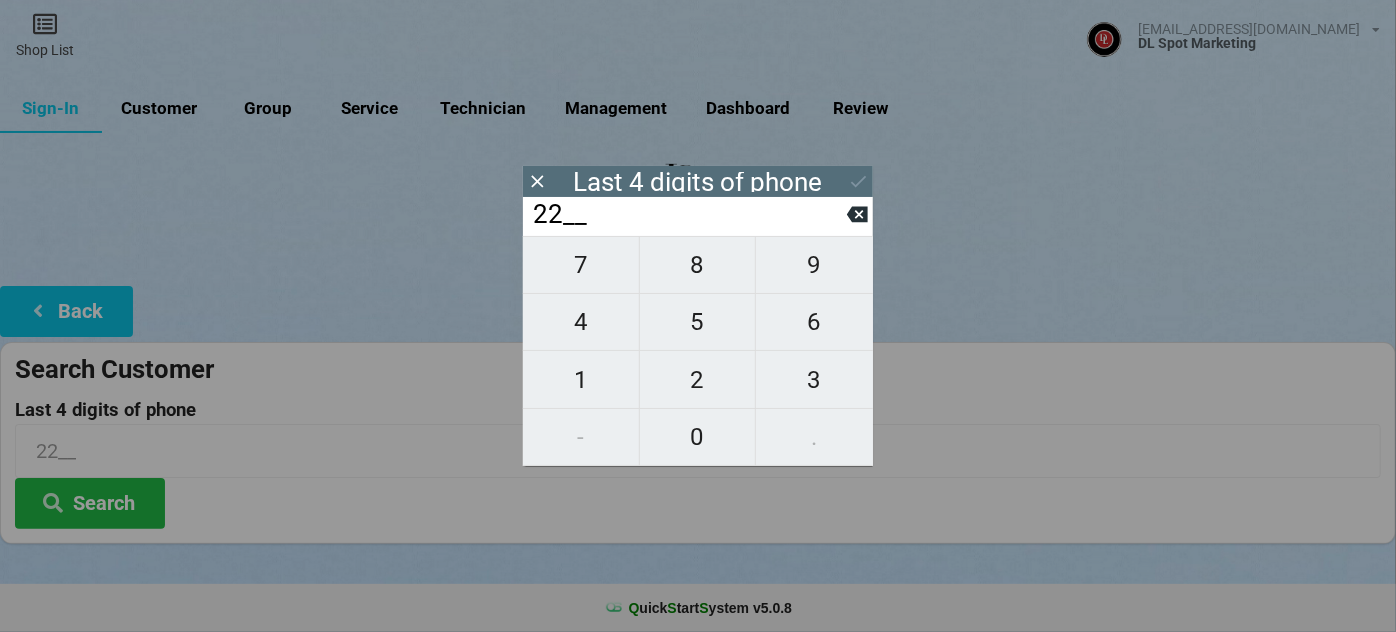 type on "228_" 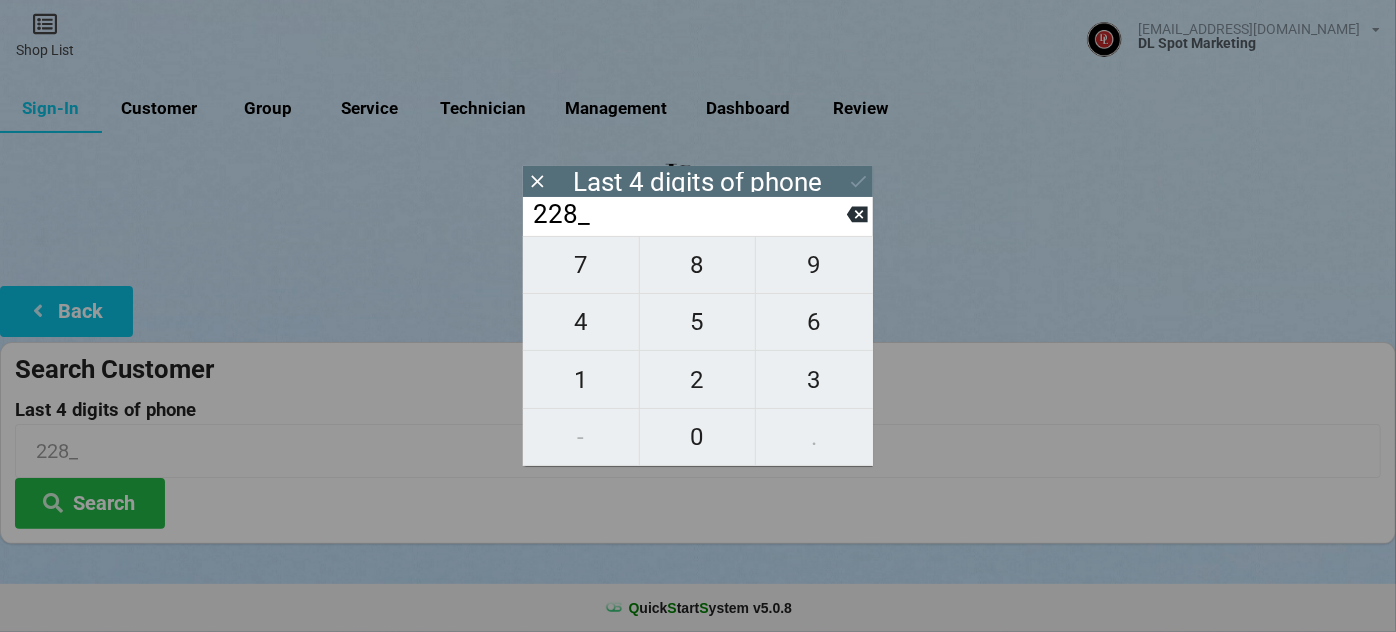 type on "2281" 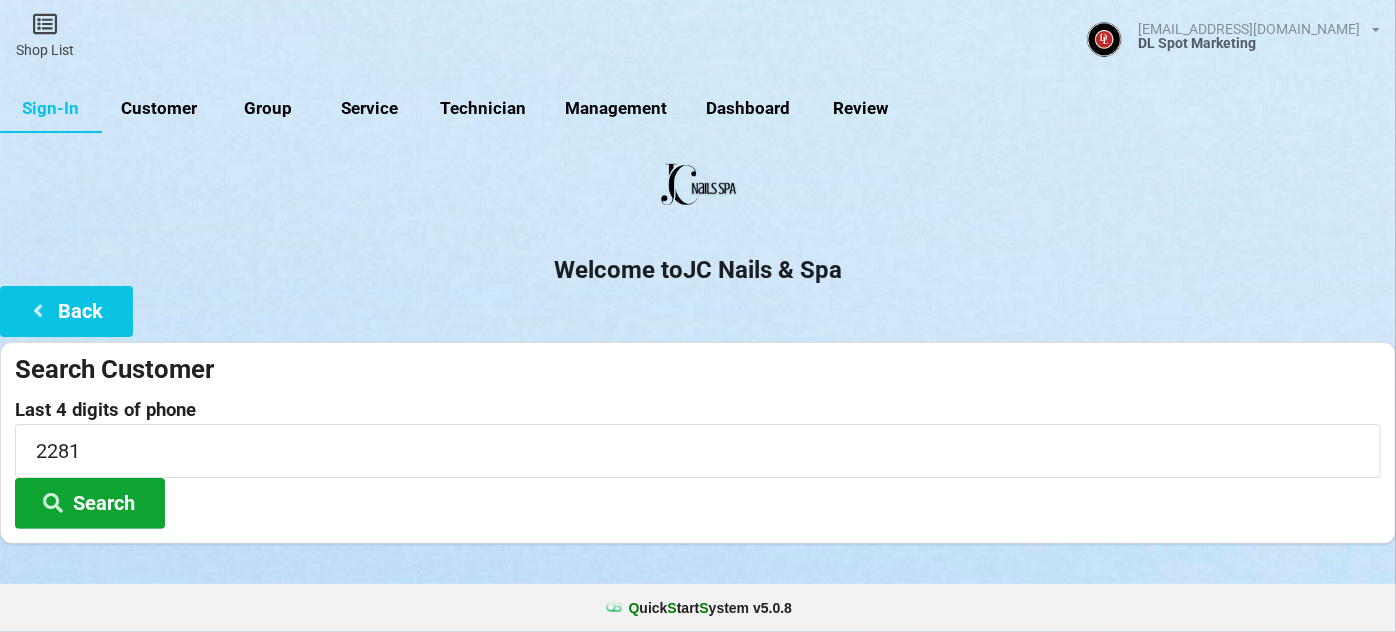 click on "Search" at bounding box center [90, 503] 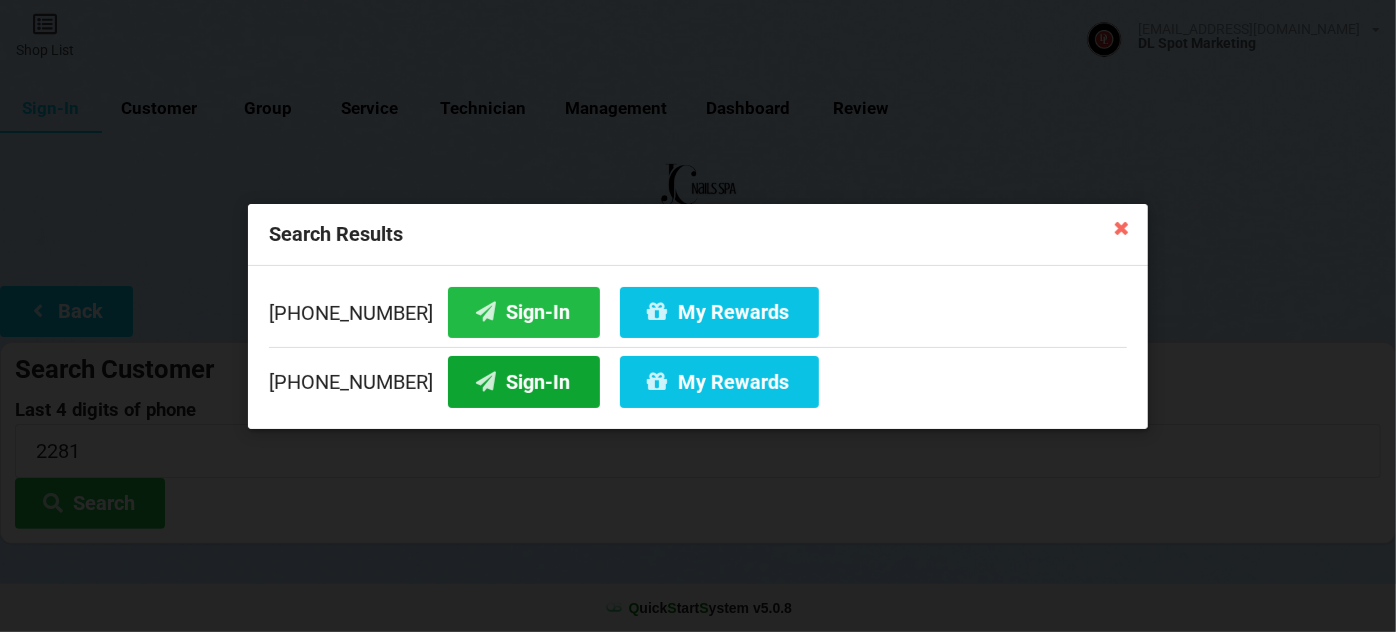 click on "Sign-In" at bounding box center (524, 381) 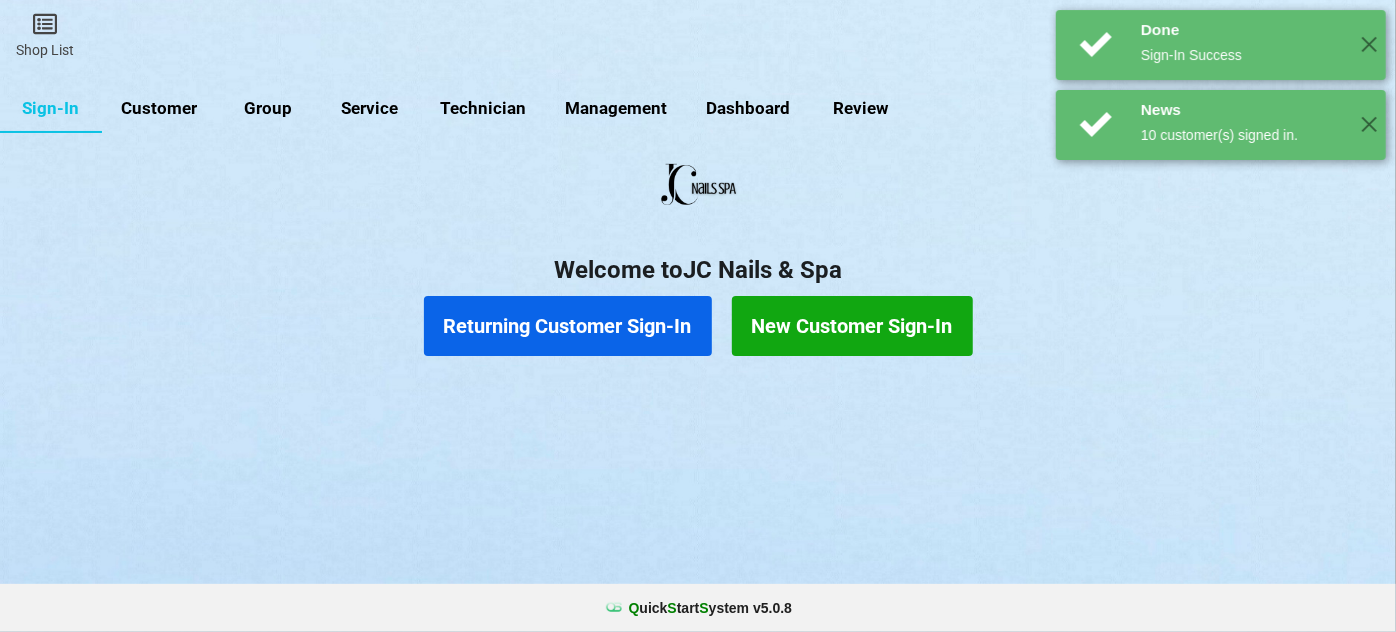 click on "Returning Customer Sign-In" at bounding box center (568, 326) 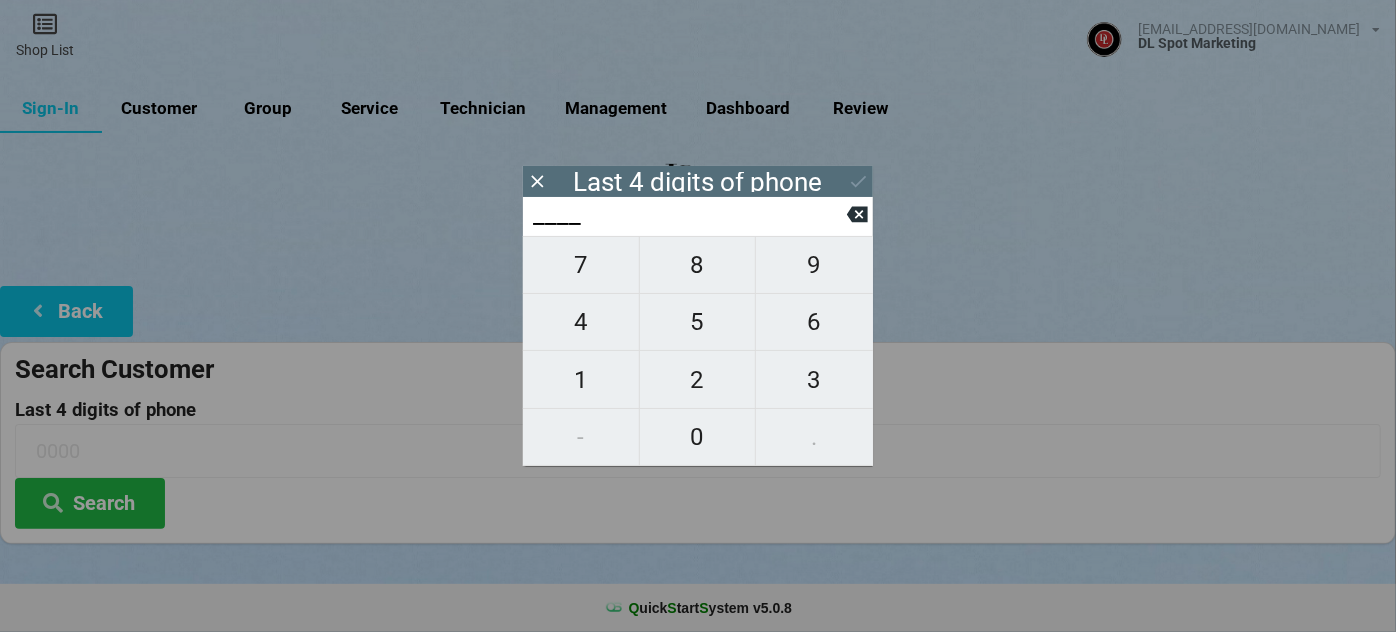 type on "6___" 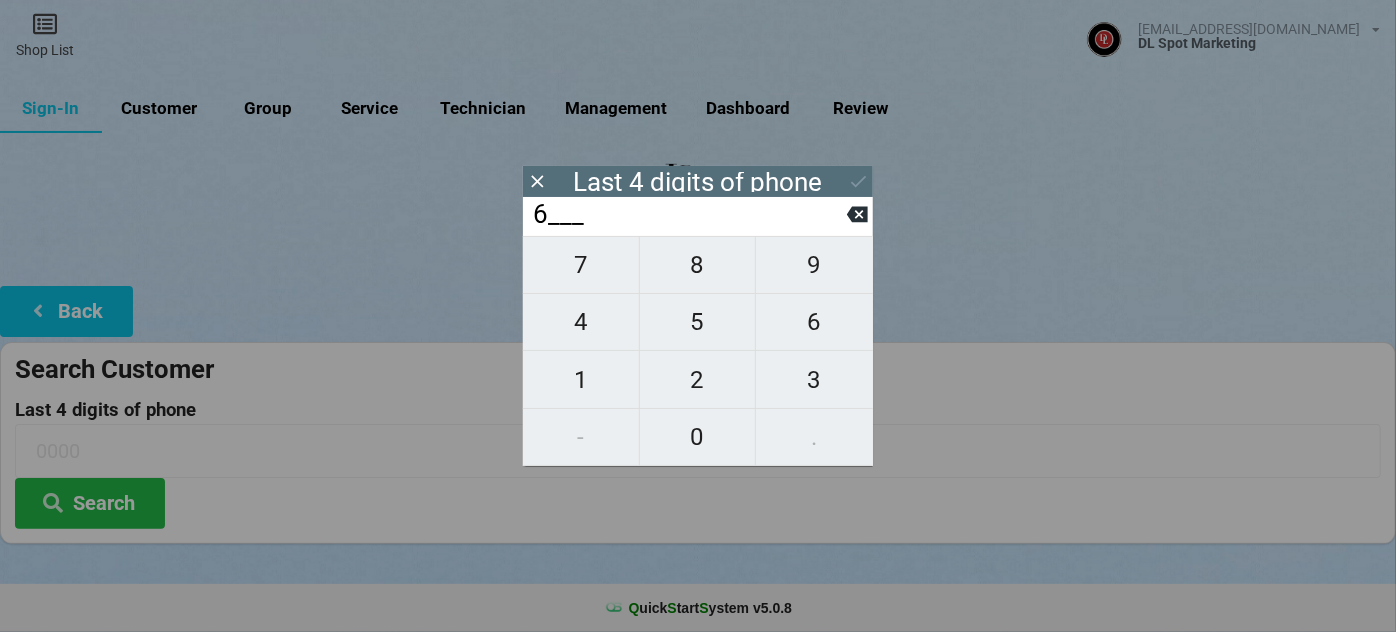type on "6___" 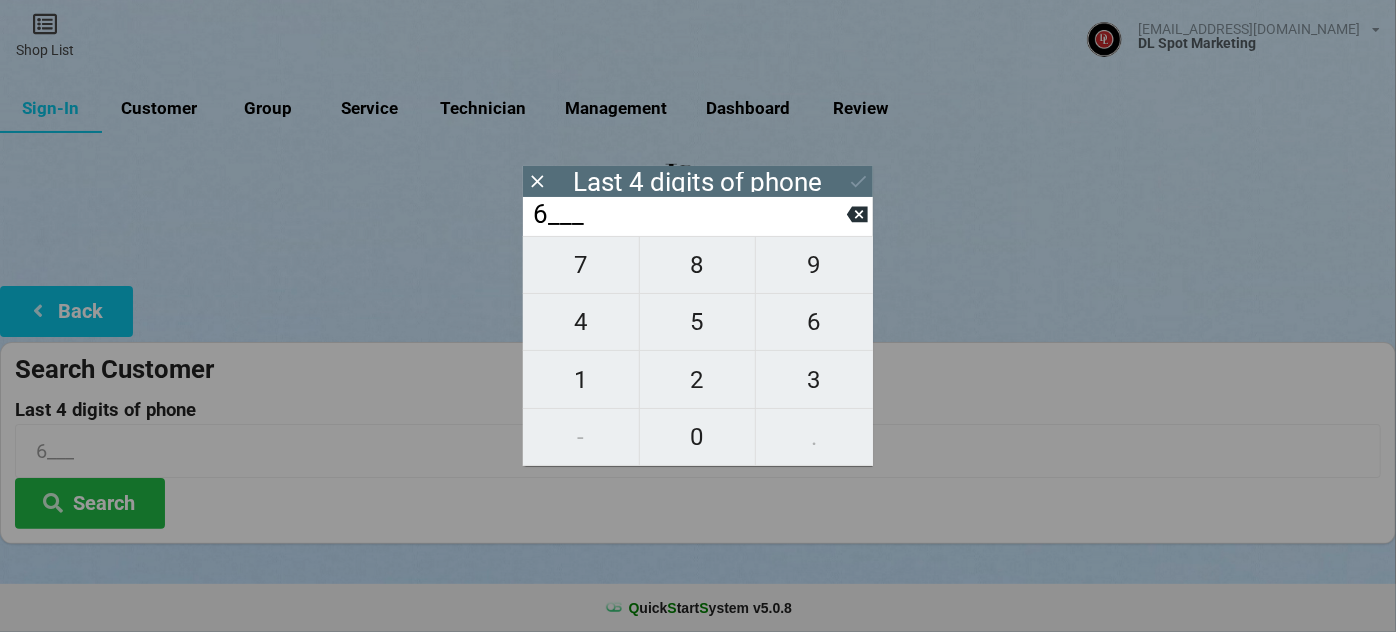 type on "64__" 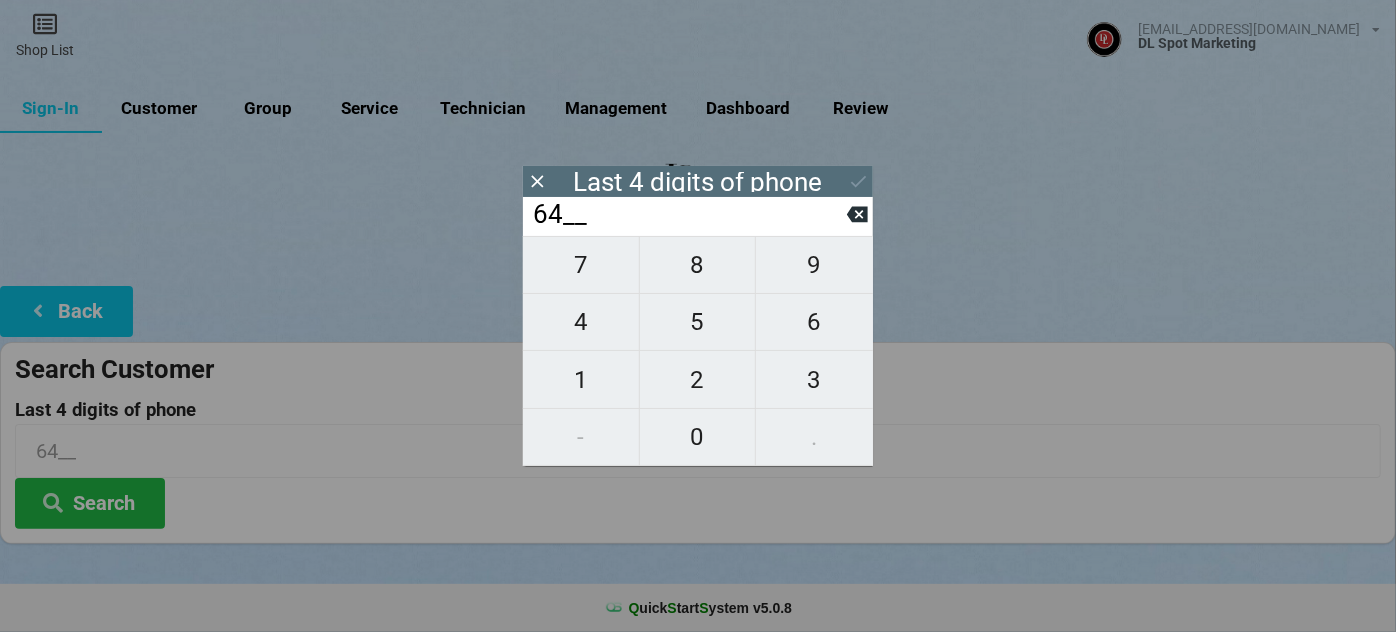 type on "648_" 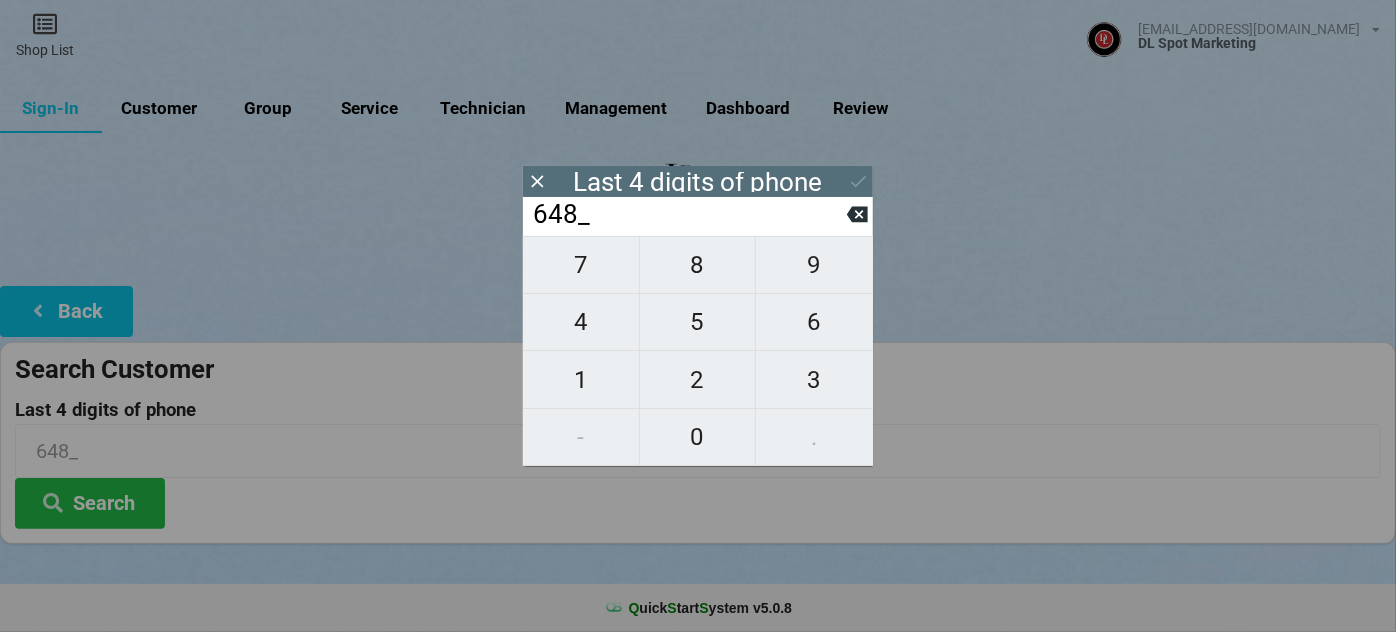 type on "6489" 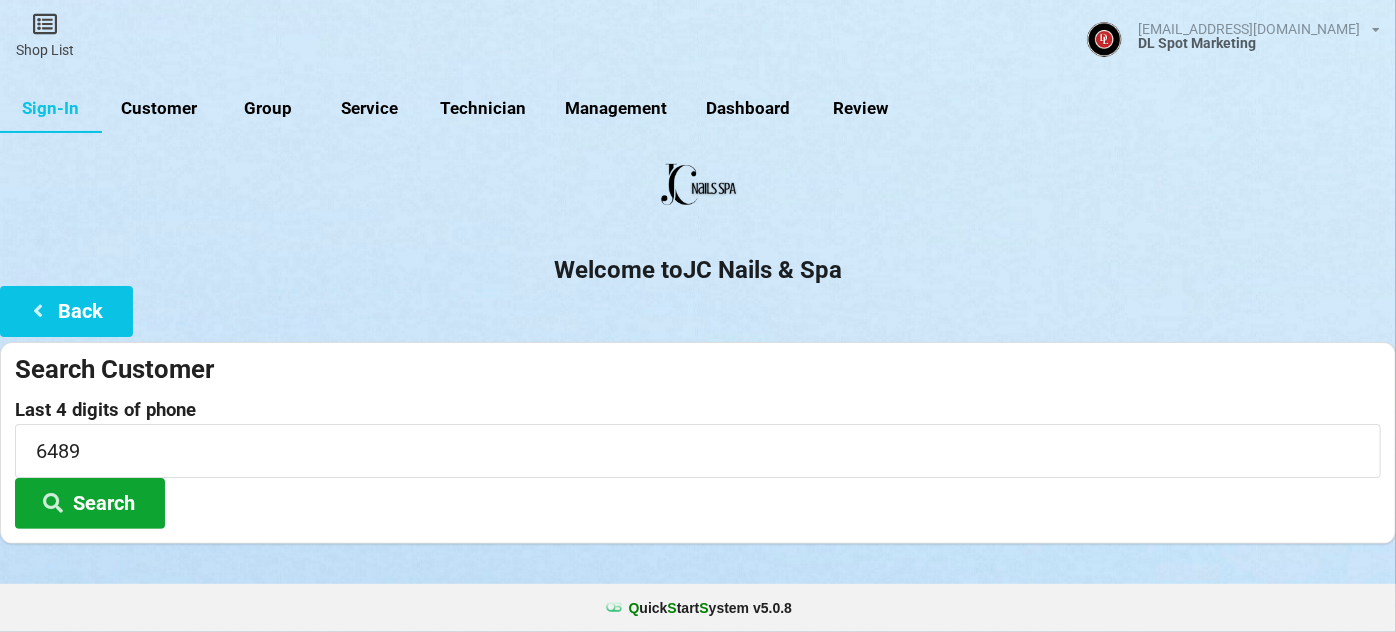 click on "Search" at bounding box center (90, 503) 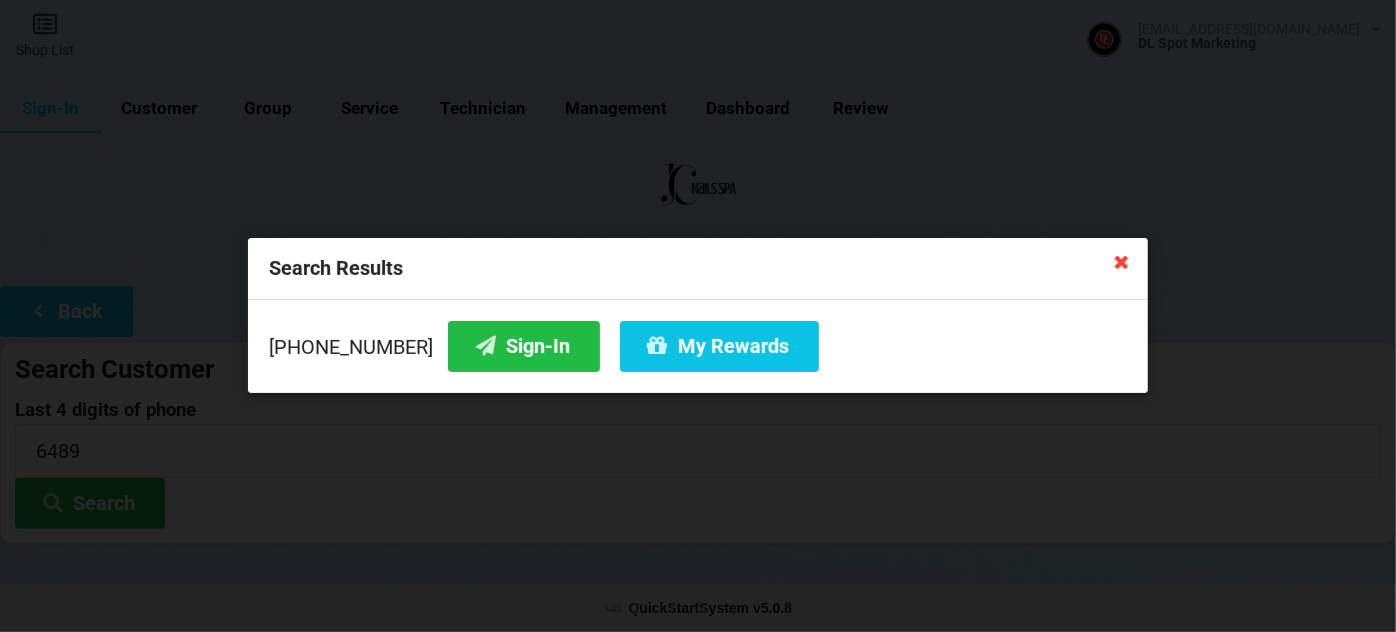 click at bounding box center (1122, 261) 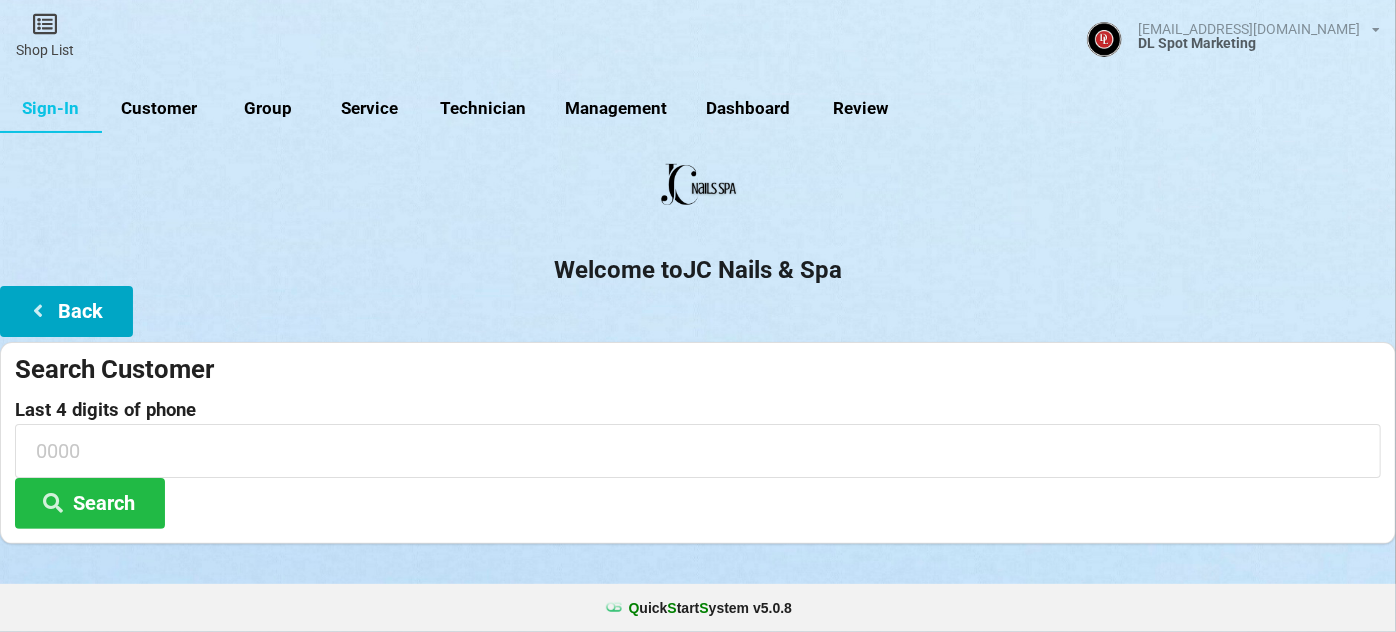 click on "Back" at bounding box center [66, 311] 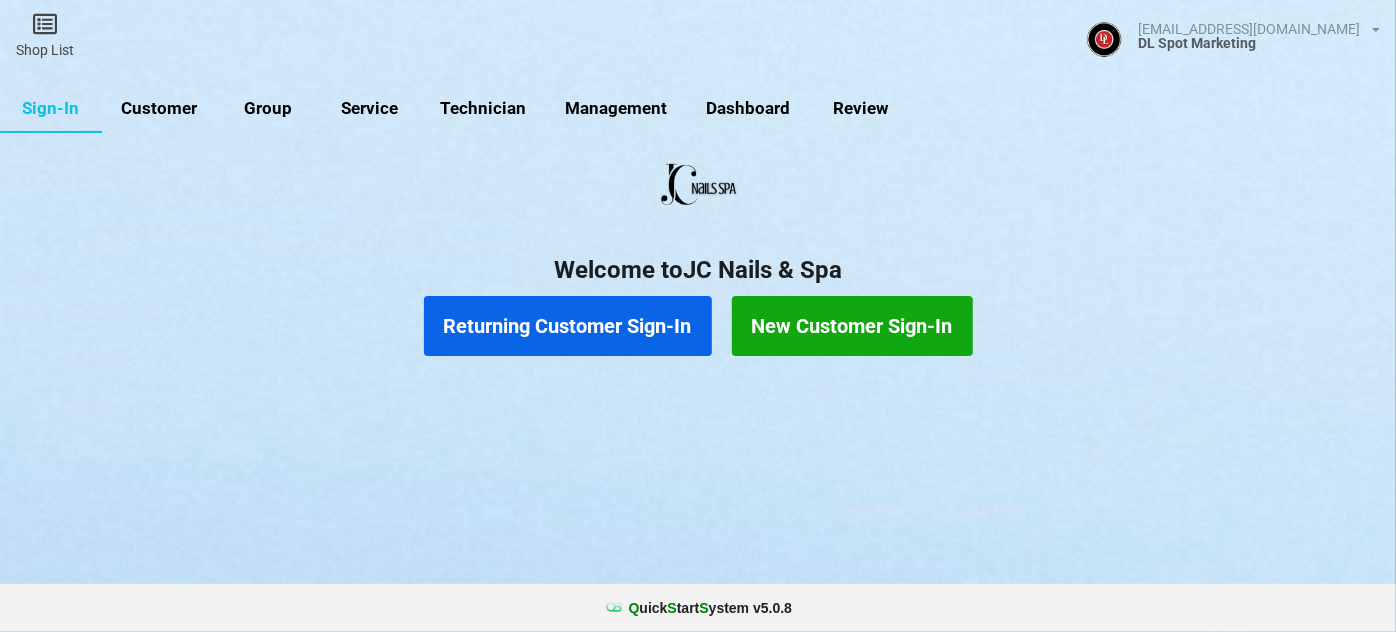 click on "New Customer Sign-In" at bounding box center (852, 326) 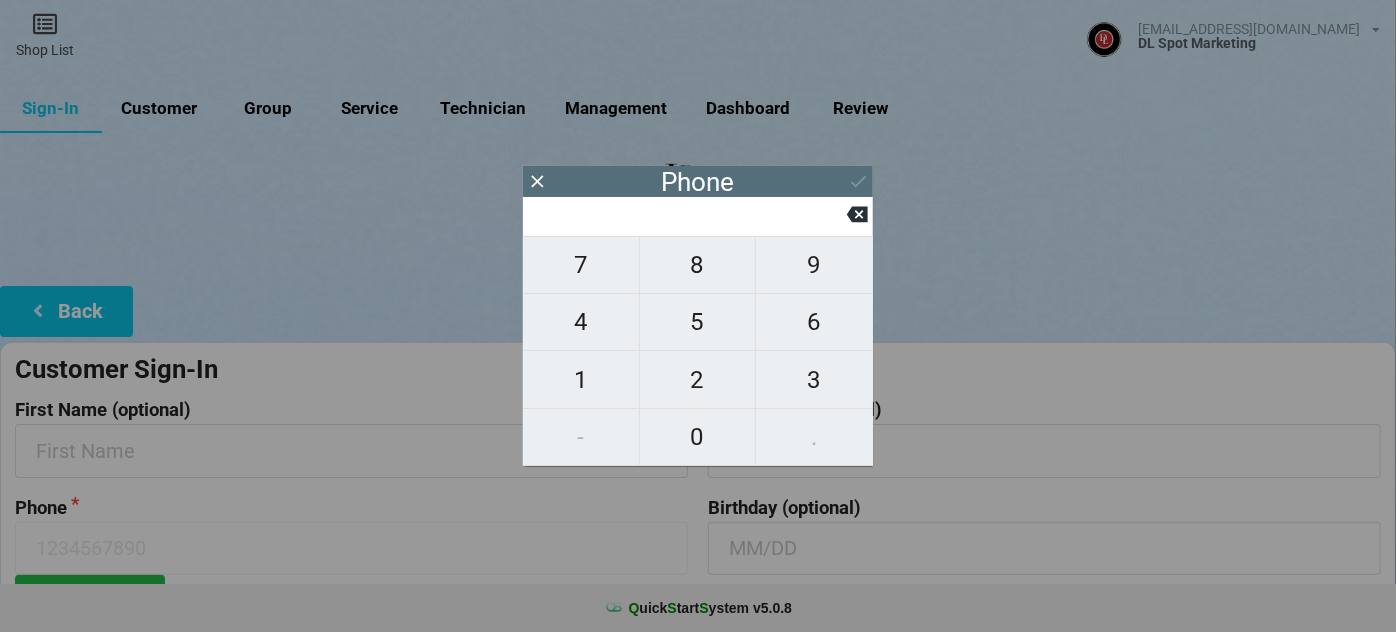 type on "9" 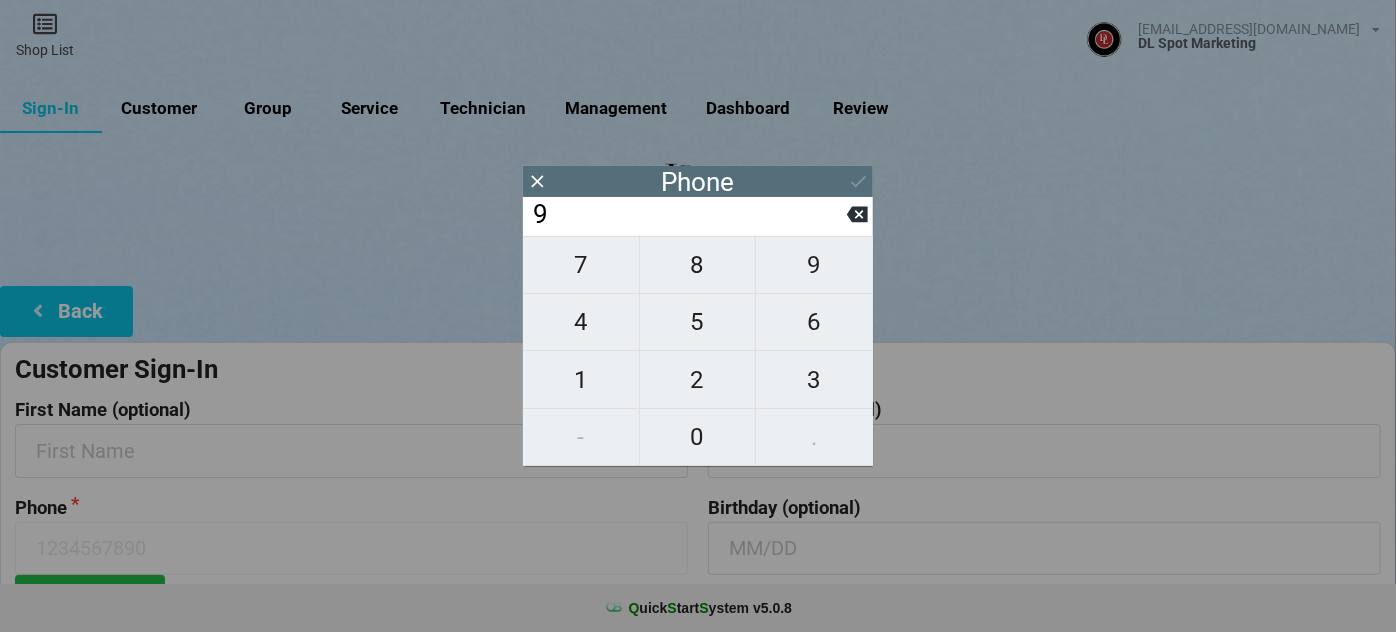 type on "9" 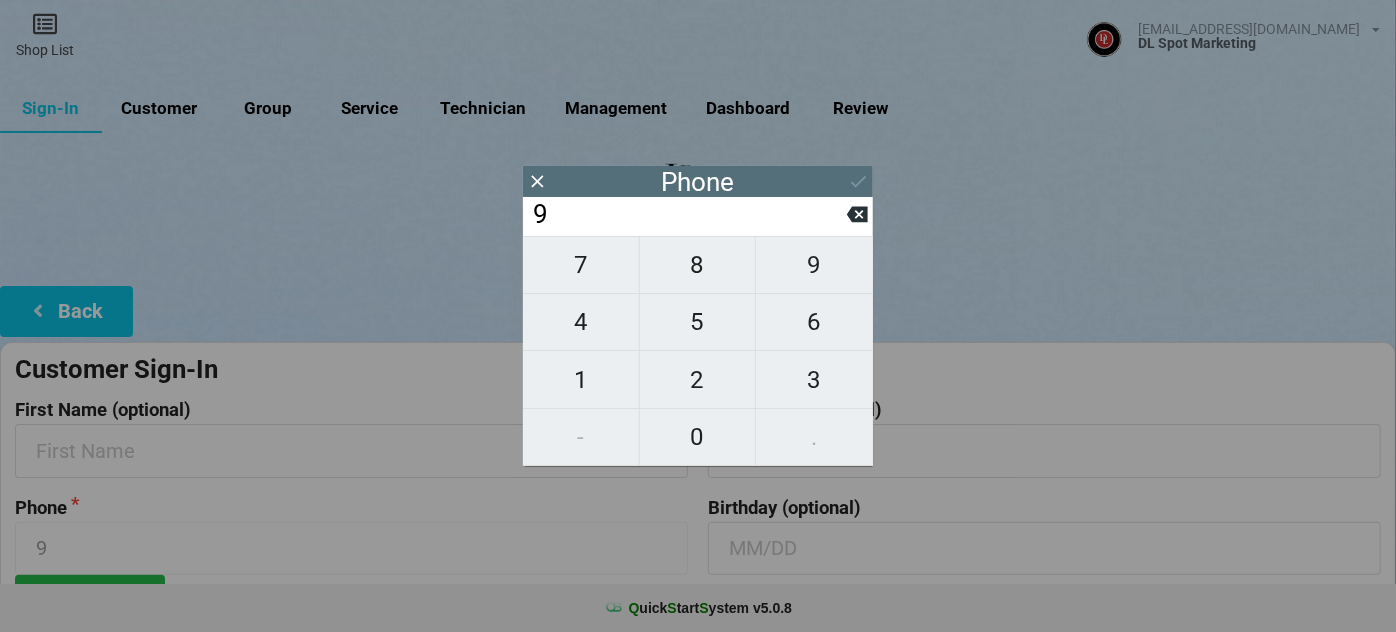 type on "92" 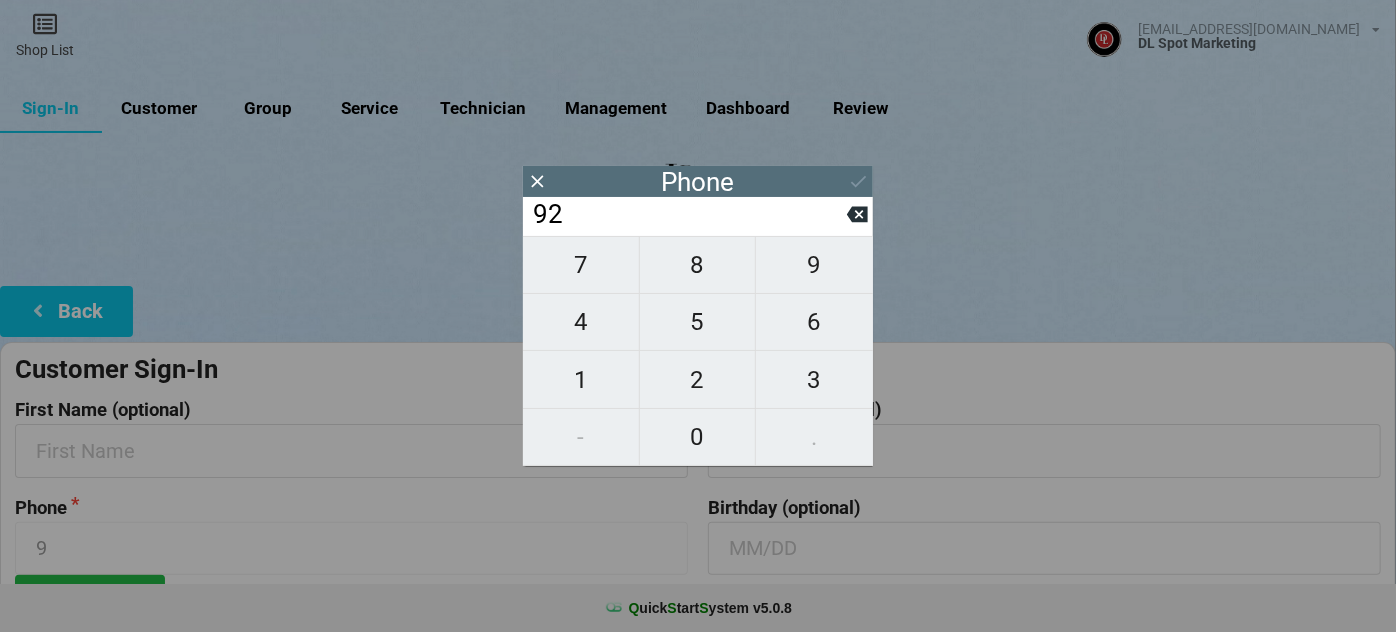 type on "92" 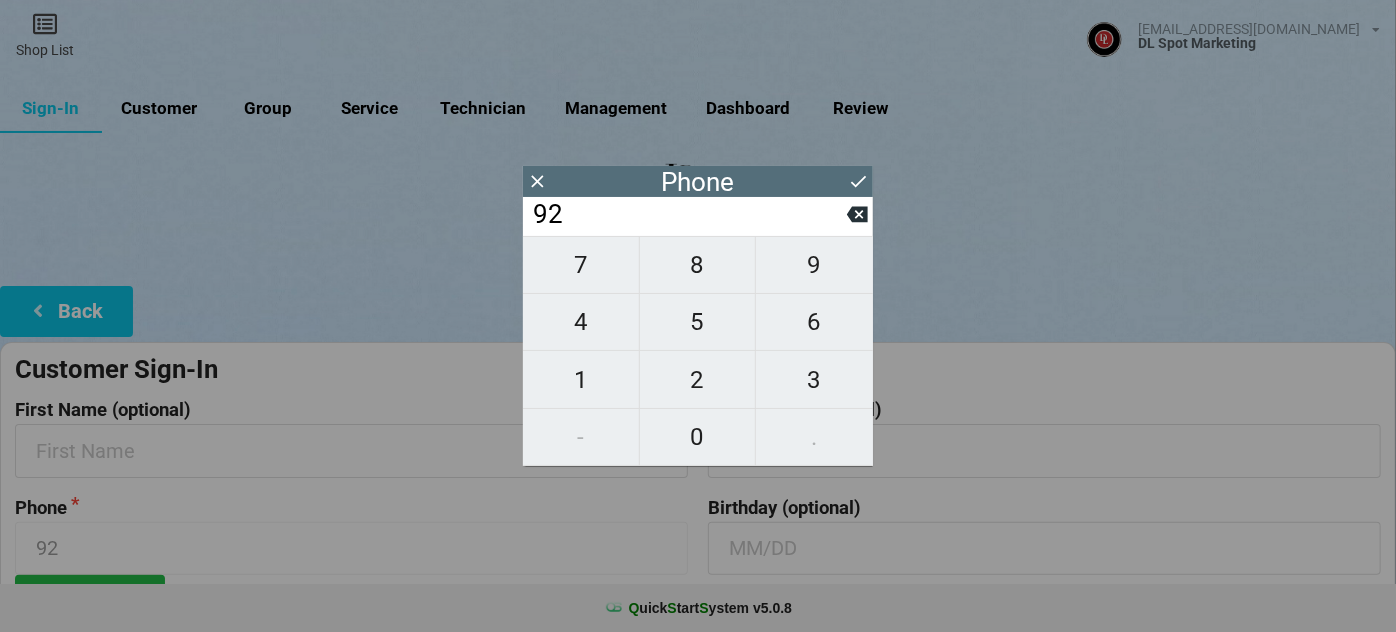 type on "925" 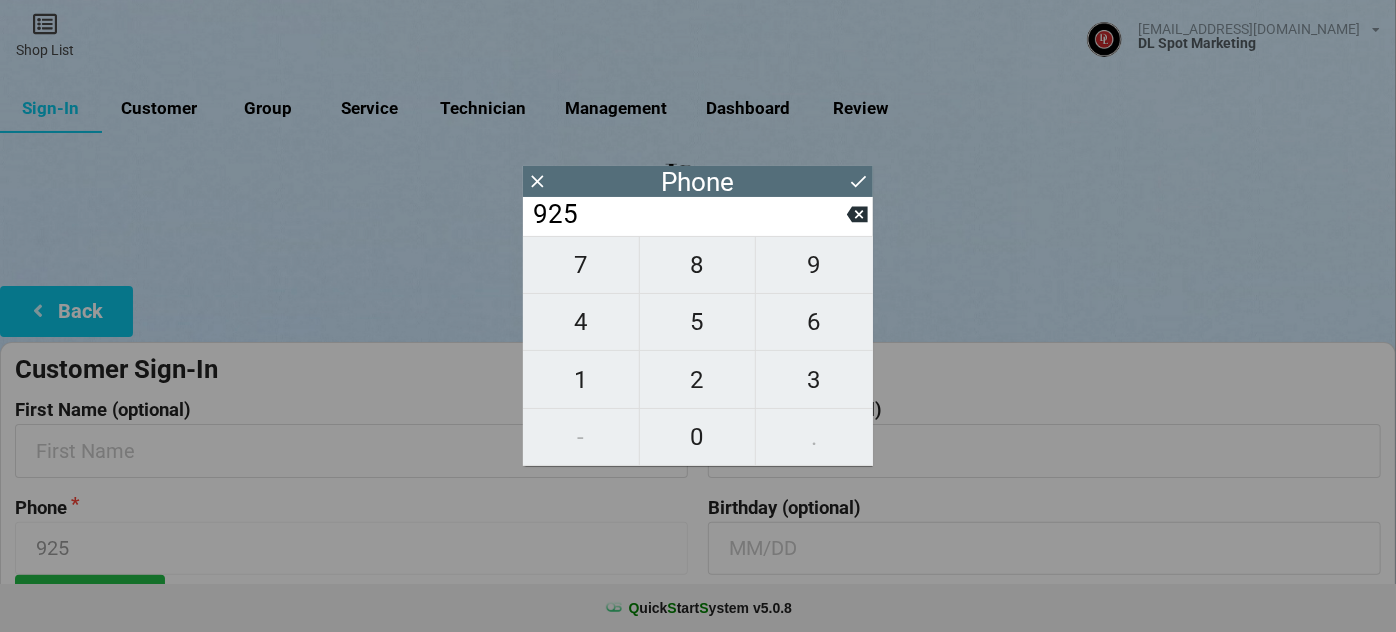 type on "9259" 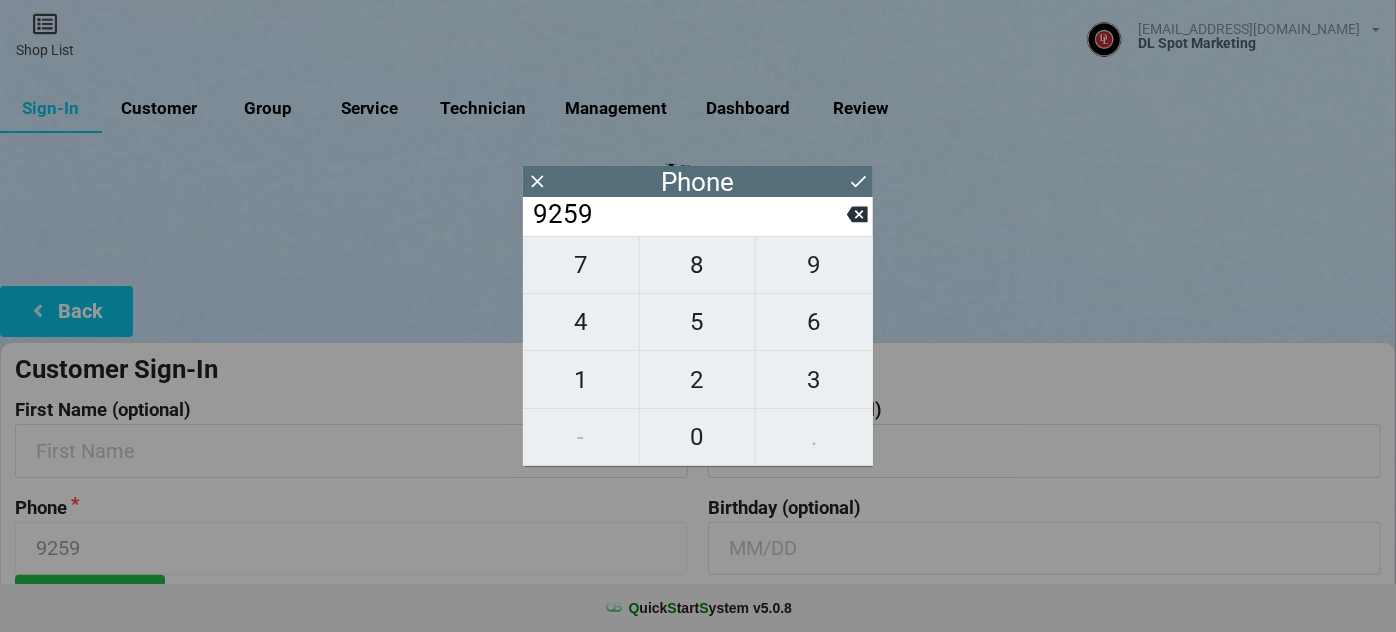 type on "92591" 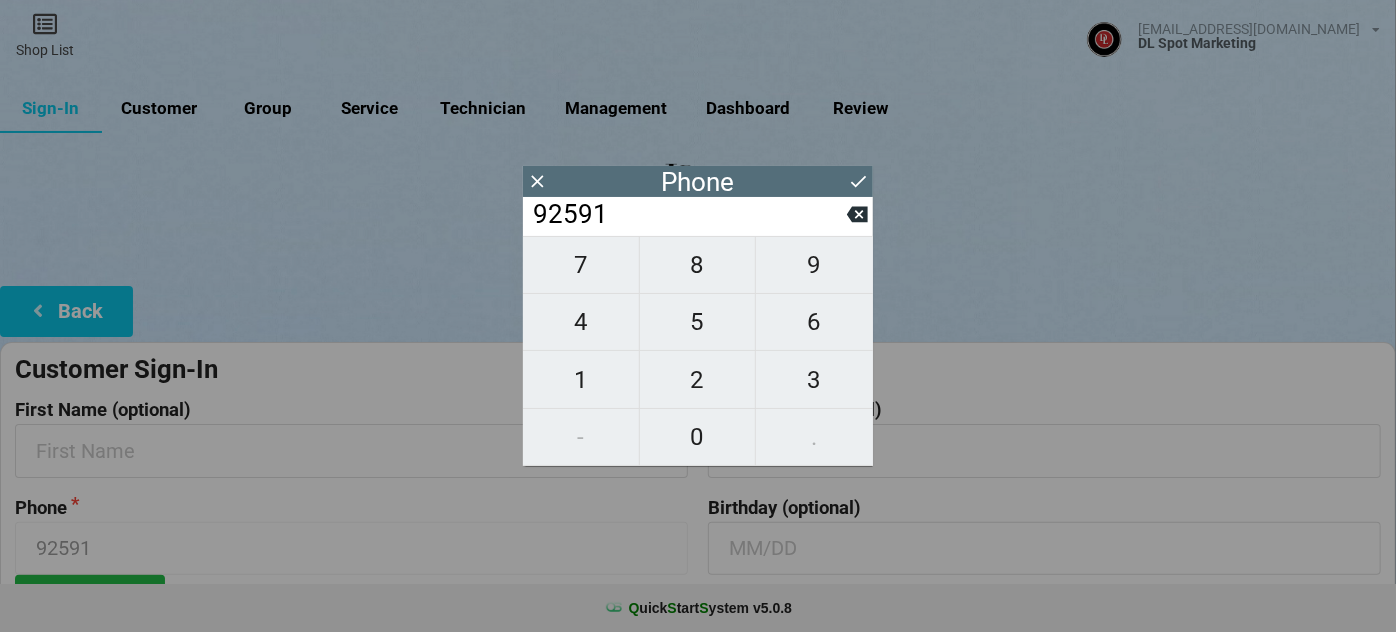 type on "925915" 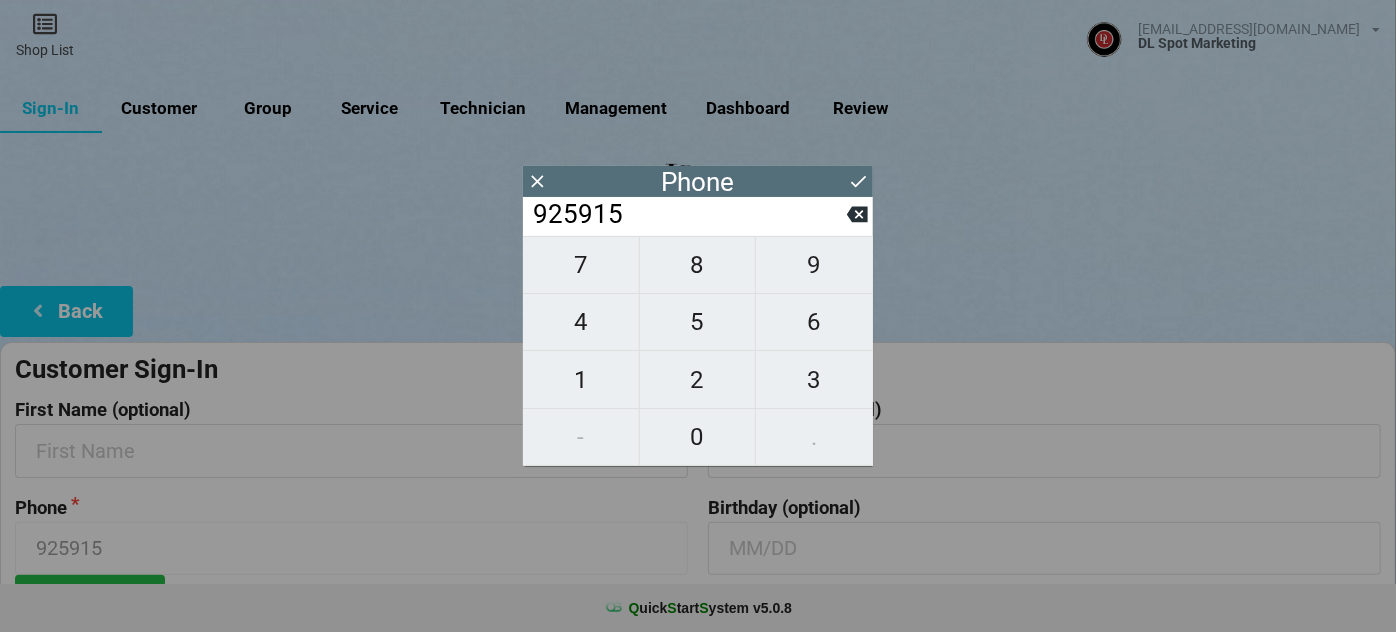 type on "9259156" 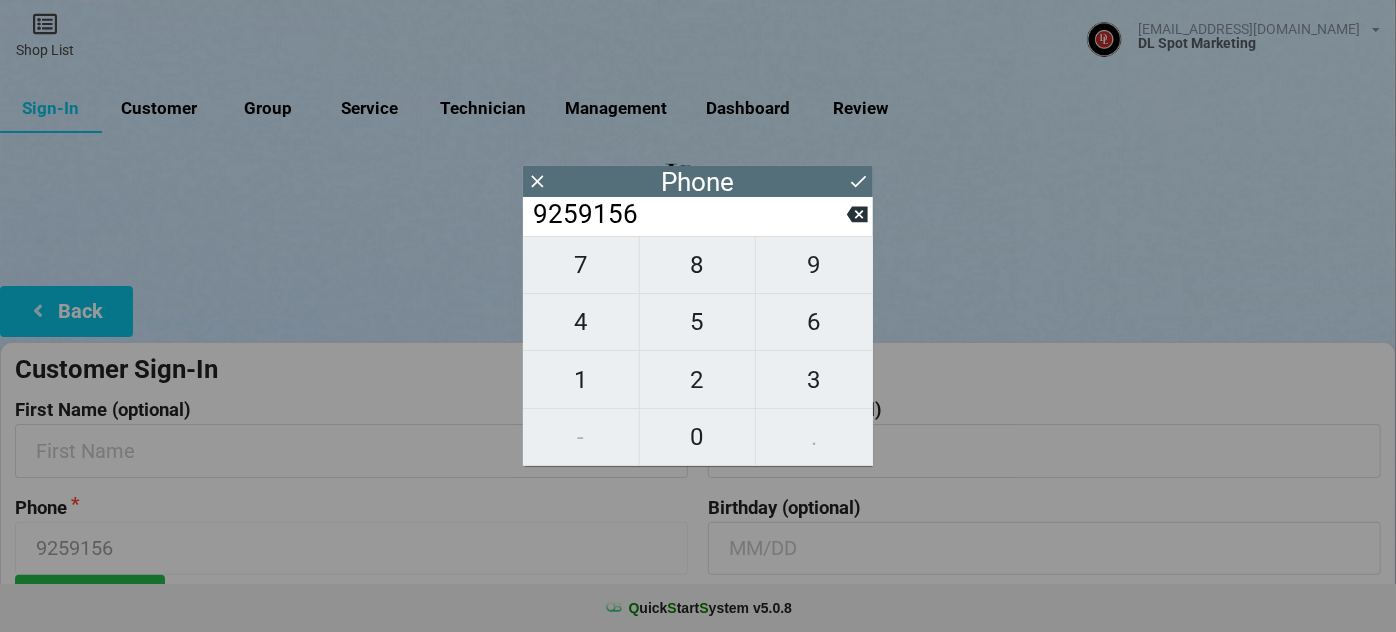 type on "92591564" 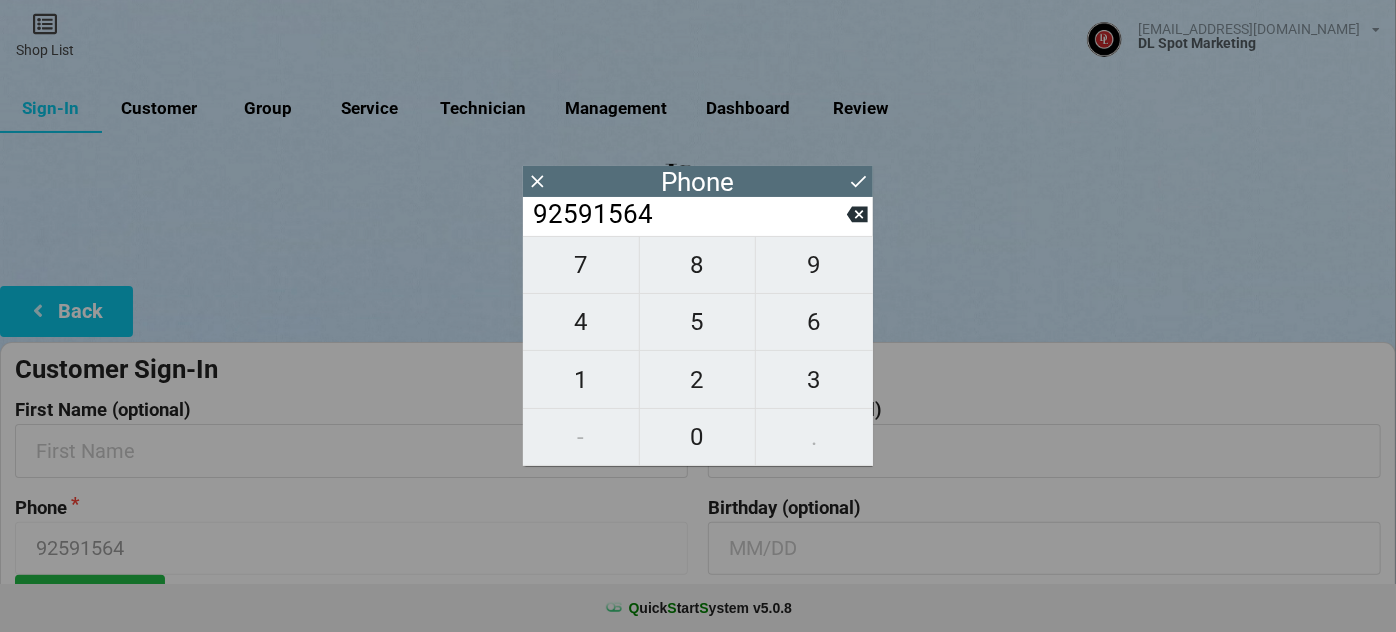 type on "925915648" 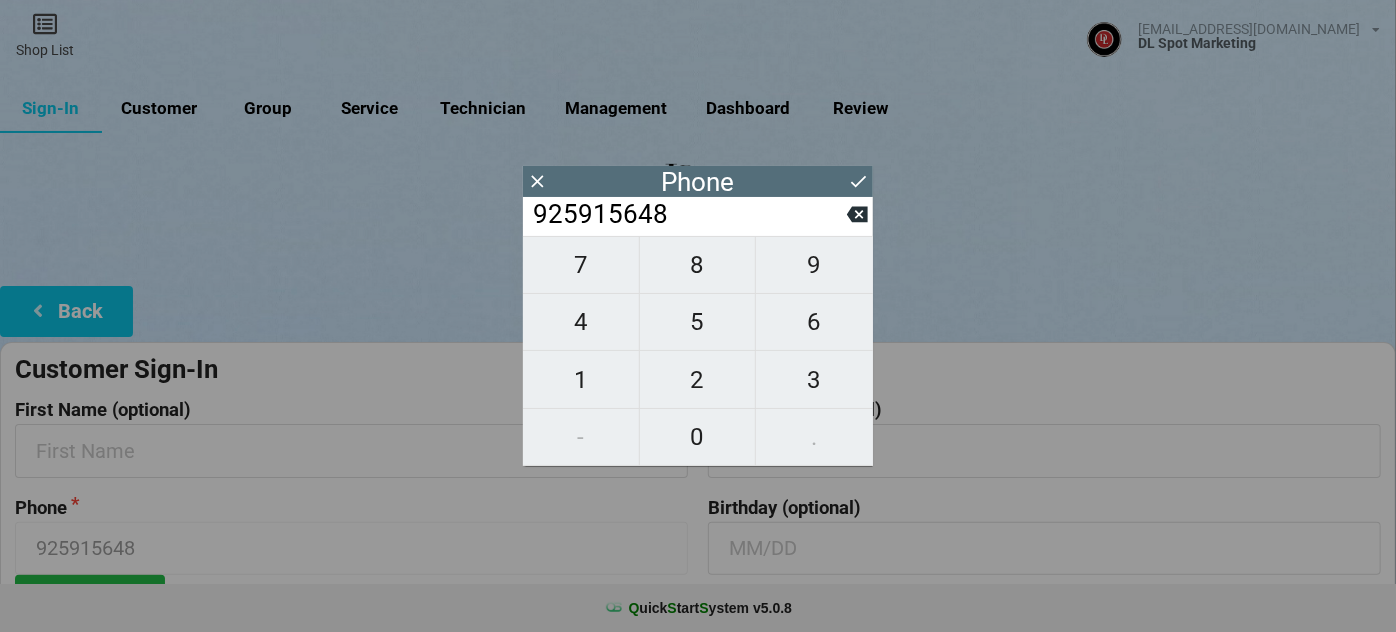 type on "9259156489" 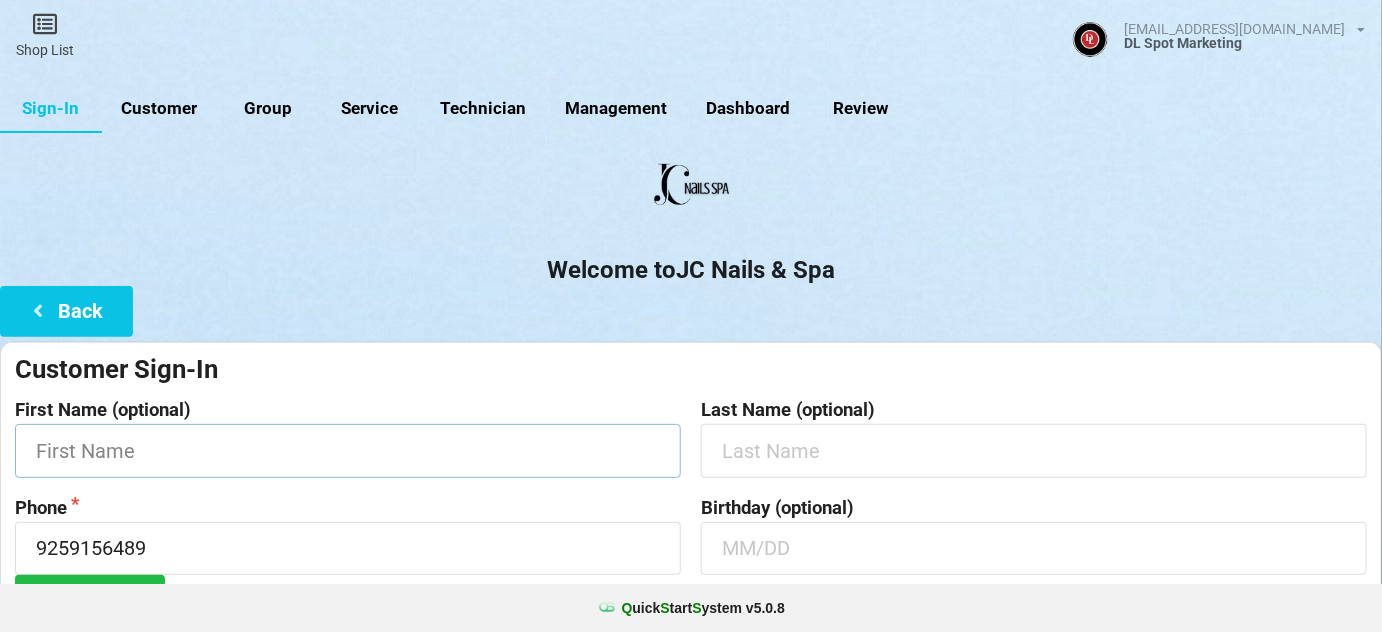 click at bounding box center (348, 450) 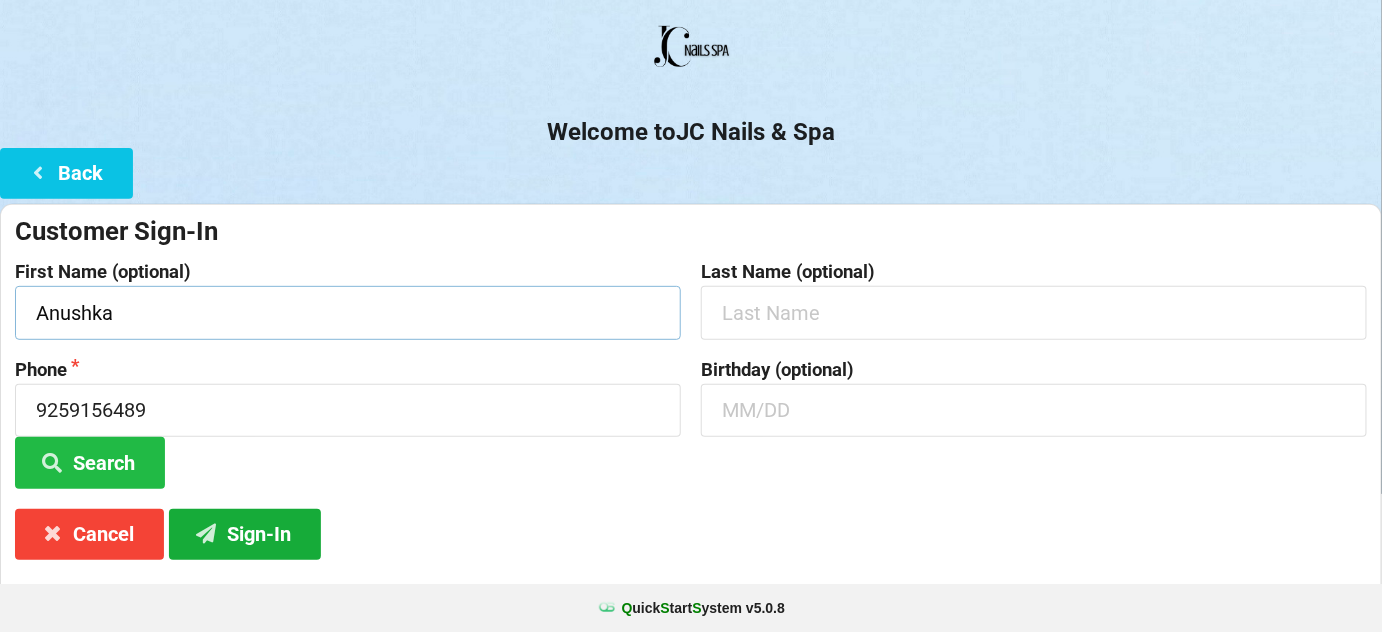 scroll, scrollTop: 191, scrollLeft: 0, axis: vertical 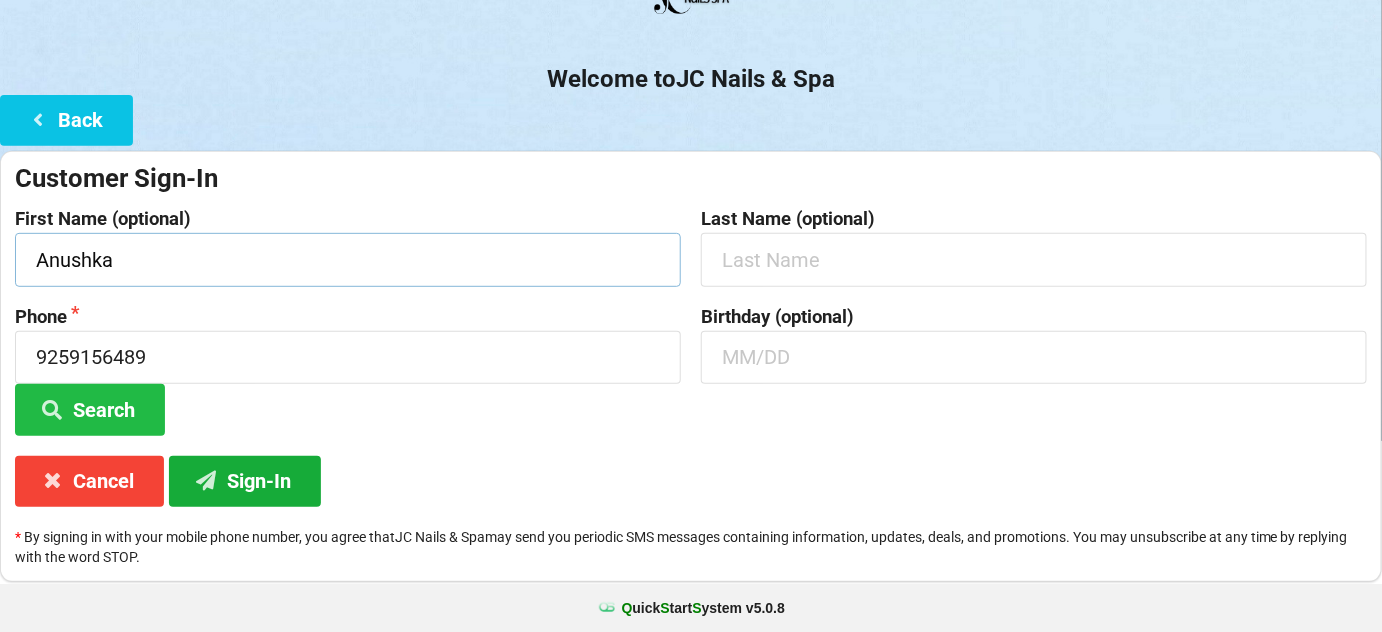 type on "Anushka" 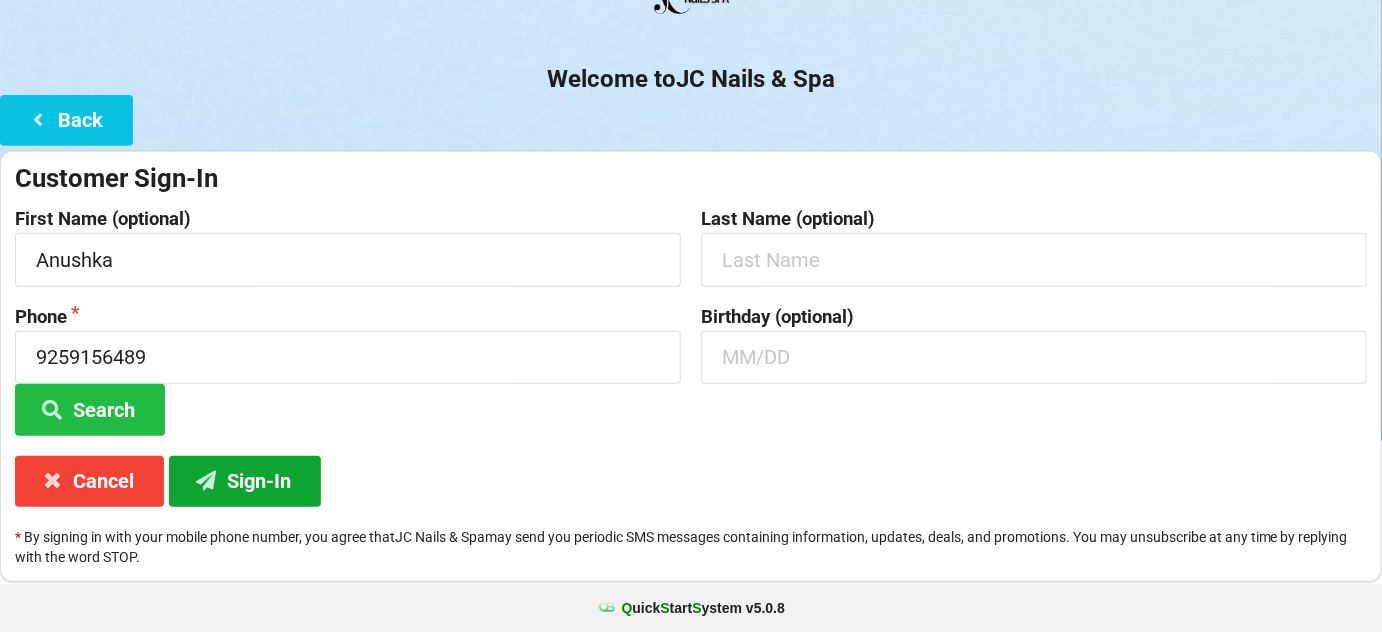click on "Sign-In" at bounding box center [245, 481] 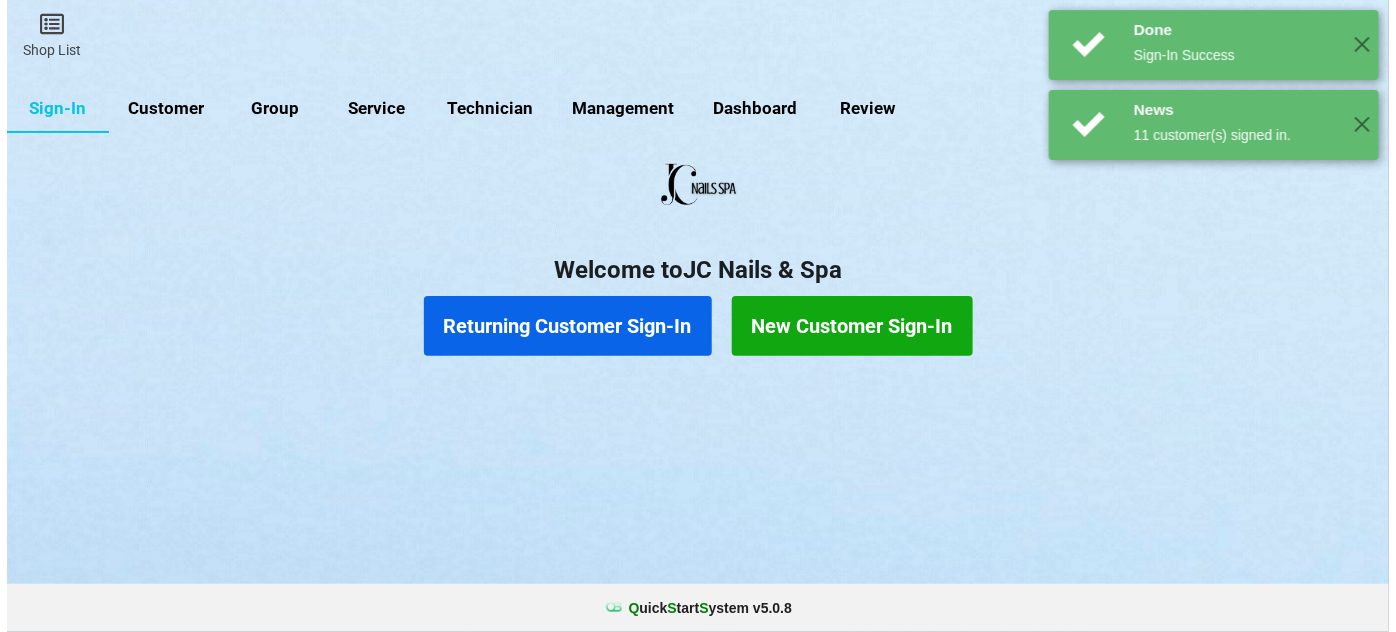 scroll, scrollTop: 0, scrollLeft: 0, axis: both 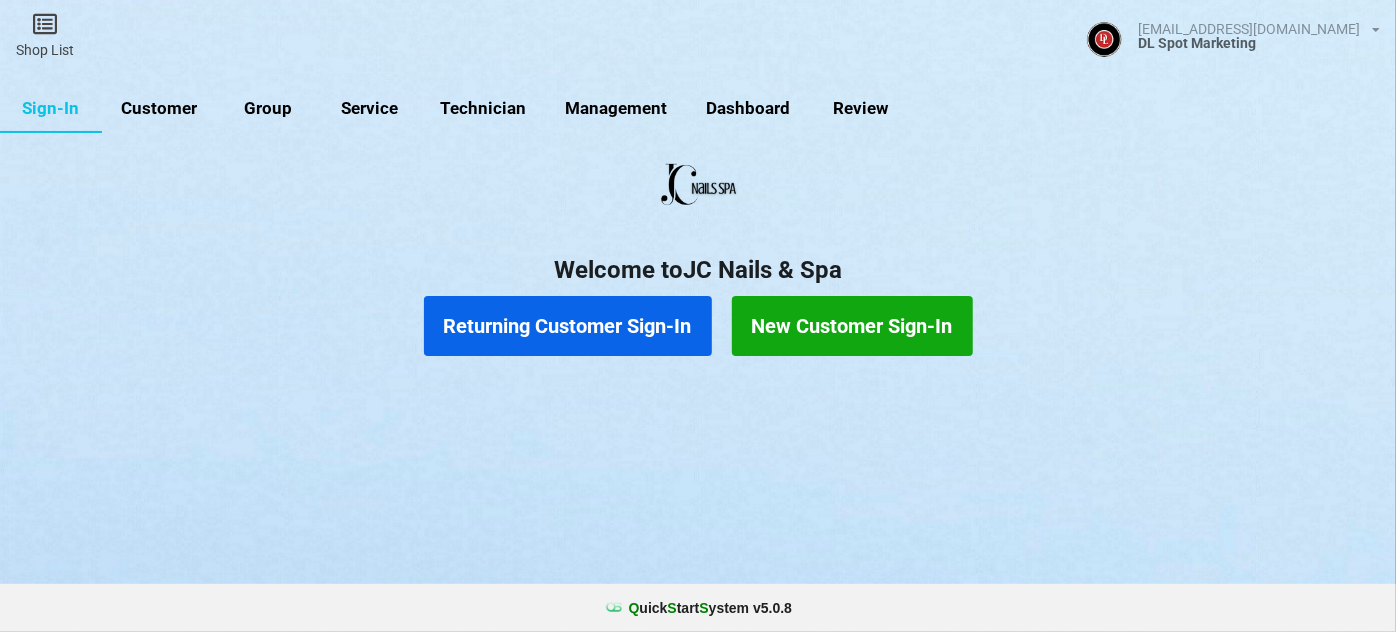 click on "Returning Customer Sign-In" at bounding box center (568, 326) 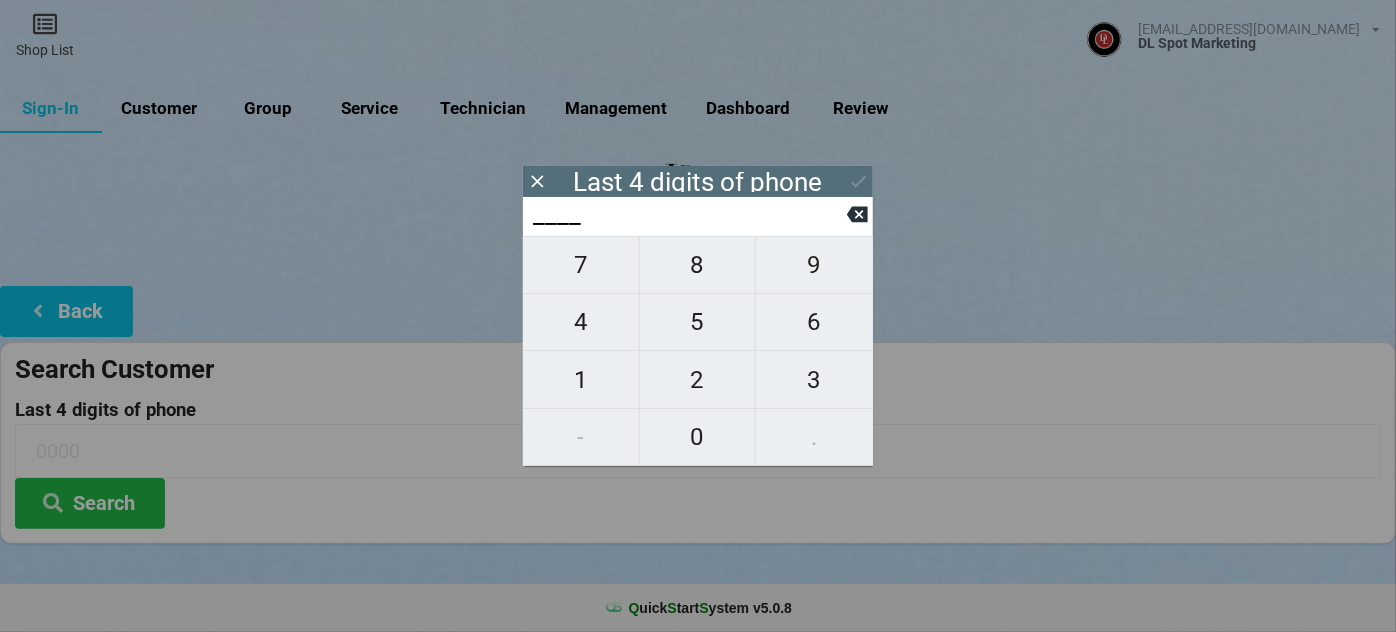 type on "0___" 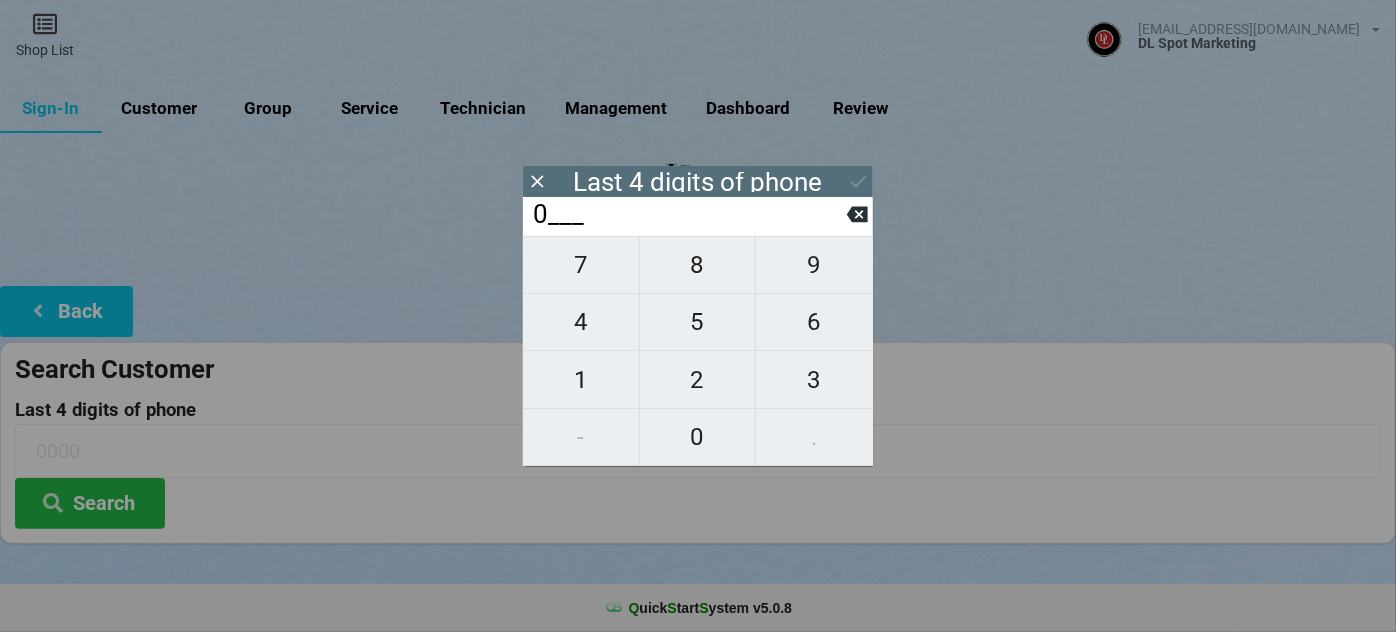 type on "0___" 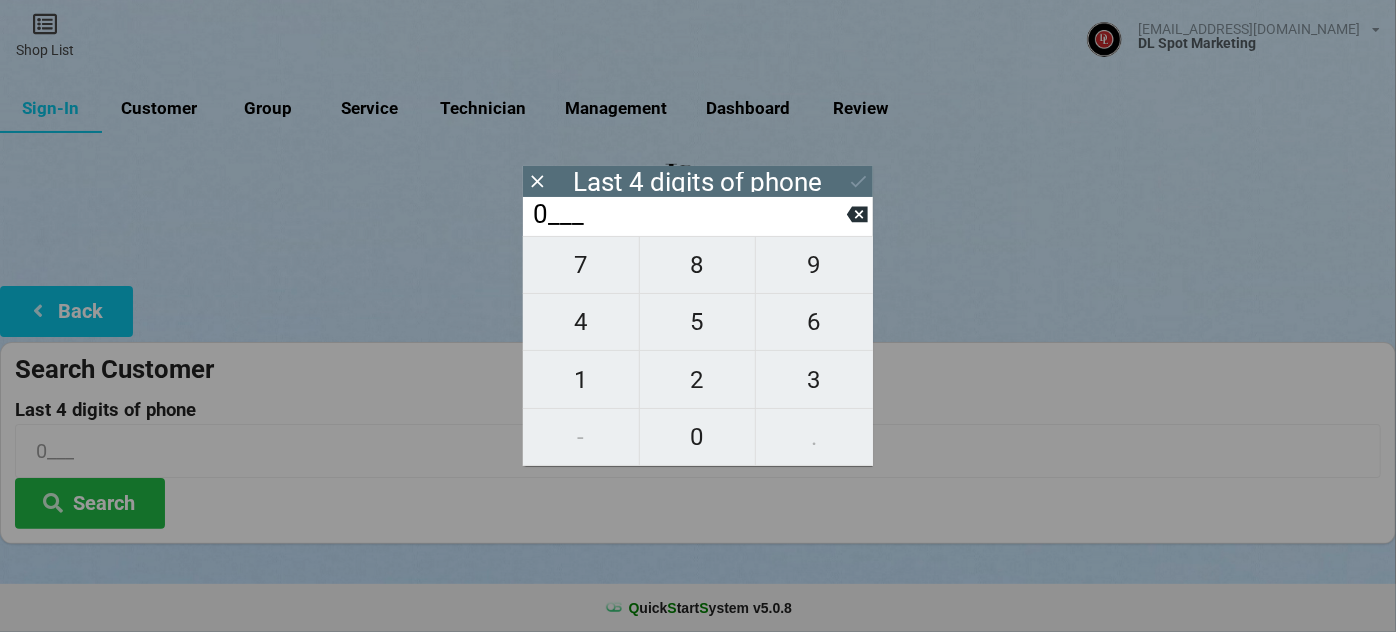 type on "02__" 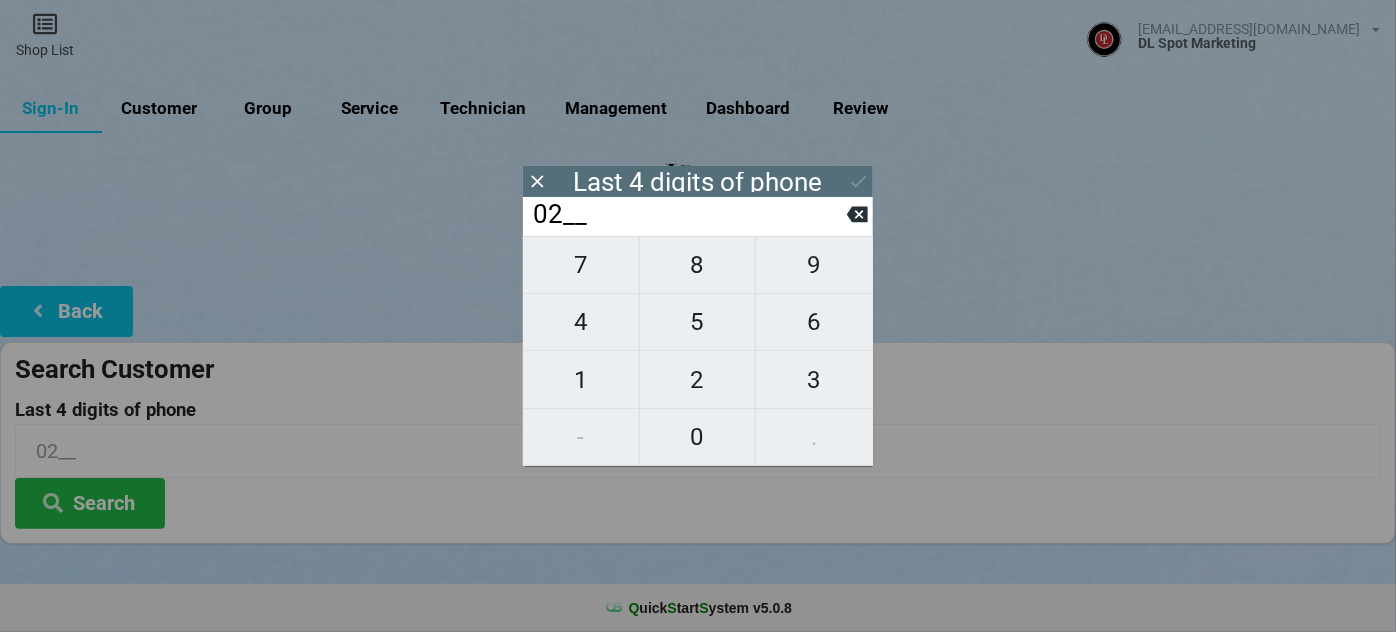 type on "026_" 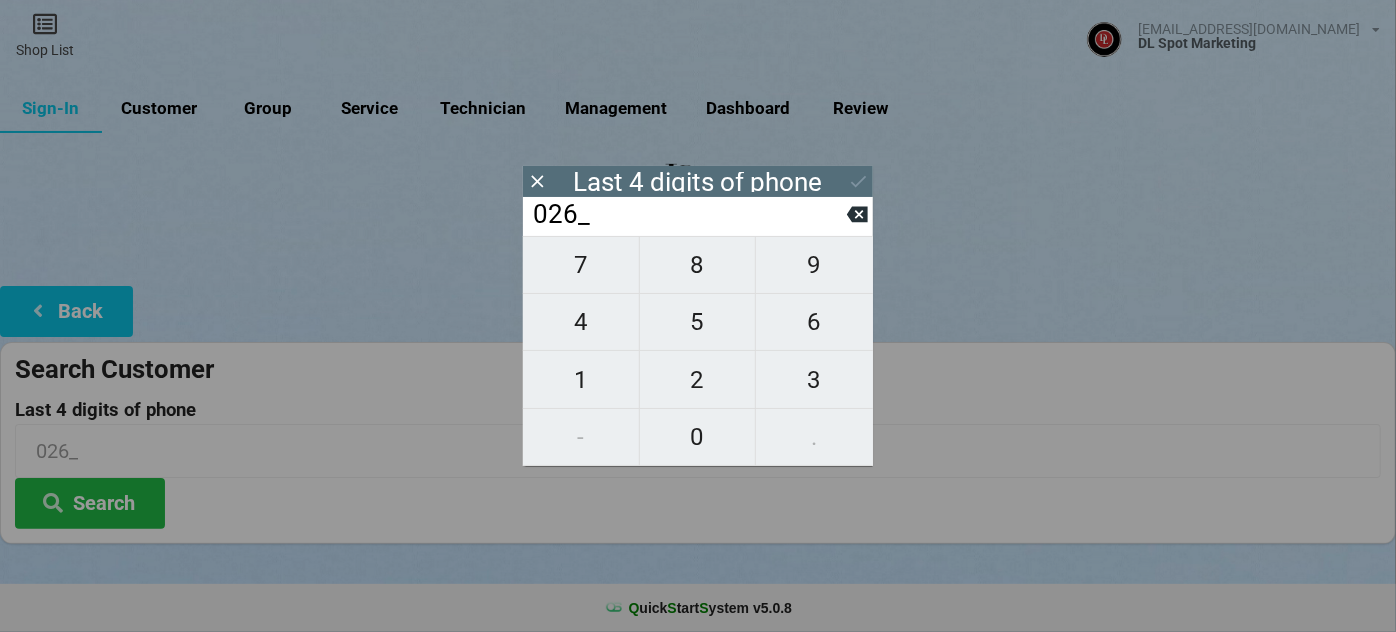 type on "0262" 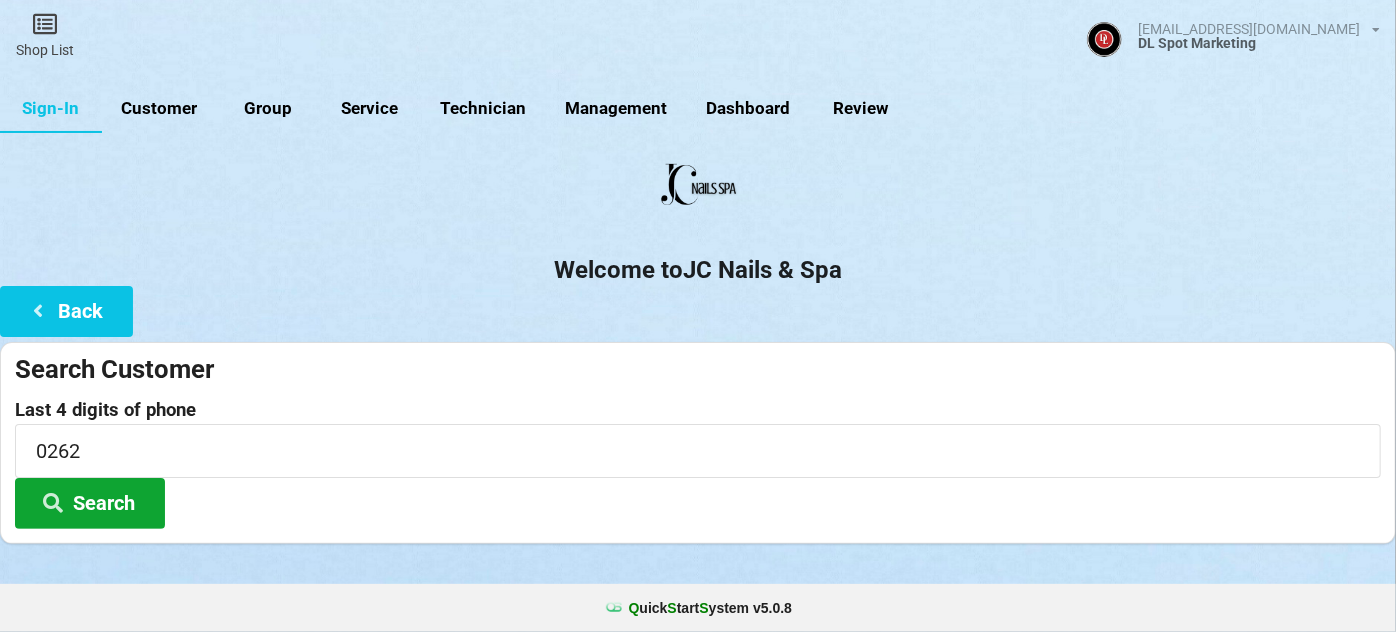 click on "Search" at bounding box center (90, 503) 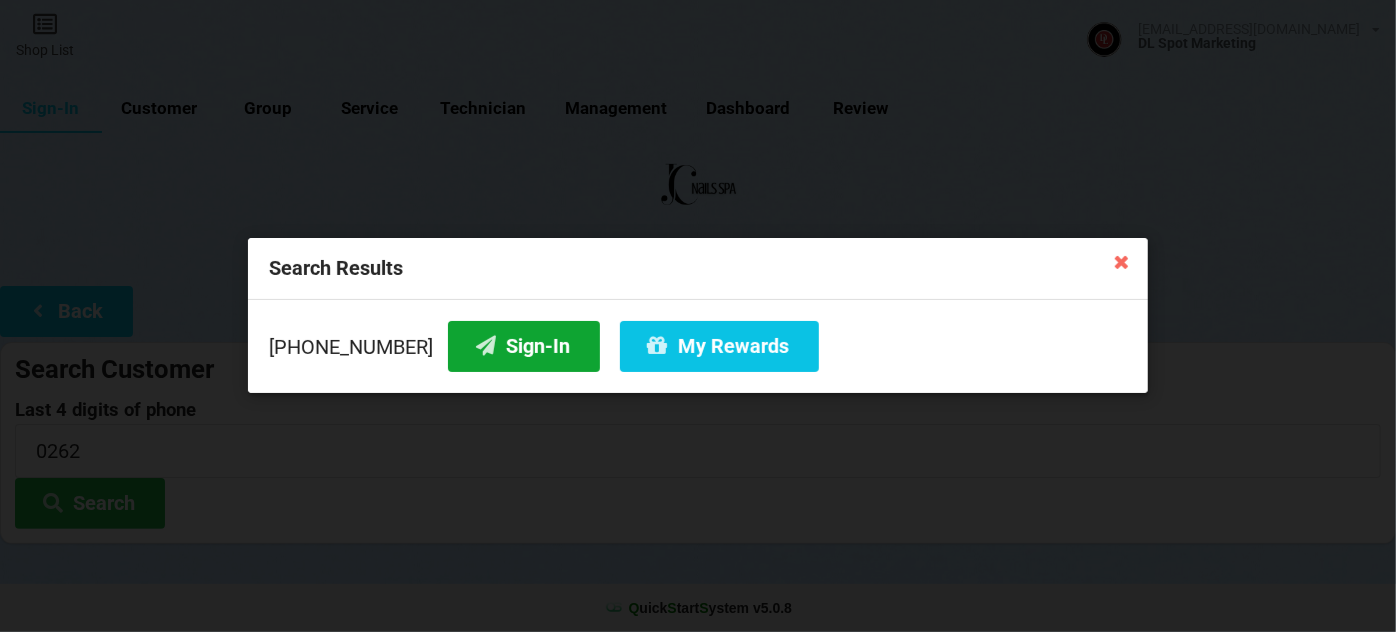 click on "Sign-In" at bounding box center (524, 346) 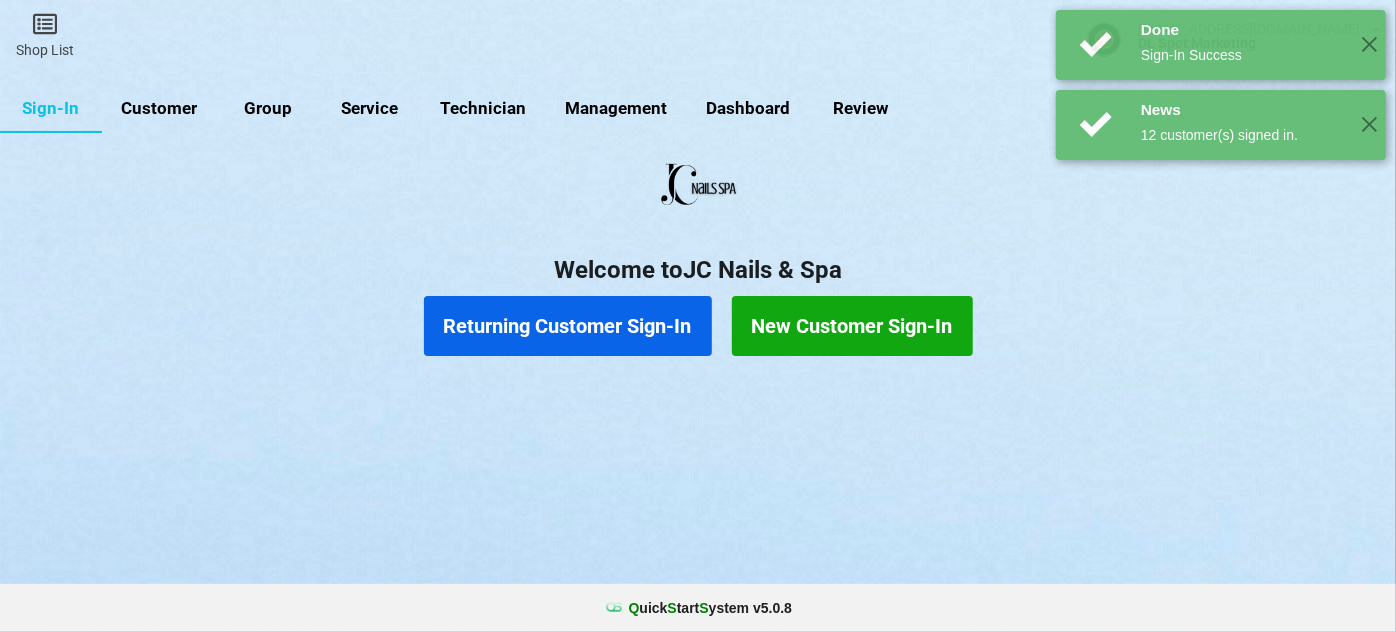 click on "Customer" at bounding box center (159, 109) 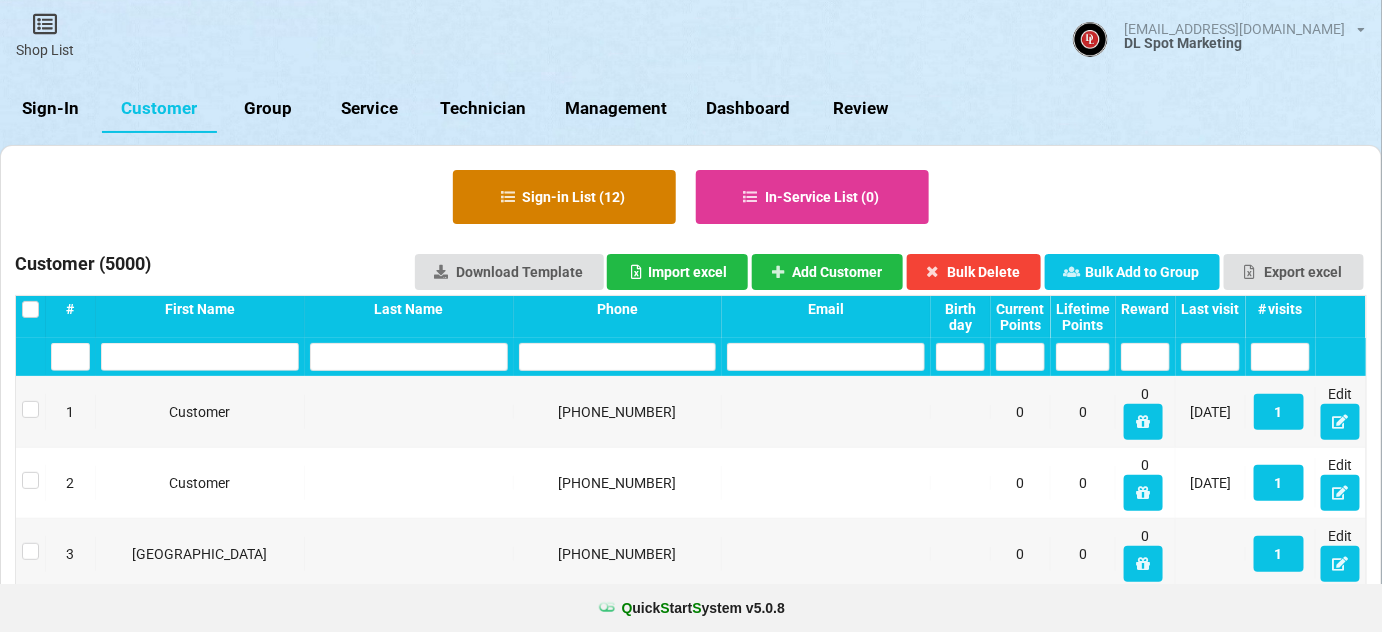 click on "Sign-in List ( 12 )" at bounding box center [564, 197] 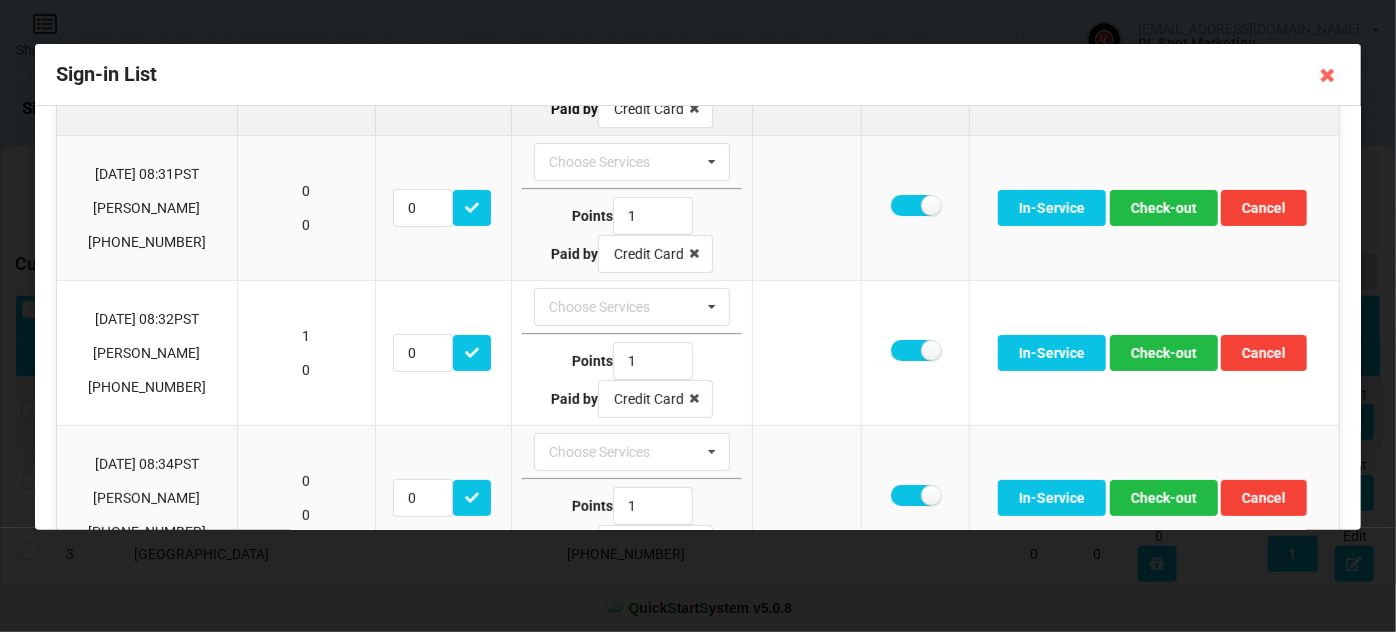 scroll, scrollTop: 242, scrollLeft: 0, axis: vertical 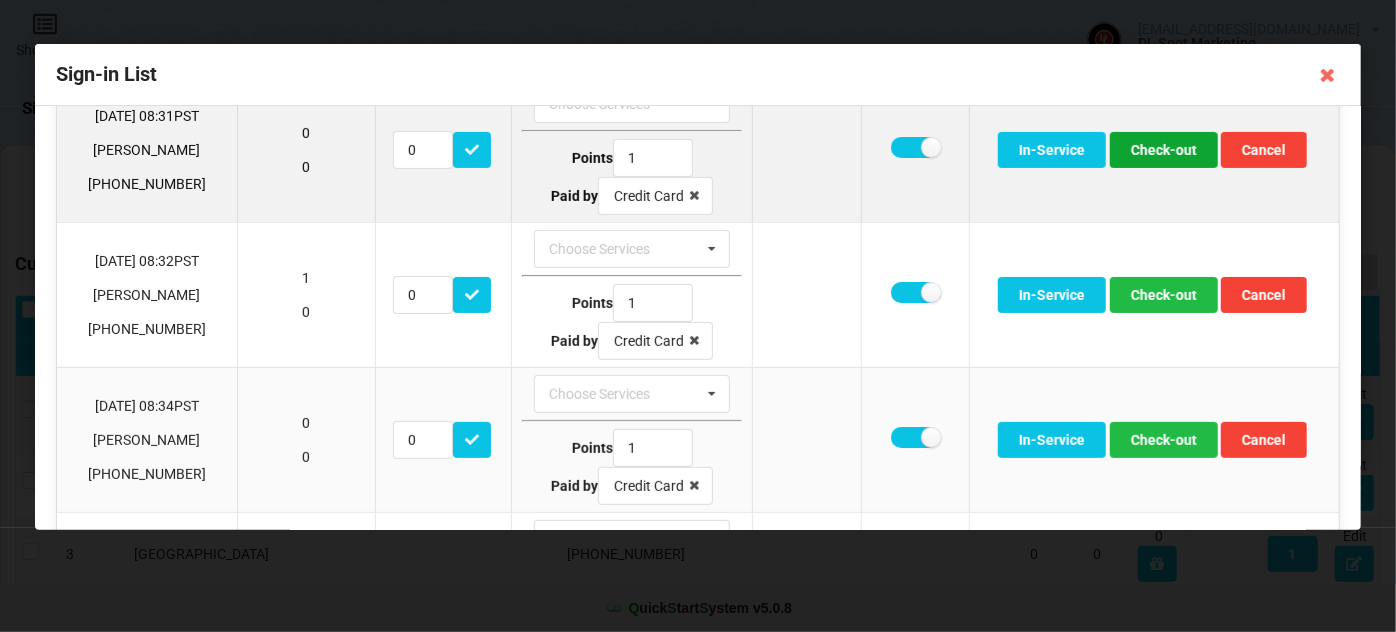 click on "Check-out" at bounding box center [1164, 150] 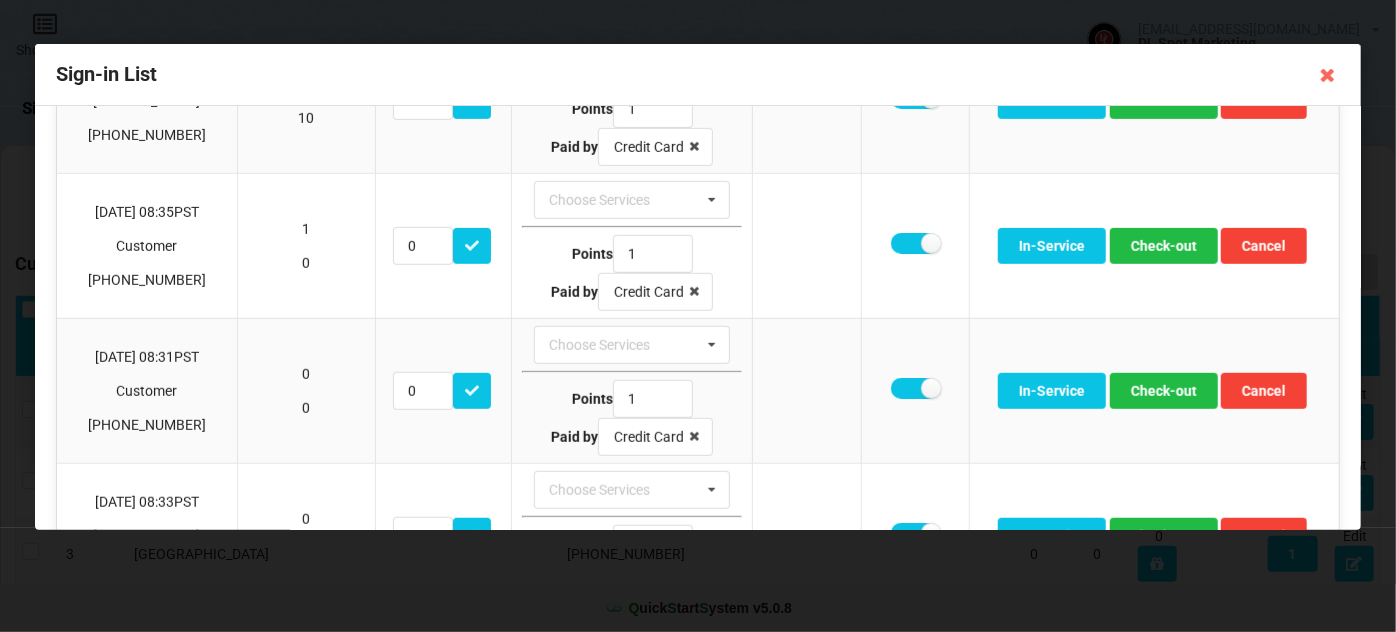 scroll, scrollTop: 583, scrollLeft: 0, axis: vertical 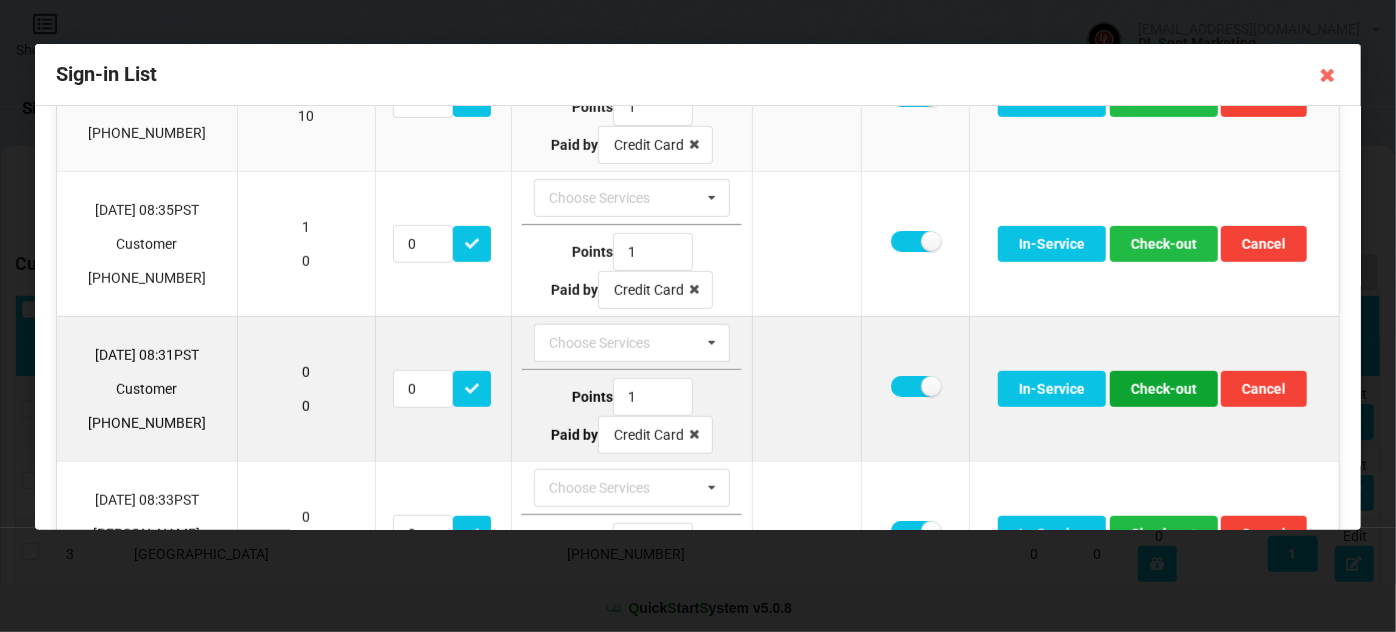 click on "Check-out" at bounding box center [1164, 389] 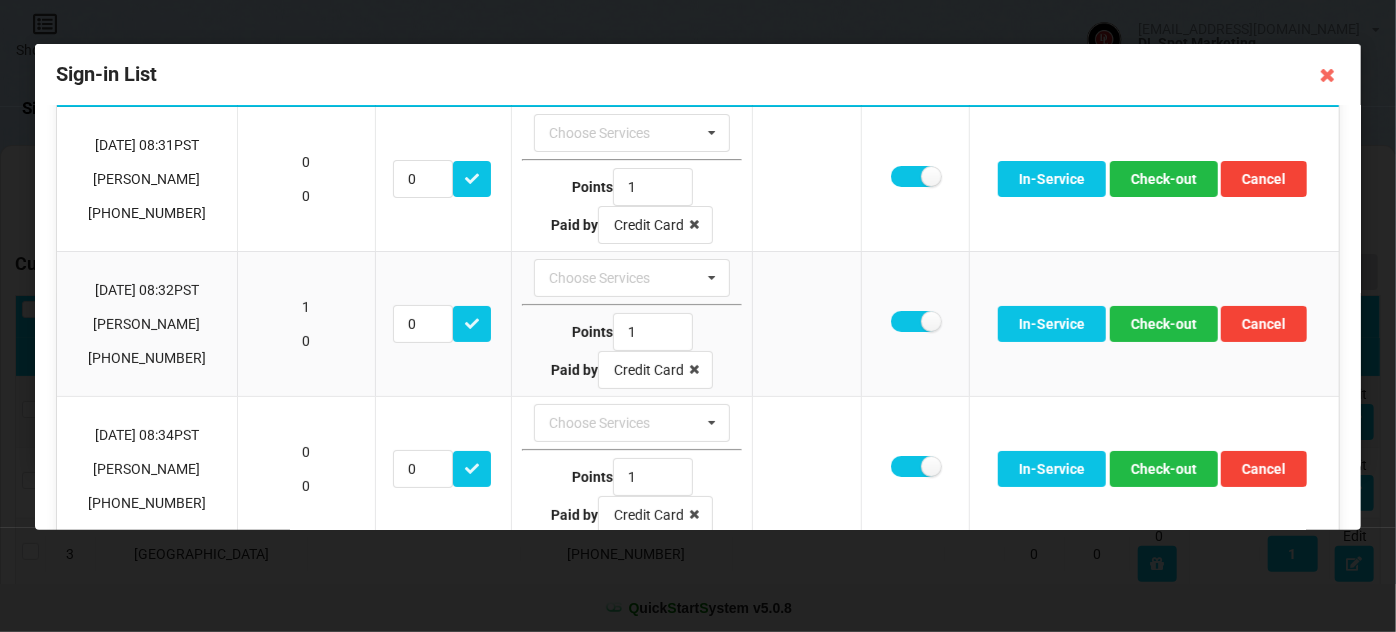 scroll, scrollTop: 0, scrollLeft: 0, axis: both 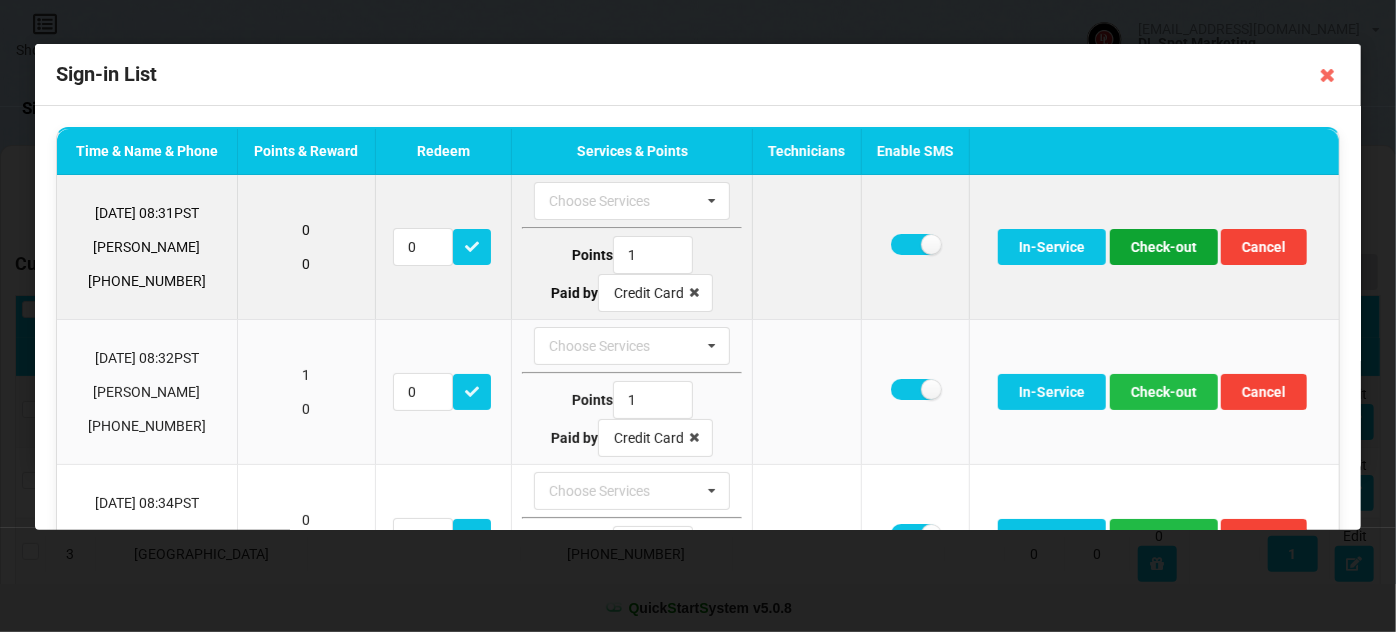 click on "Check-out" at bounding box center [1164, 247] 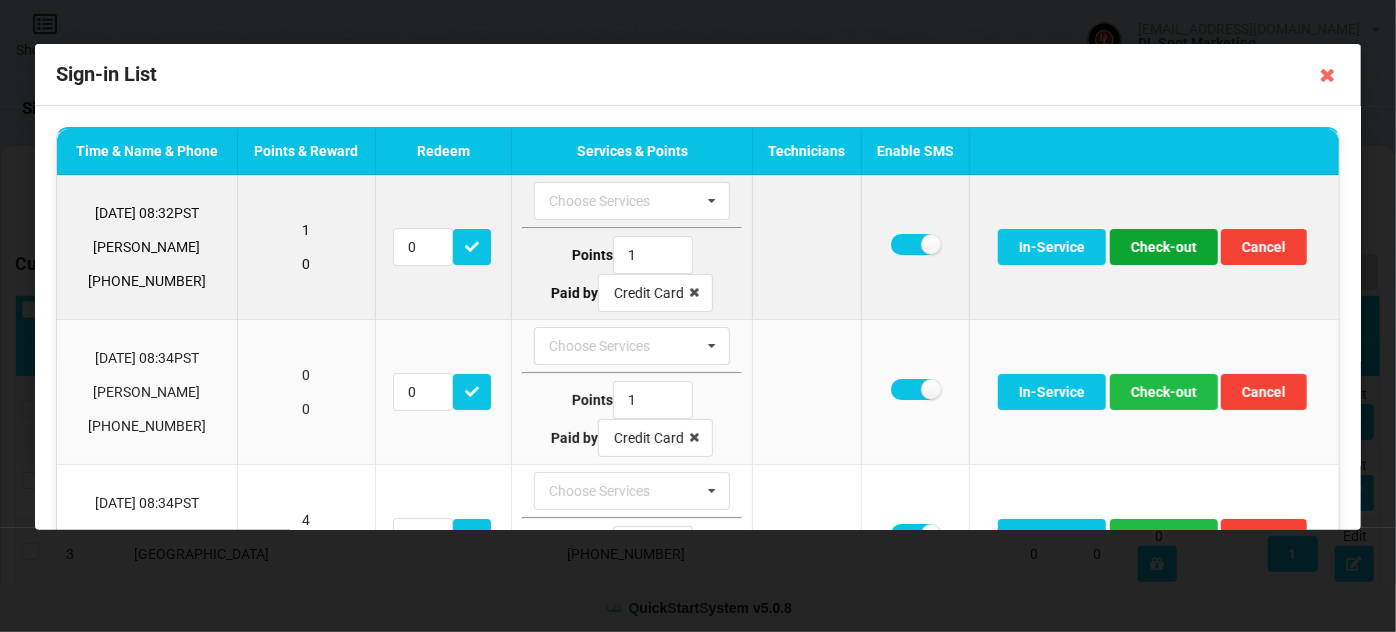 click on "Check-out" at bounding box center (1164, 247) 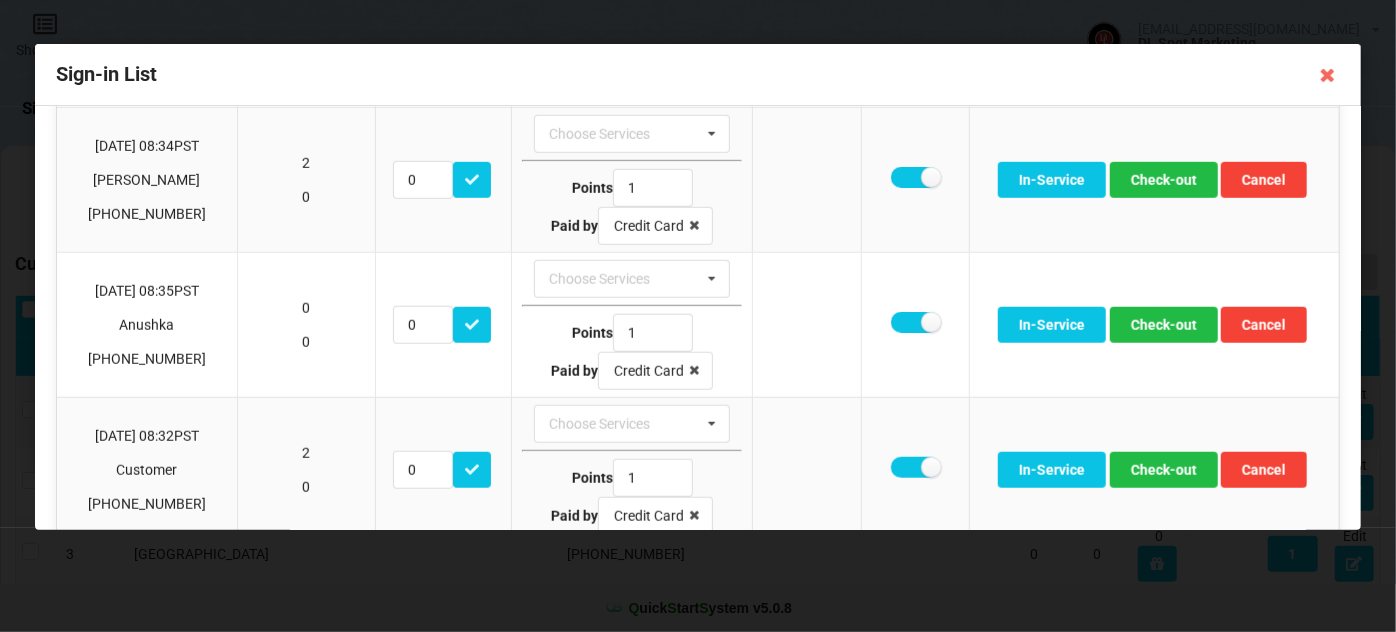 scroll, scrollTop: 815, scrollLeft: 0, axis: vertical 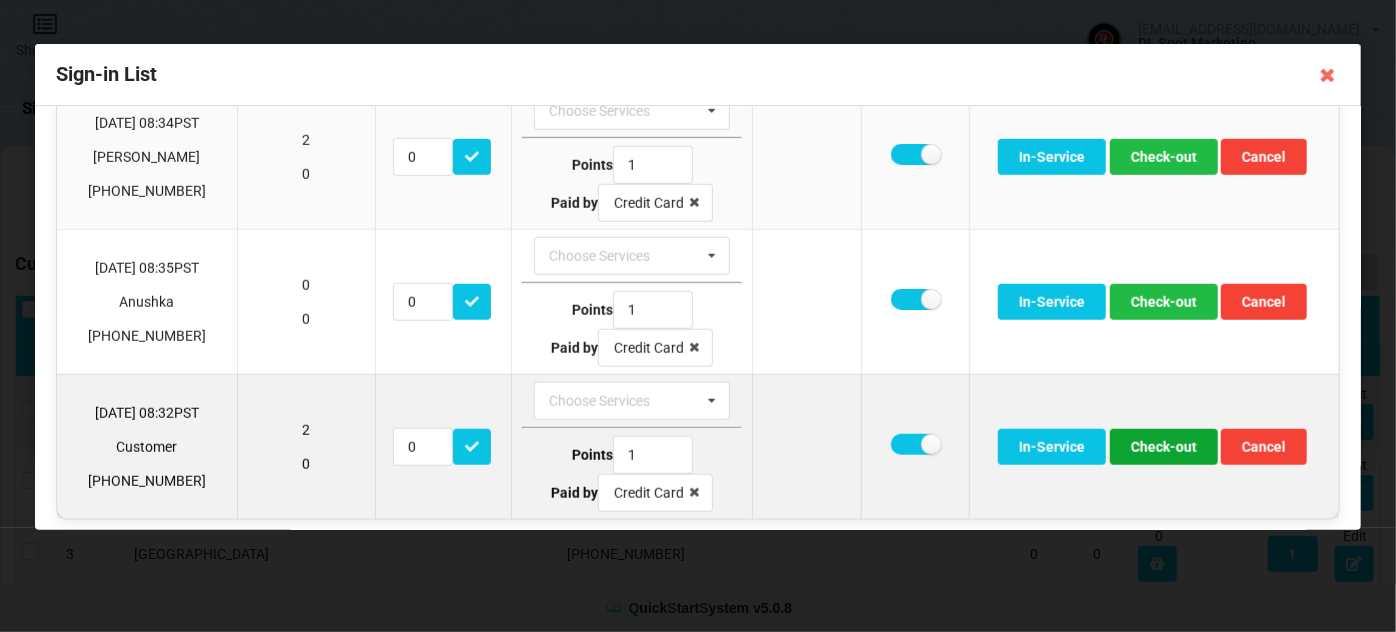 click on "Check-out" at bounding box center [1164, 447] 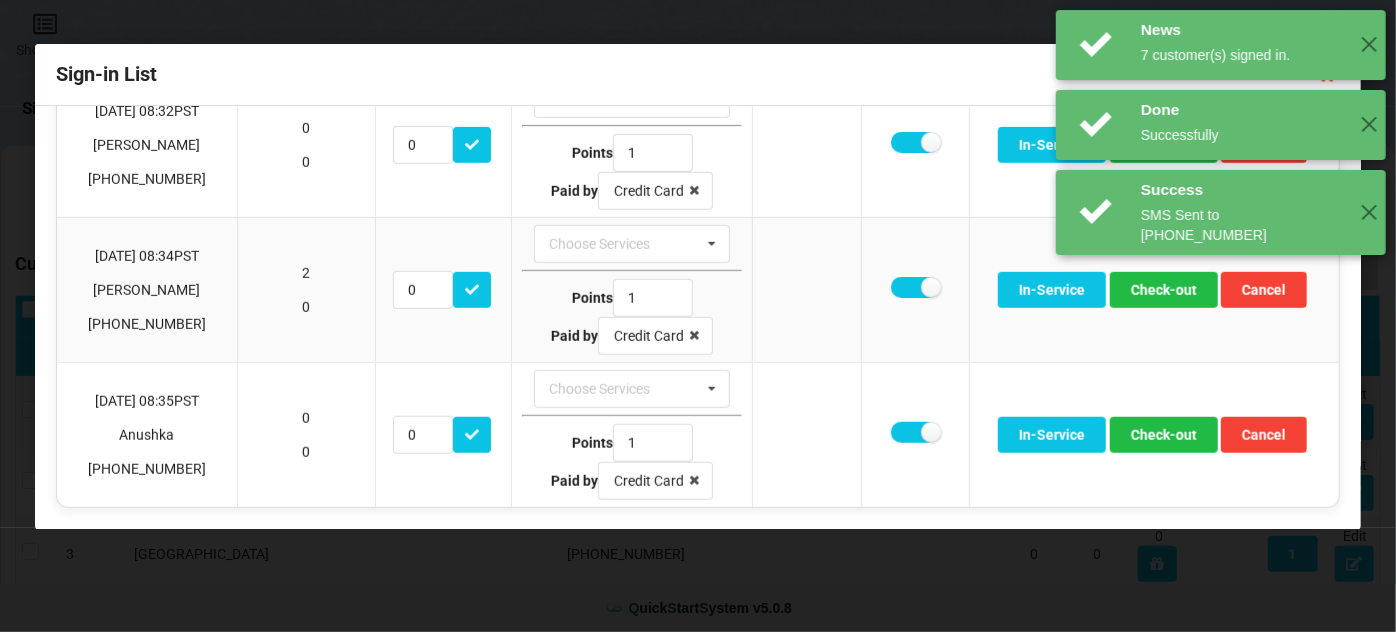 scroll, scrollTop: 672, scrollLeft: 0, axis: vertical 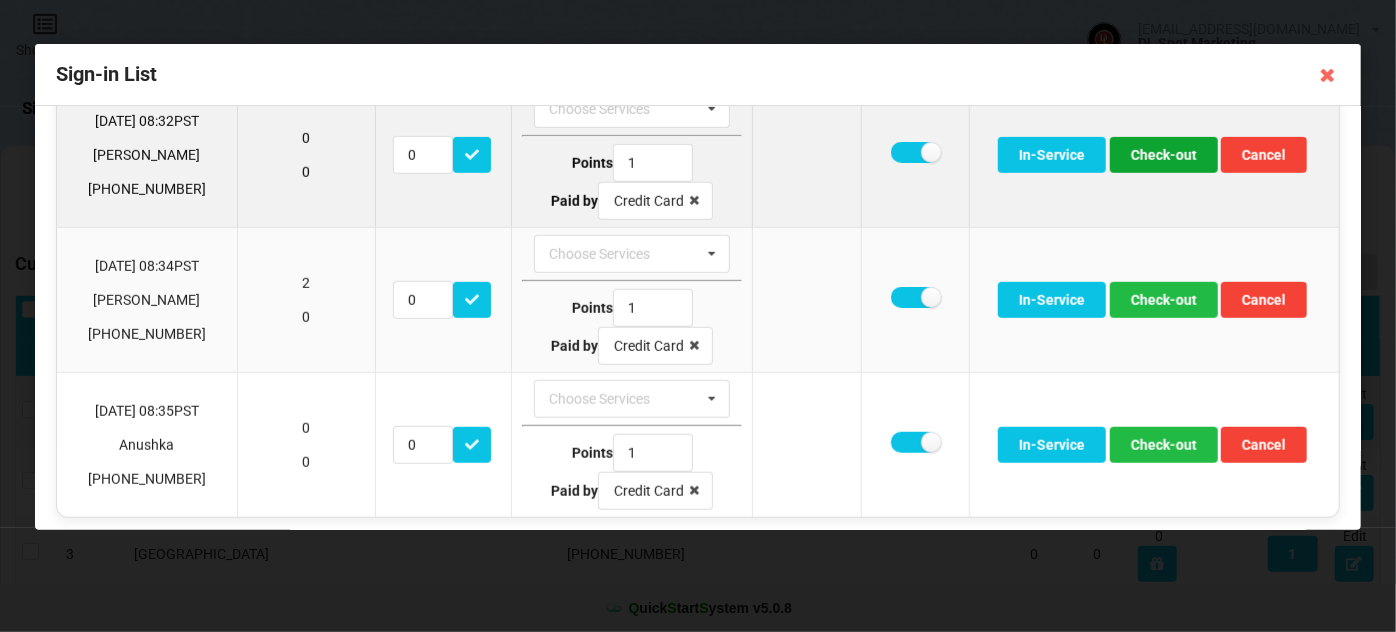 click on "Check-out" at bounding box center (1164, 155) 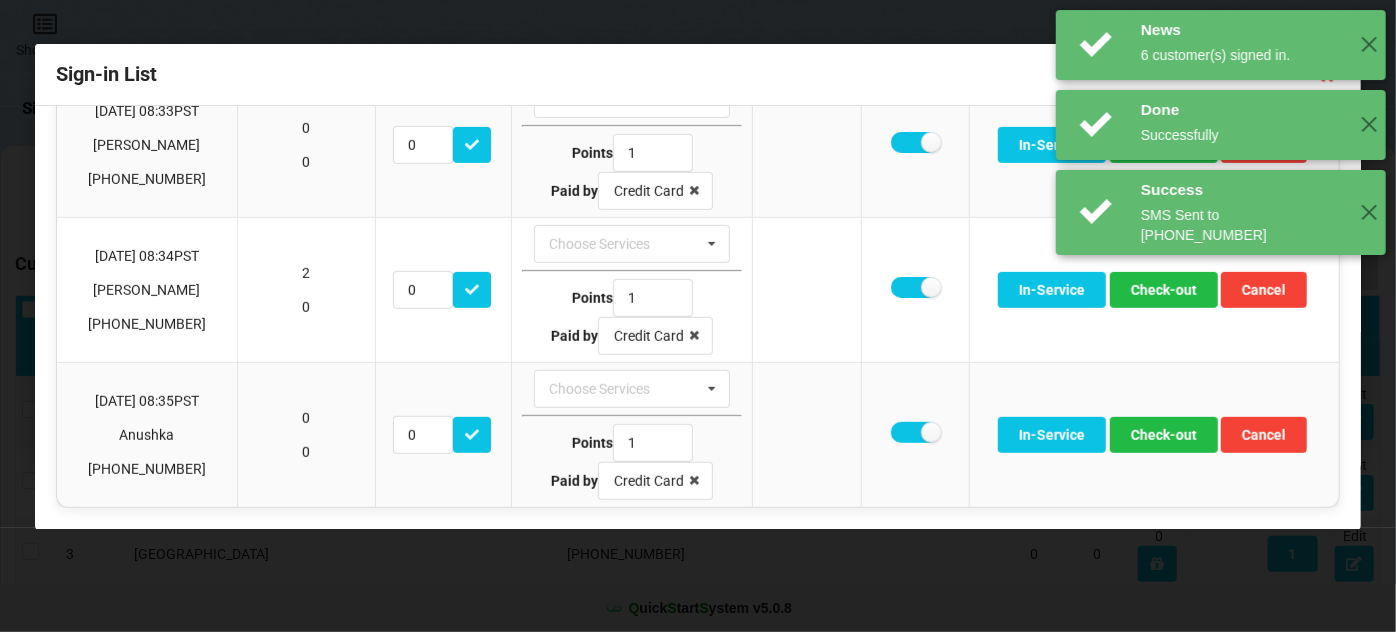 scroll, scrollTop: 528, scrollLeft: 0, axis: vertical 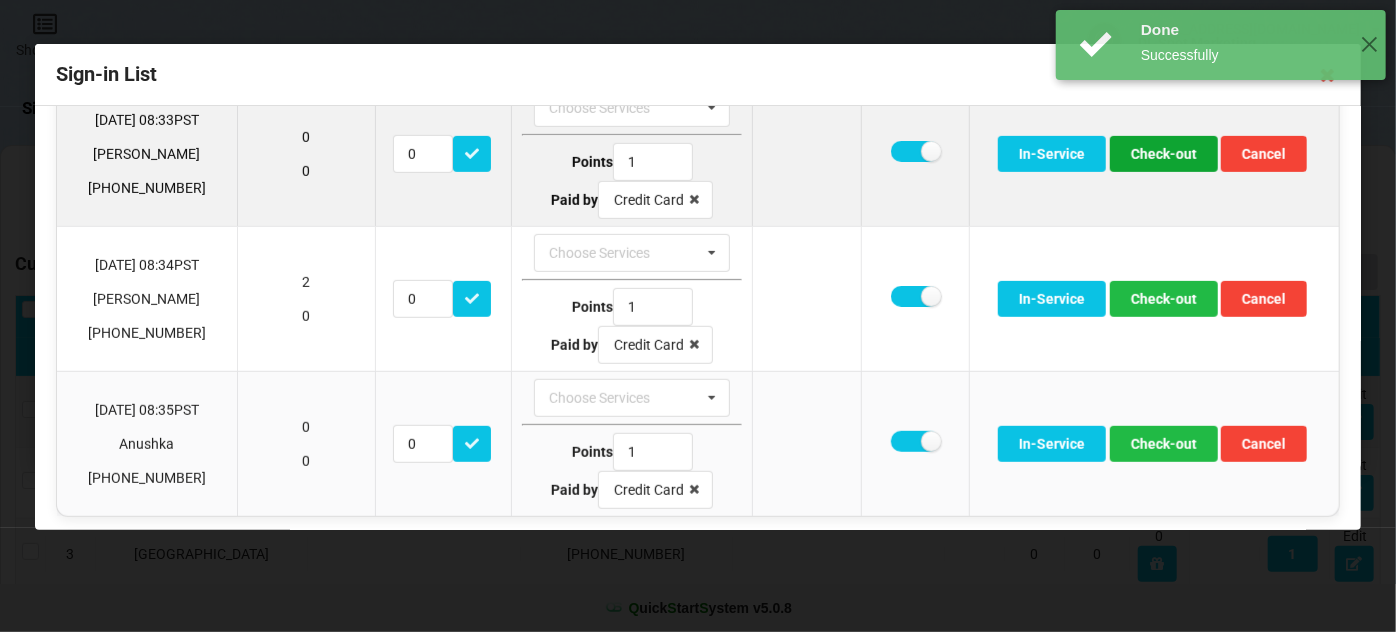 click on "Check-out" at bounding box center (1164, 154) 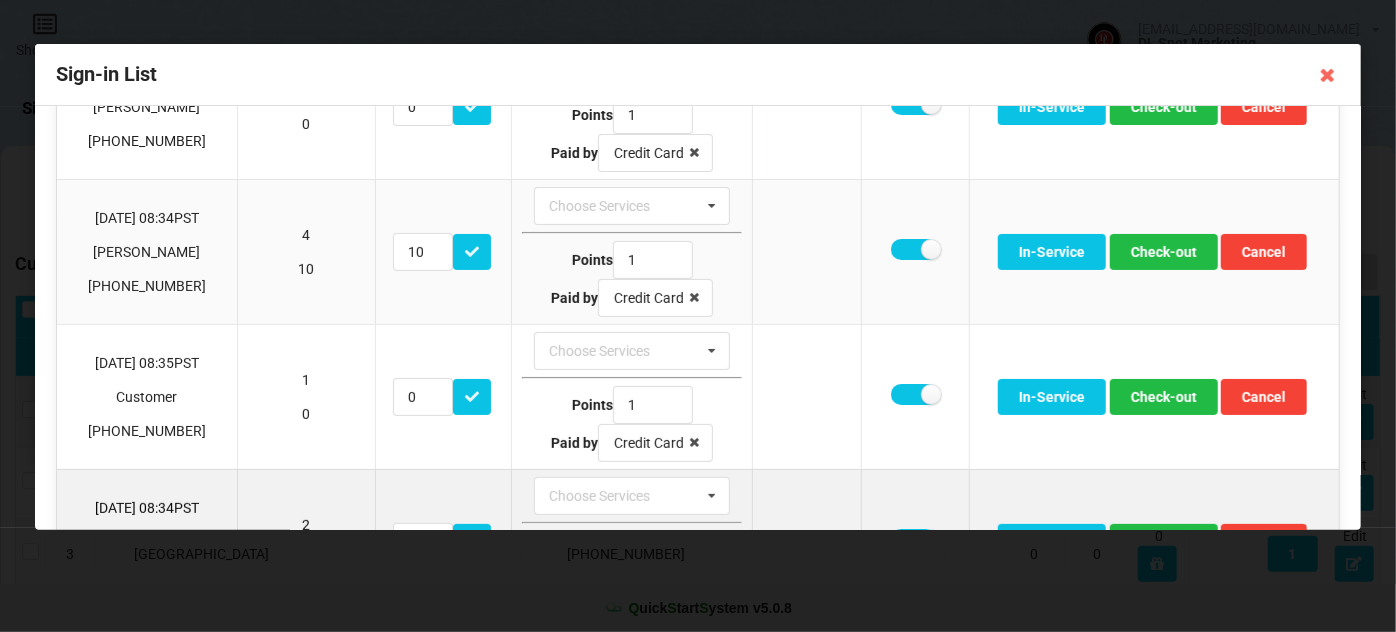 scroll, scrollTop: 21, scrollLeft: 0, axis: vertical 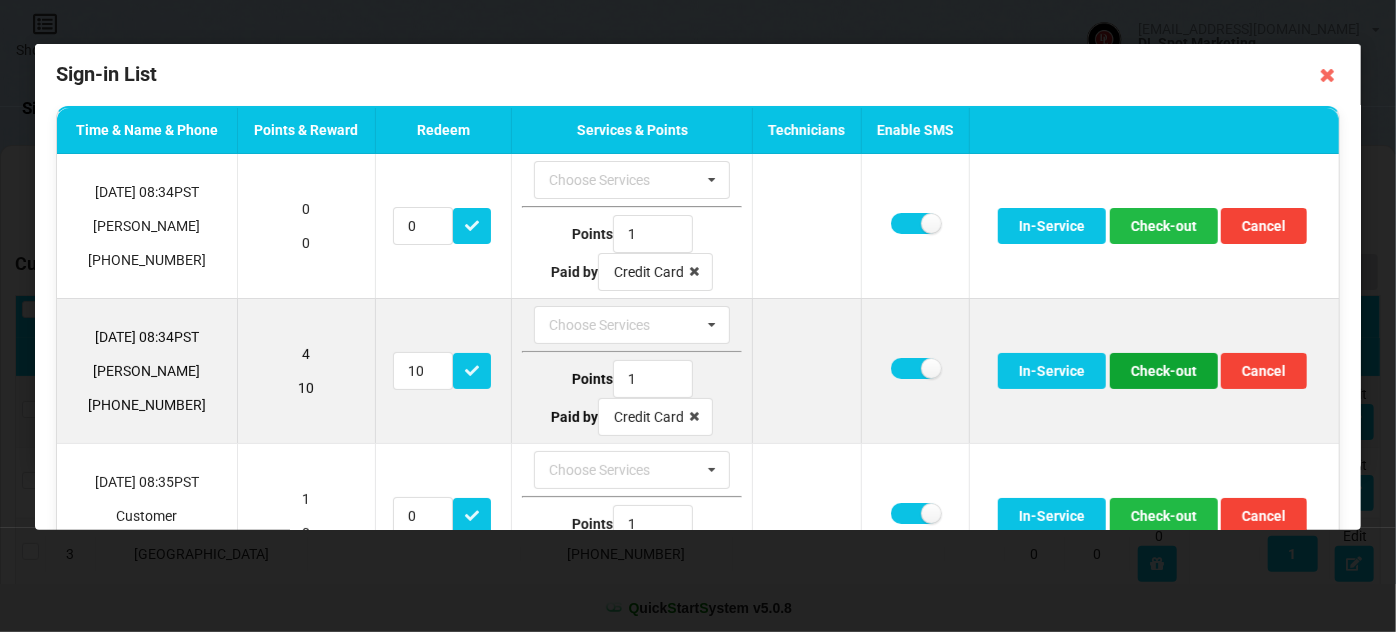 click on "Check-out" at bounding box center [1164, 371] 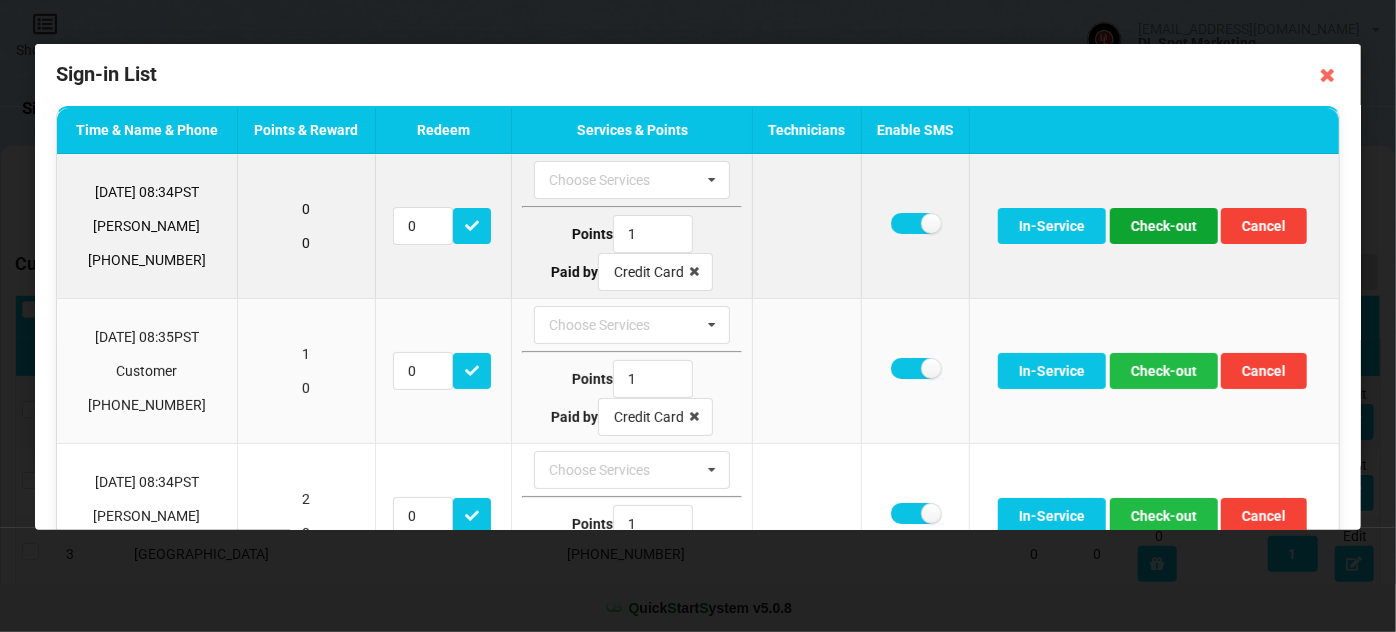 click on "Check-out" at bounding box center [1164, 226] 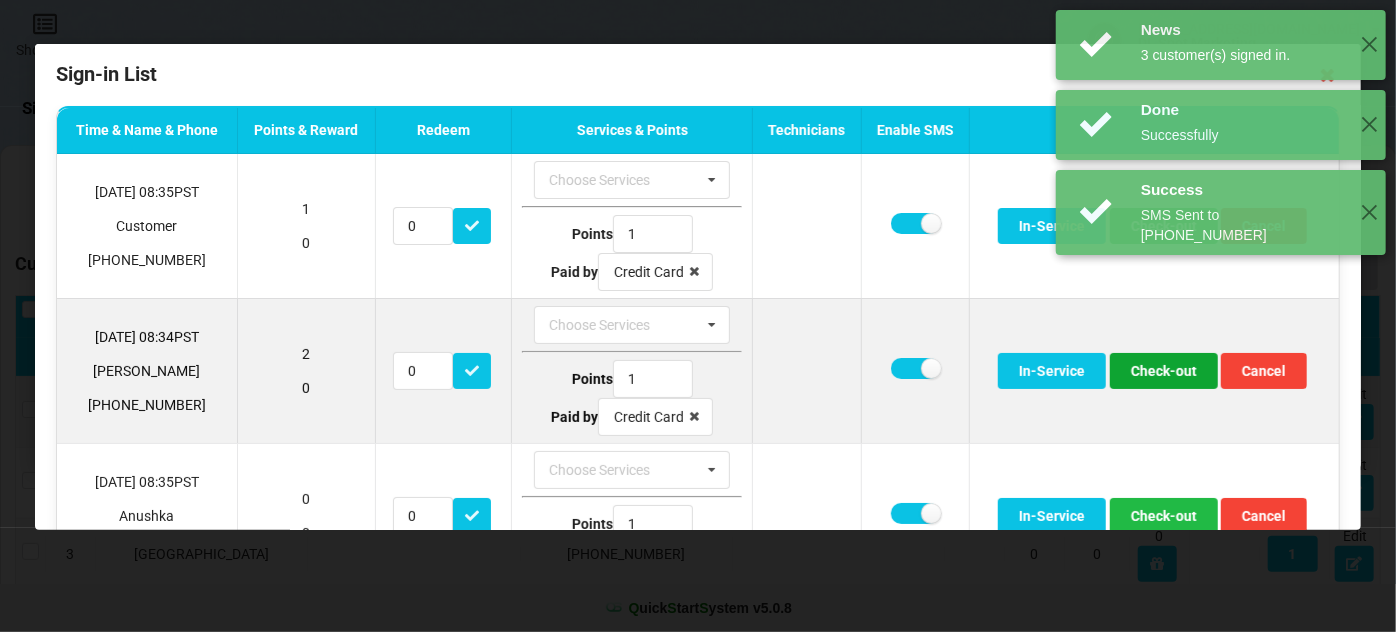 click on "Check-out" at bounding box center [1164, 371] 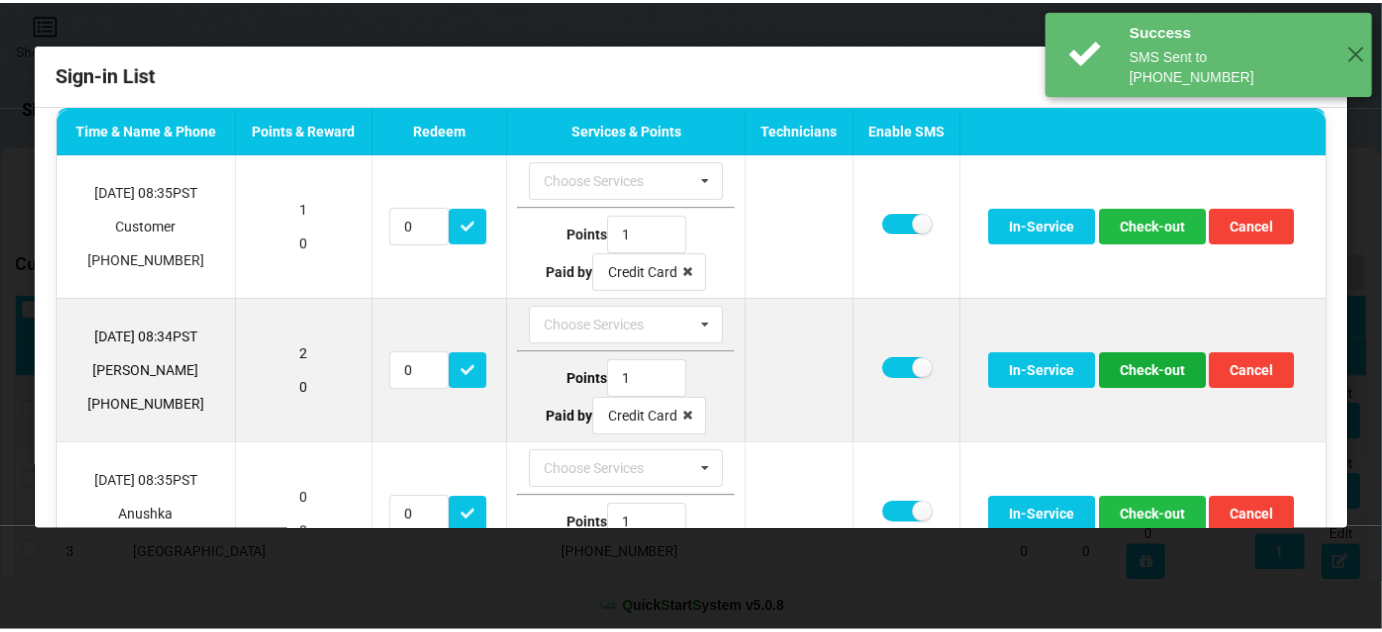 scroll, scrollTop: 0, scrollLeft: 0, axis: both 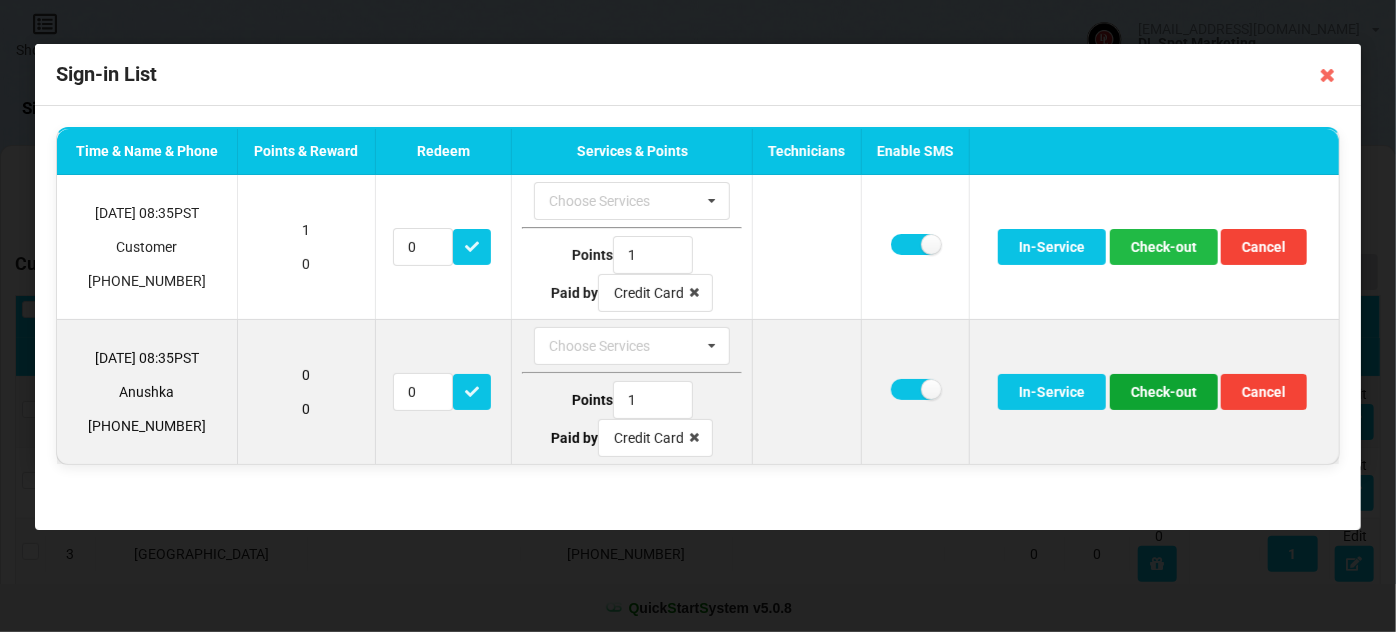 click on "Check-out" at bounding box center (1164, 392) 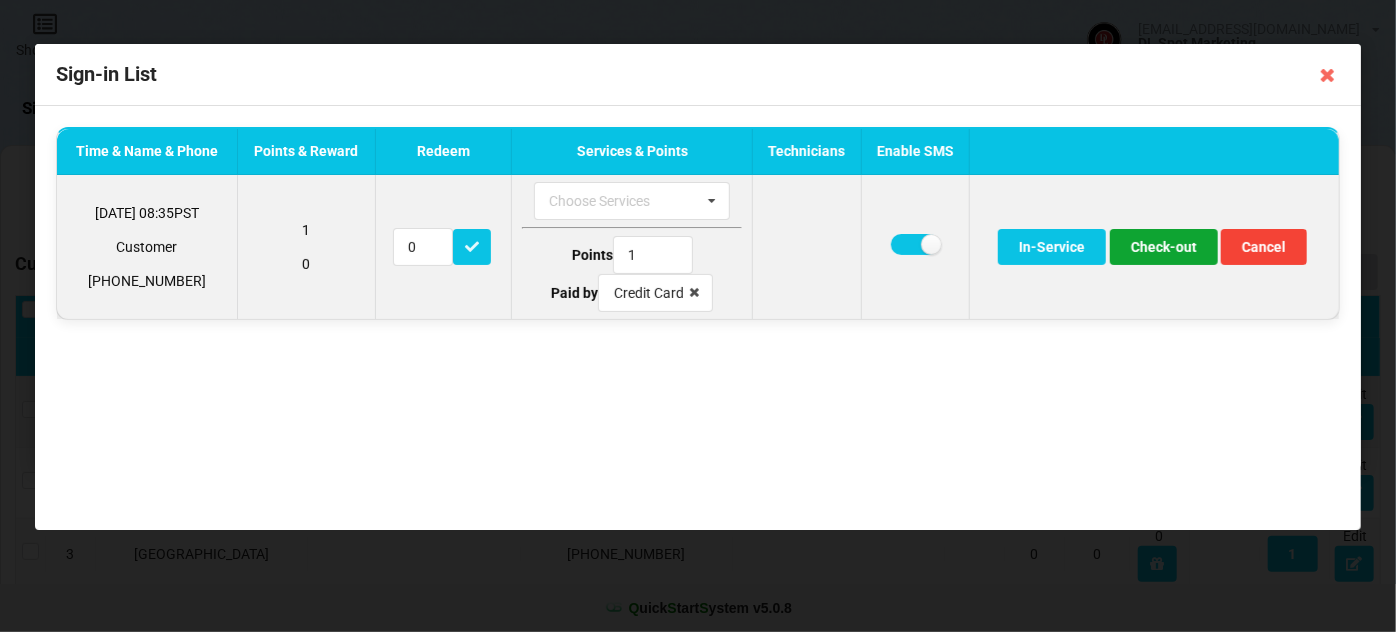 click on "Check-out" at bounding box center (1164, 247) 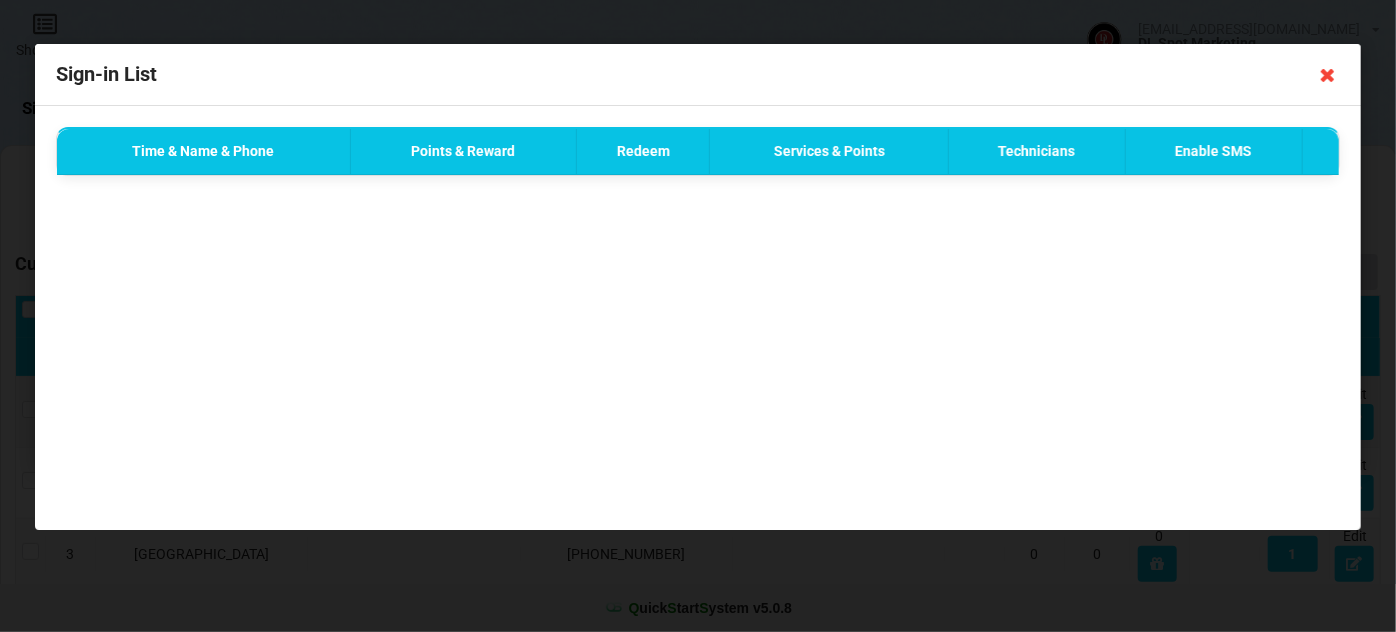 click at bounding box center [1328, 75] 